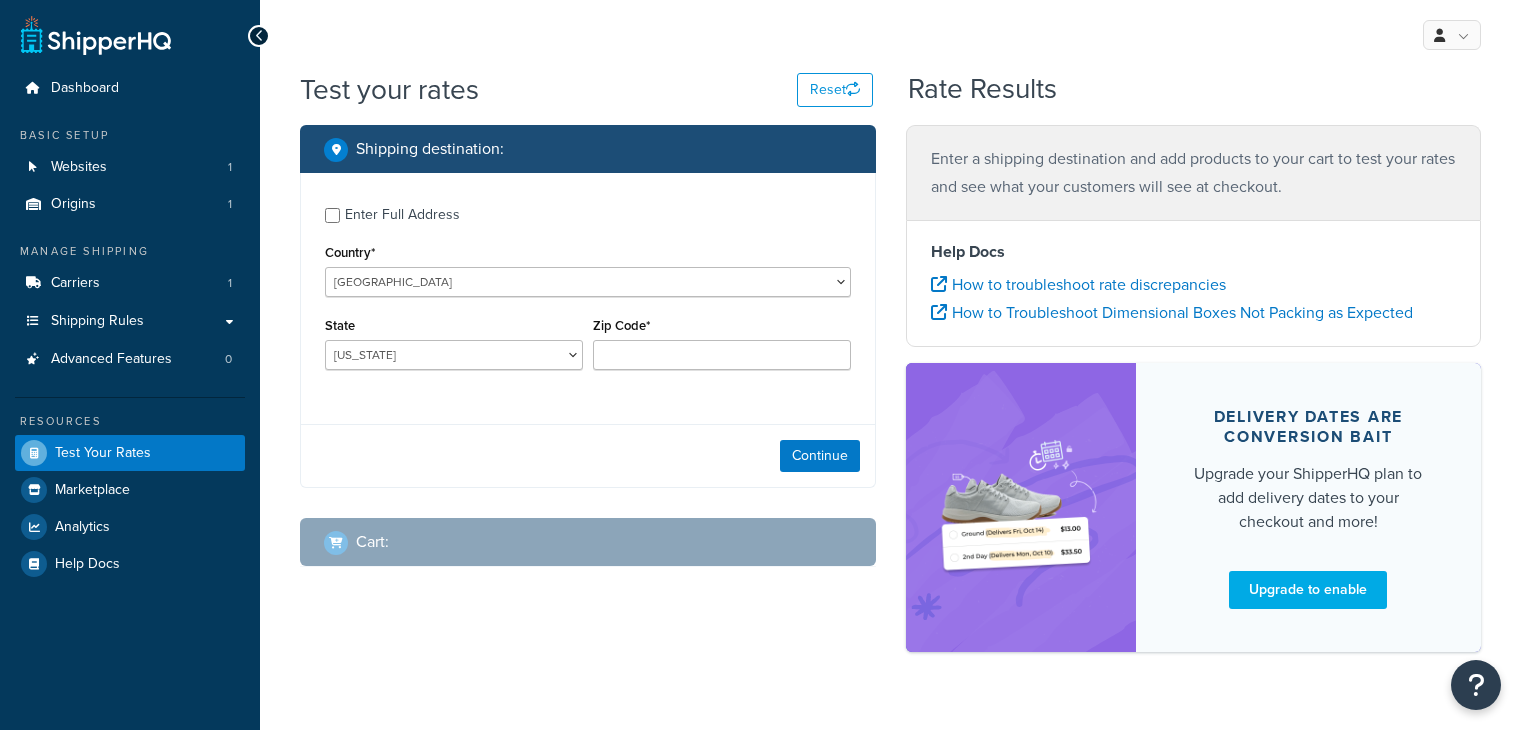 scroll, scrollTop: 0, scrollLeft: 0, axis: both 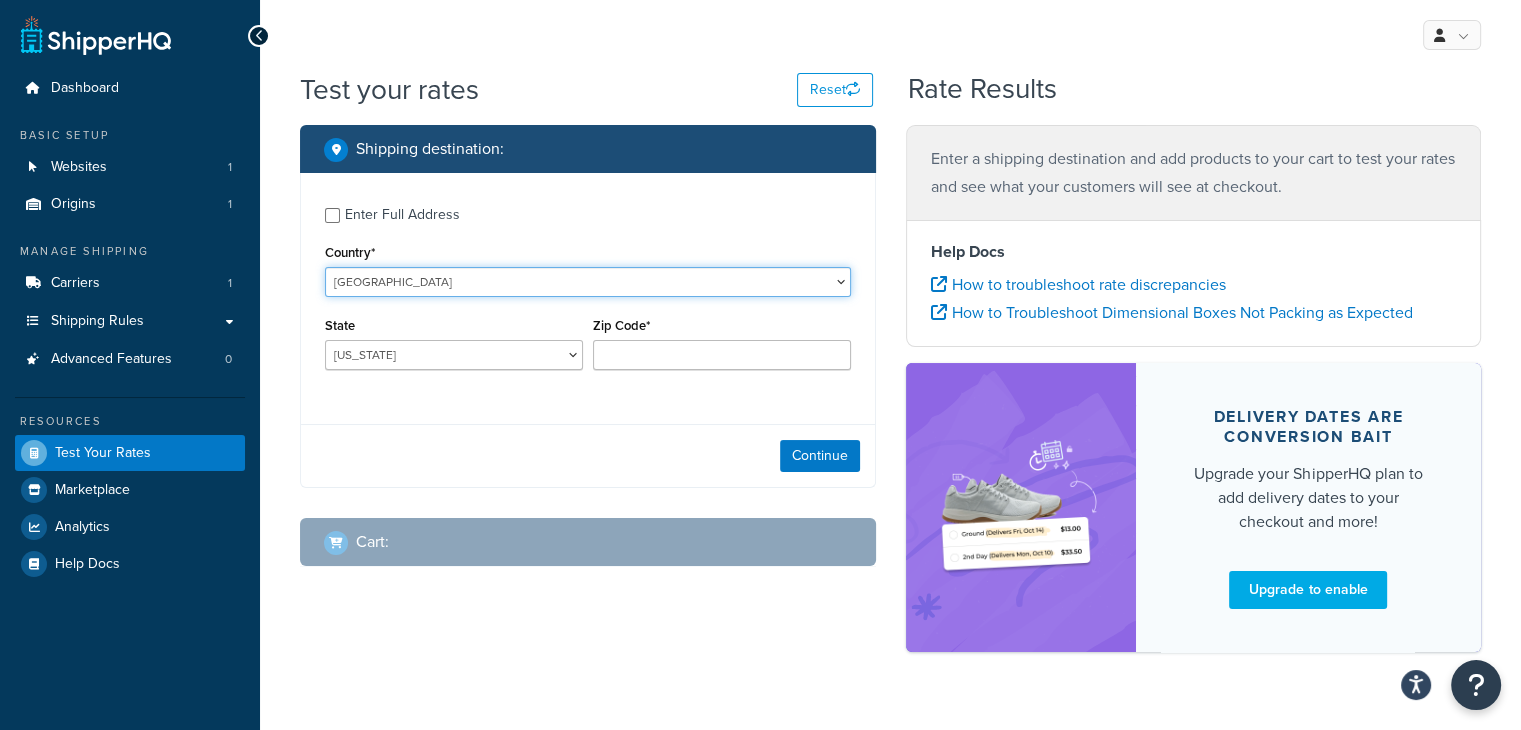 click on "United States  United Kingdom  Afghanistan  Åland Islands  Albania  Algeria  American Samoa  Andorra  Angola  Anguilla  Antarctica  Antigua and Barbuda  Argentina  Armenia  Aruba  Australia  Austria  Azerbaijan  Bahamas  Bahrain  Bangladesh  Barbados  Belarus  Belgium  Belize  Benin  Bermuda  Bhutan  Bolivia  Bonaire, Sint Eustatius and Saba  Bosnia and Herzegovina  Botswana  Bouvet Island  Brazil  British Indian Ocean Territory  Brunei Darussalam  Bulgaria  Burkina Faso  Burundi  Cambodia  Cameroon  Canada  Cape Verde  Cayman Islands  Central African Republic  Chad  Chile  China  Christmas Island  Cocos (Keeling) Islands  Colombia  Comoros  Congo  Congo, The Democratic Republic of the  Cook Islands  Costa Rica  Côte d'Ivoire  Croatia  Cuba  Curacao  Cyprus  Czech Republic  Denmark  Djibouti  Dominica  Dominican Republic  Ecuador  Egypt  El Salvador  Equatorial Guinea  Eritrea  Estonia  Ethiopia  Falkland Islands (Malvinas)  Faroe Islands  Fiji  Finland  France  French Guiana  French Polynesia  Gabon  Guam" at bounding box center [588, 282] 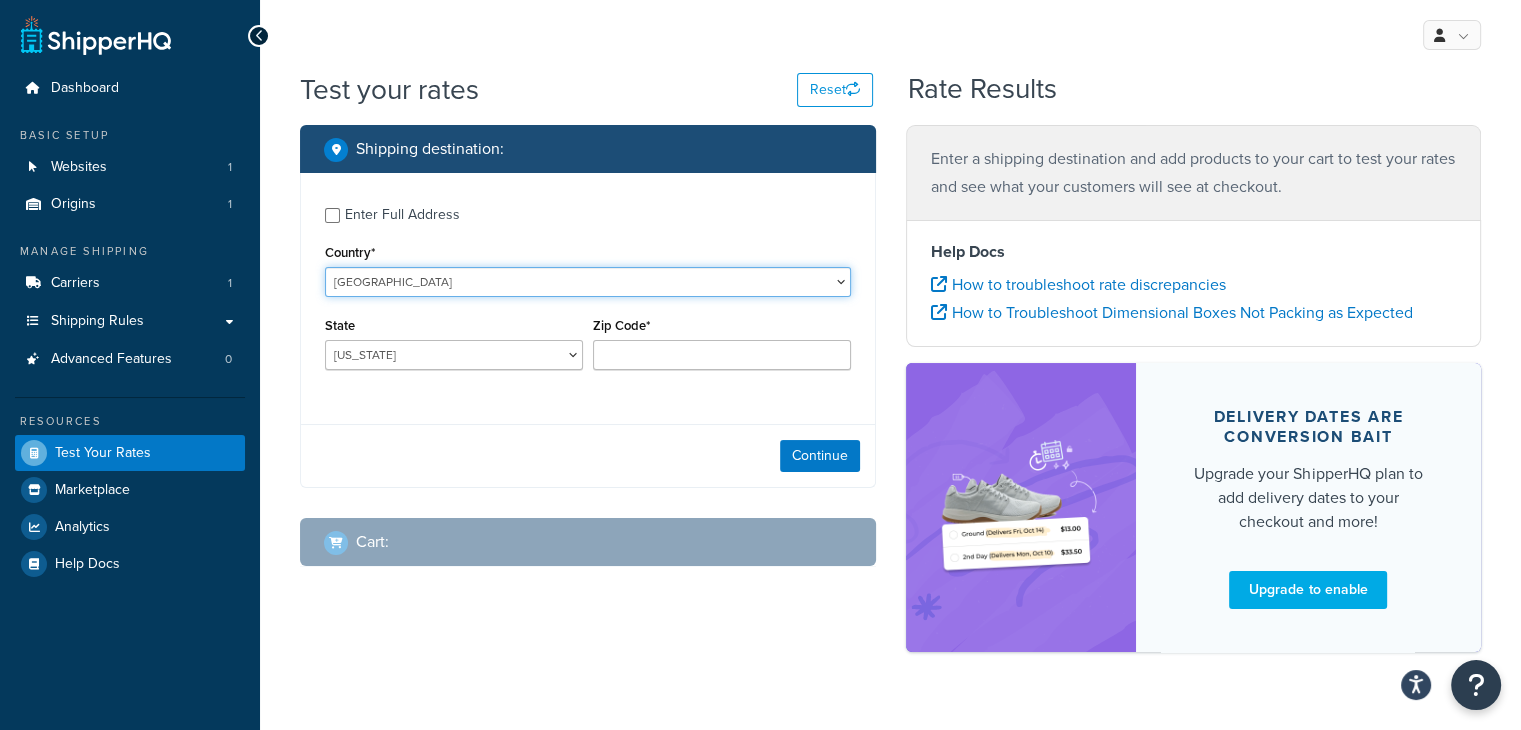 select on "GB" 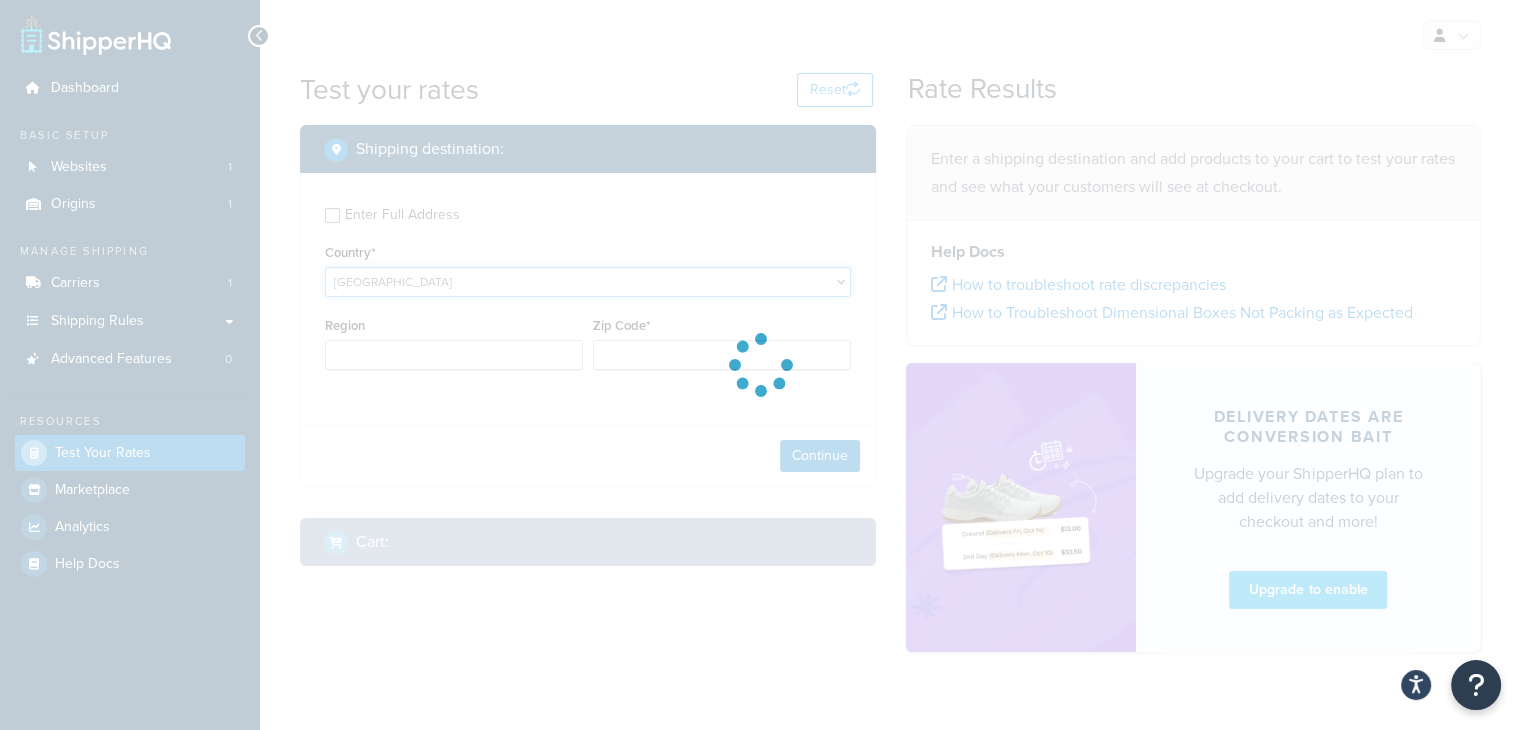 type on "AL" 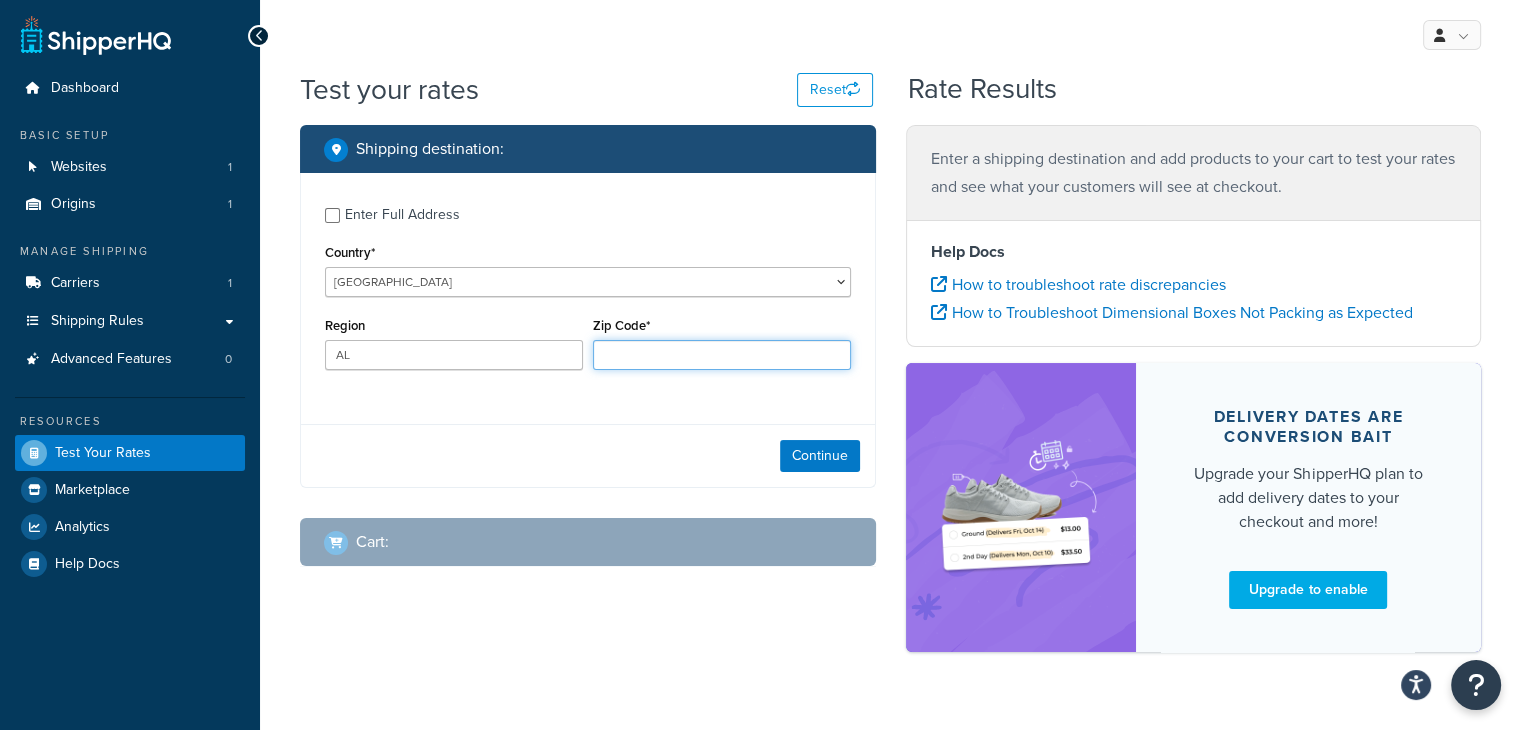 type 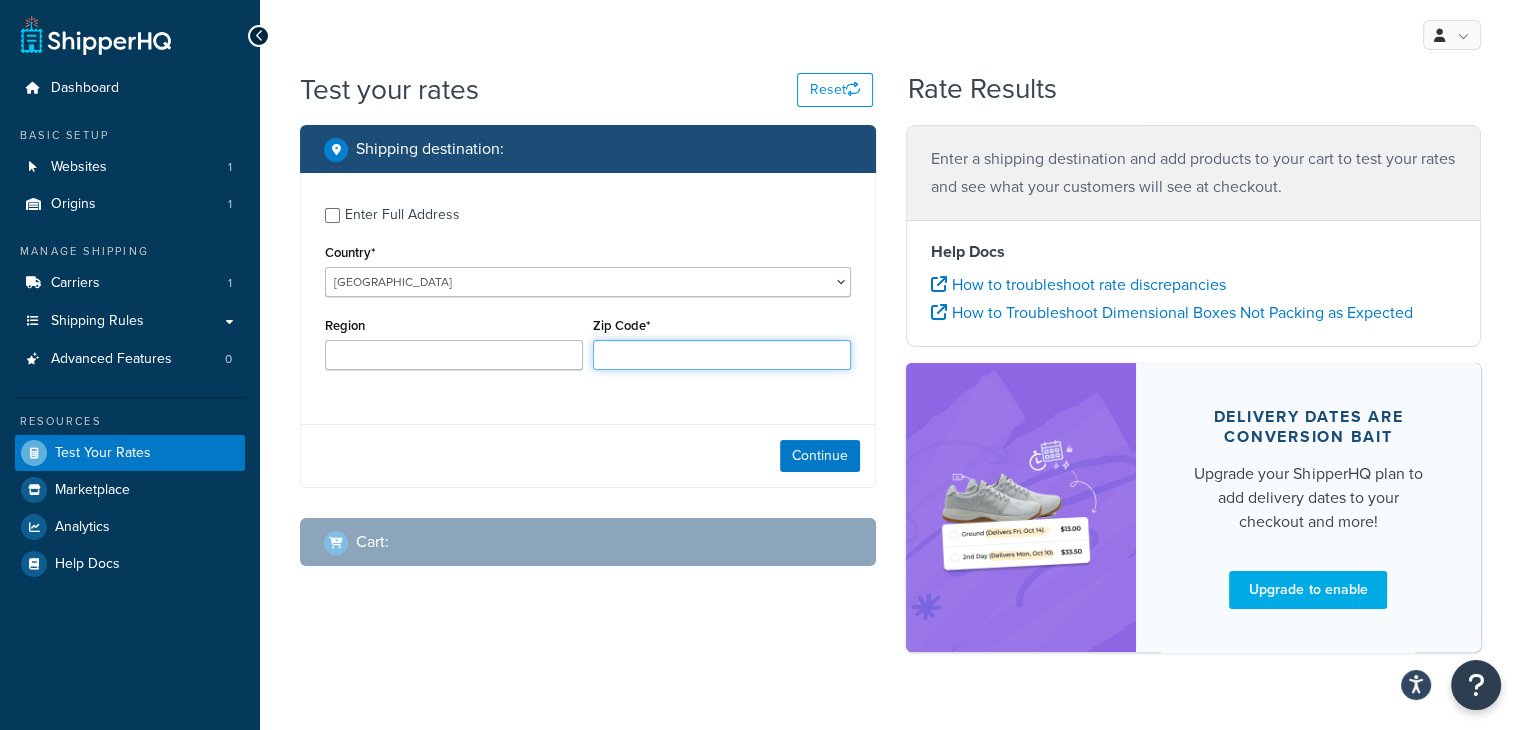 click on "Zip Code*" at bounding box center (722, 355) 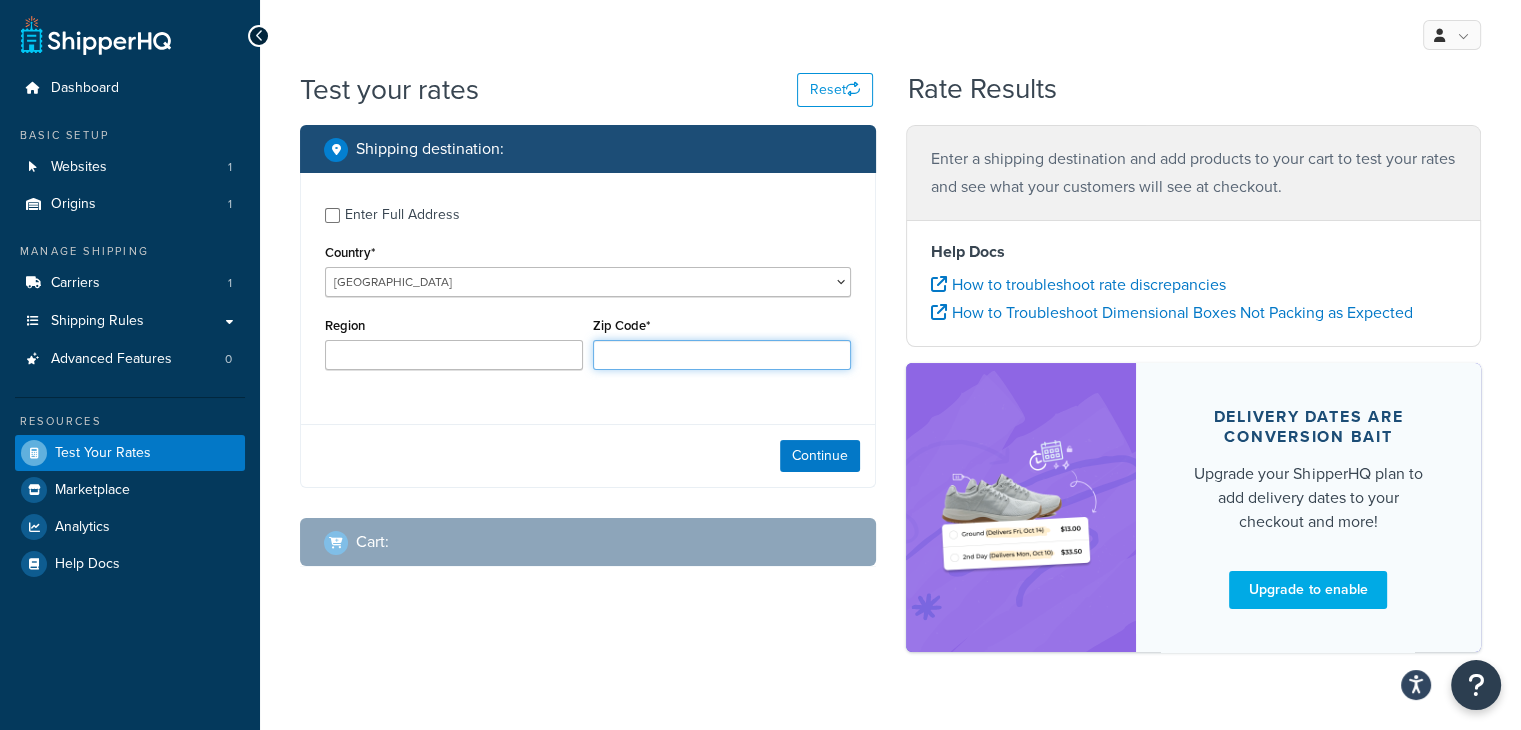 type on "iv40" 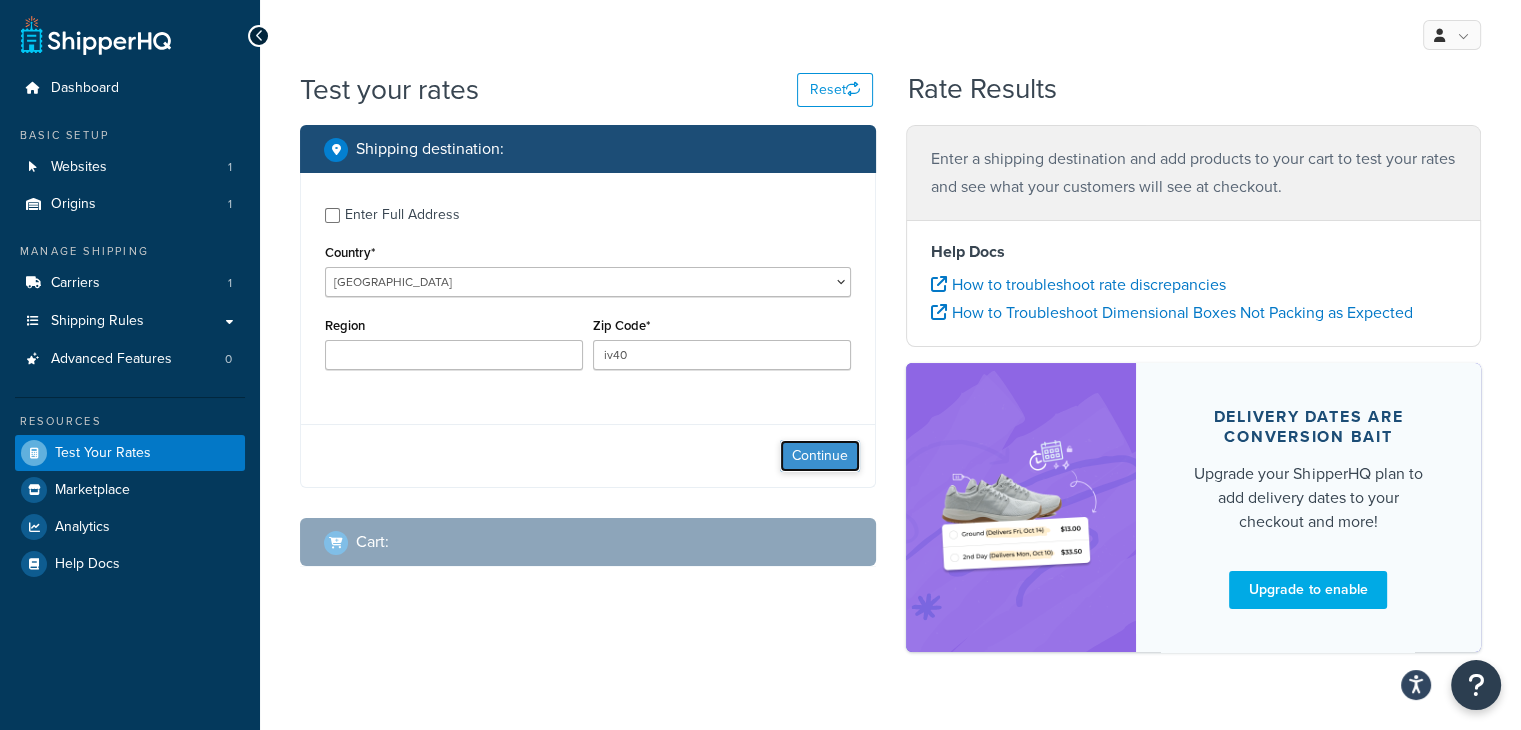 click on "Continue" at bounding box center (820, 456) 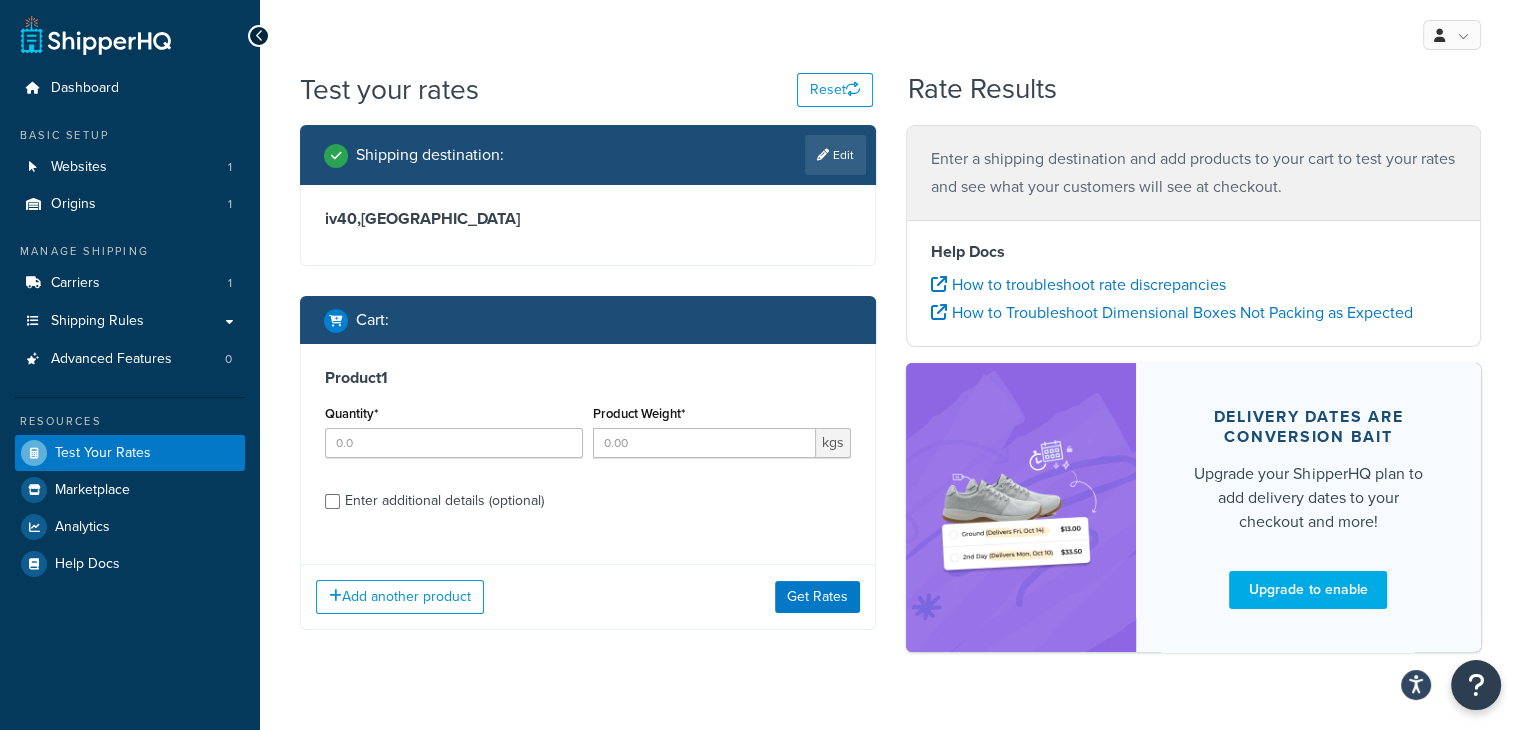 click on "Enter additional details (optional)" at bounding box center (444, 501) 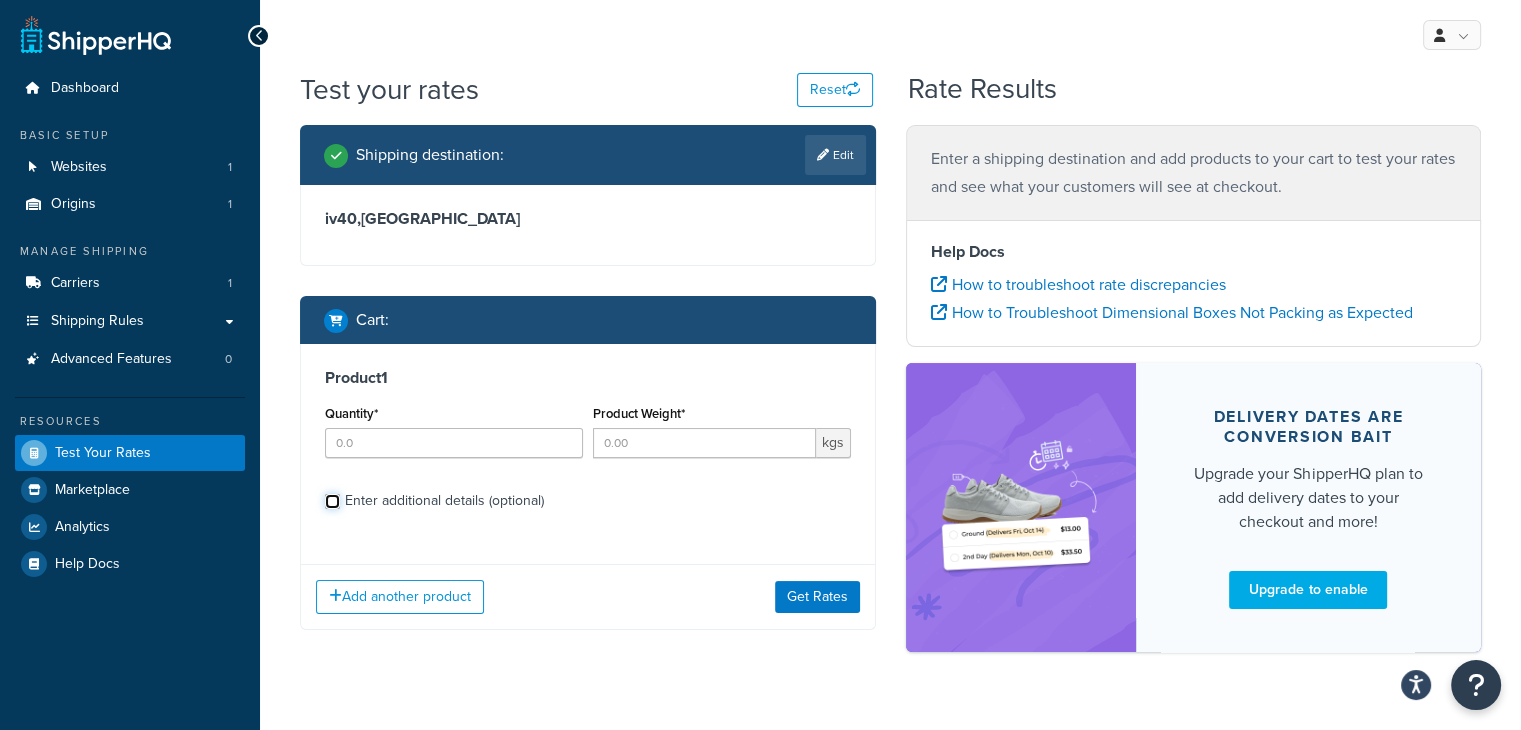 click on "Enter additional details (optional)" at bounding box center (332, 501) 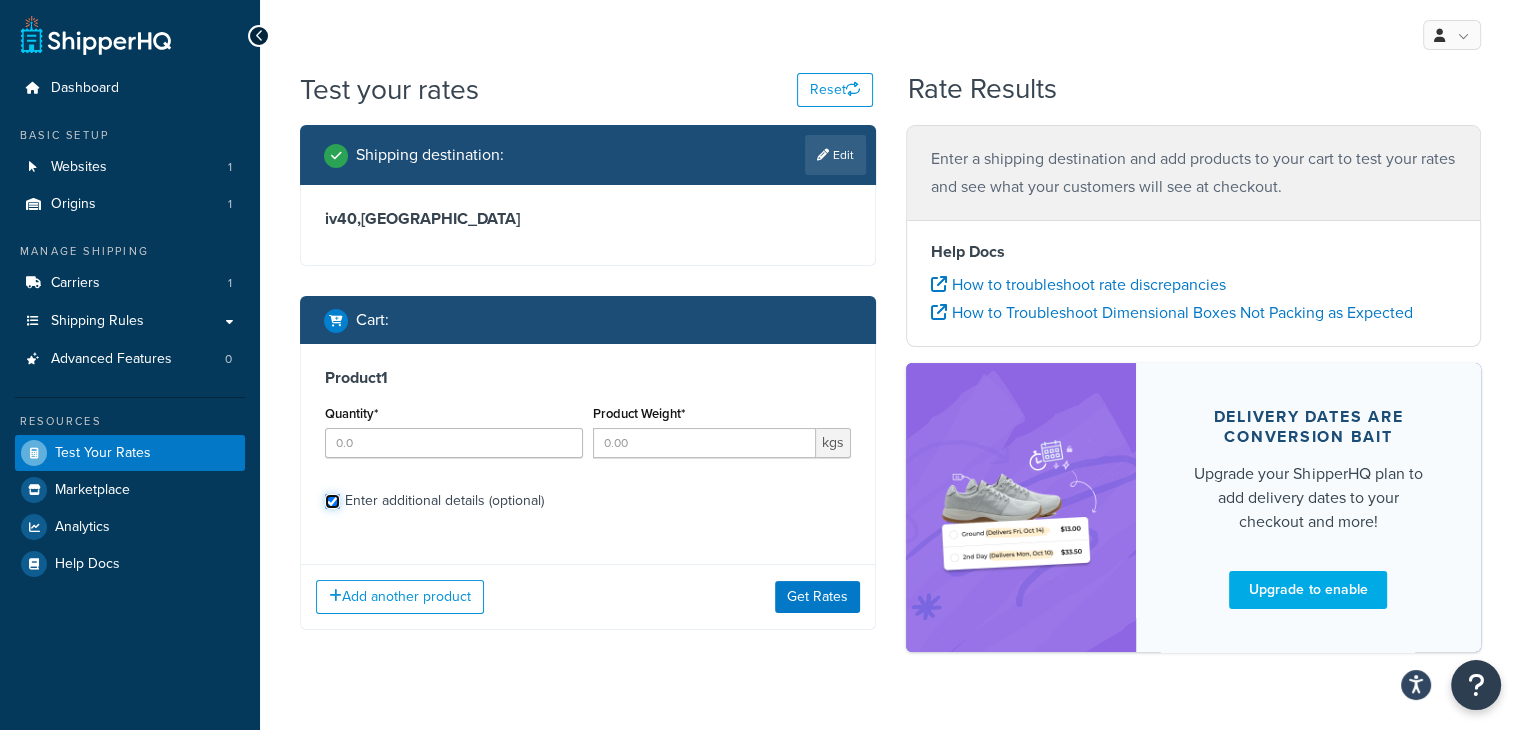 checkbox on "true" 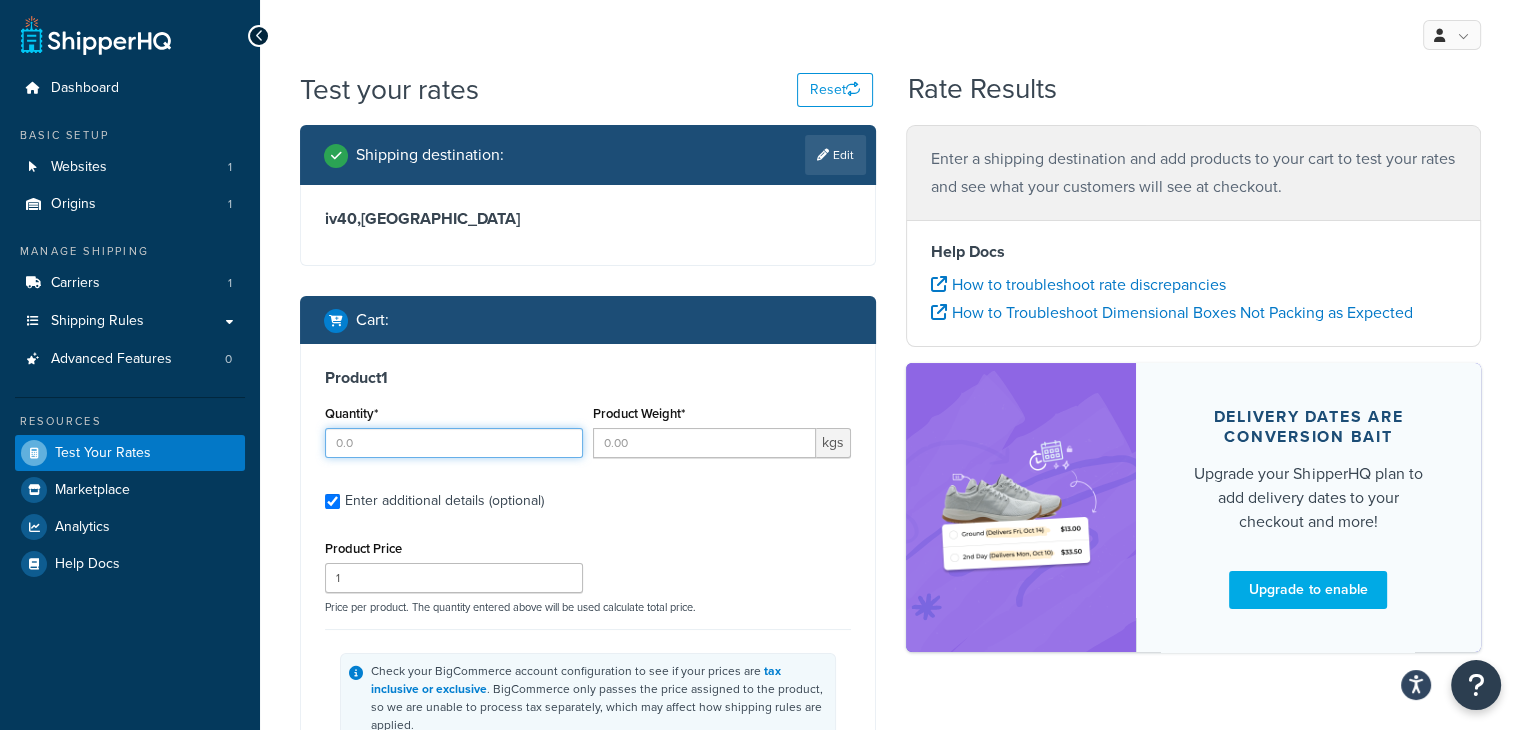 click on "Quantity*" at bounding box center (454, 443) 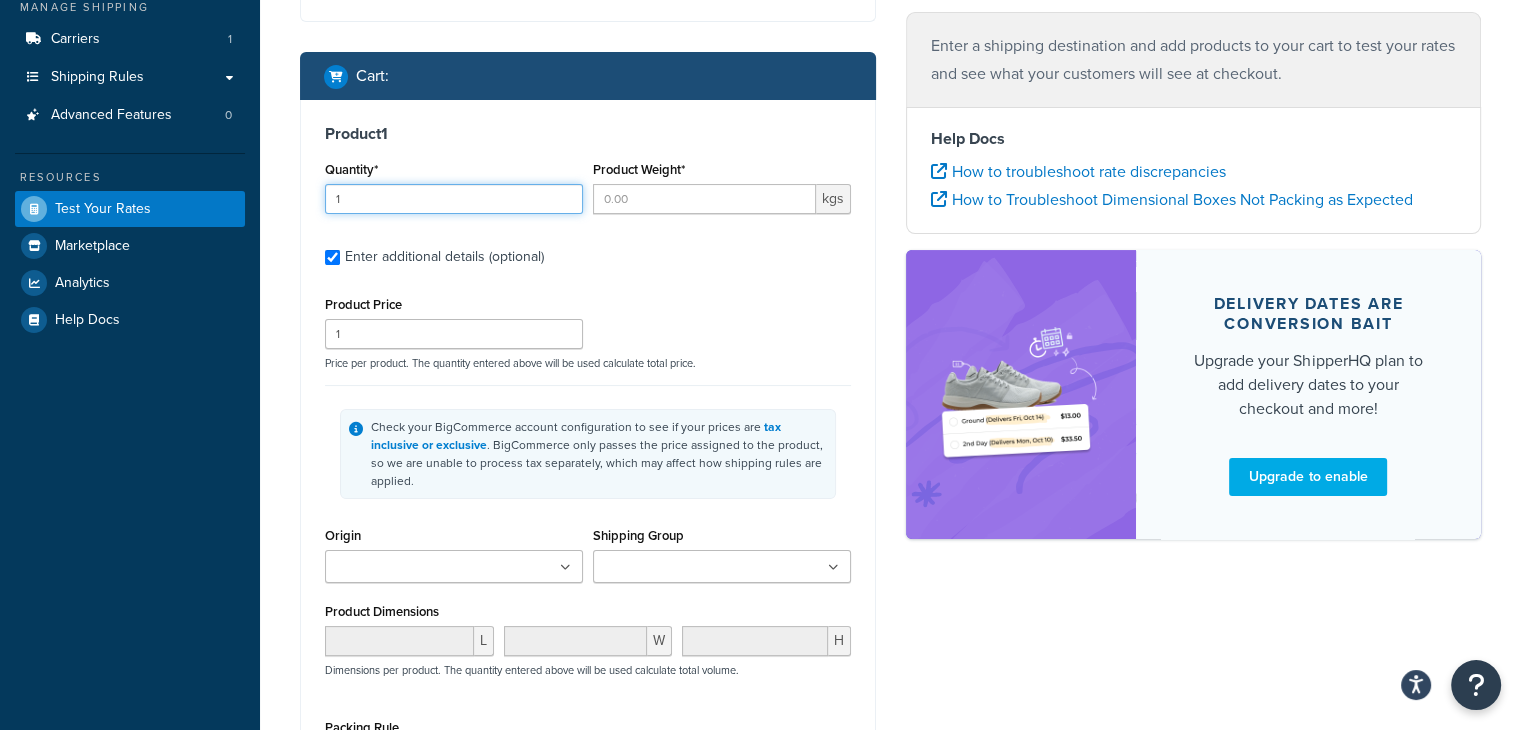 scroll, scrollTop: 246, scrollLeft: 0, axis: vertical 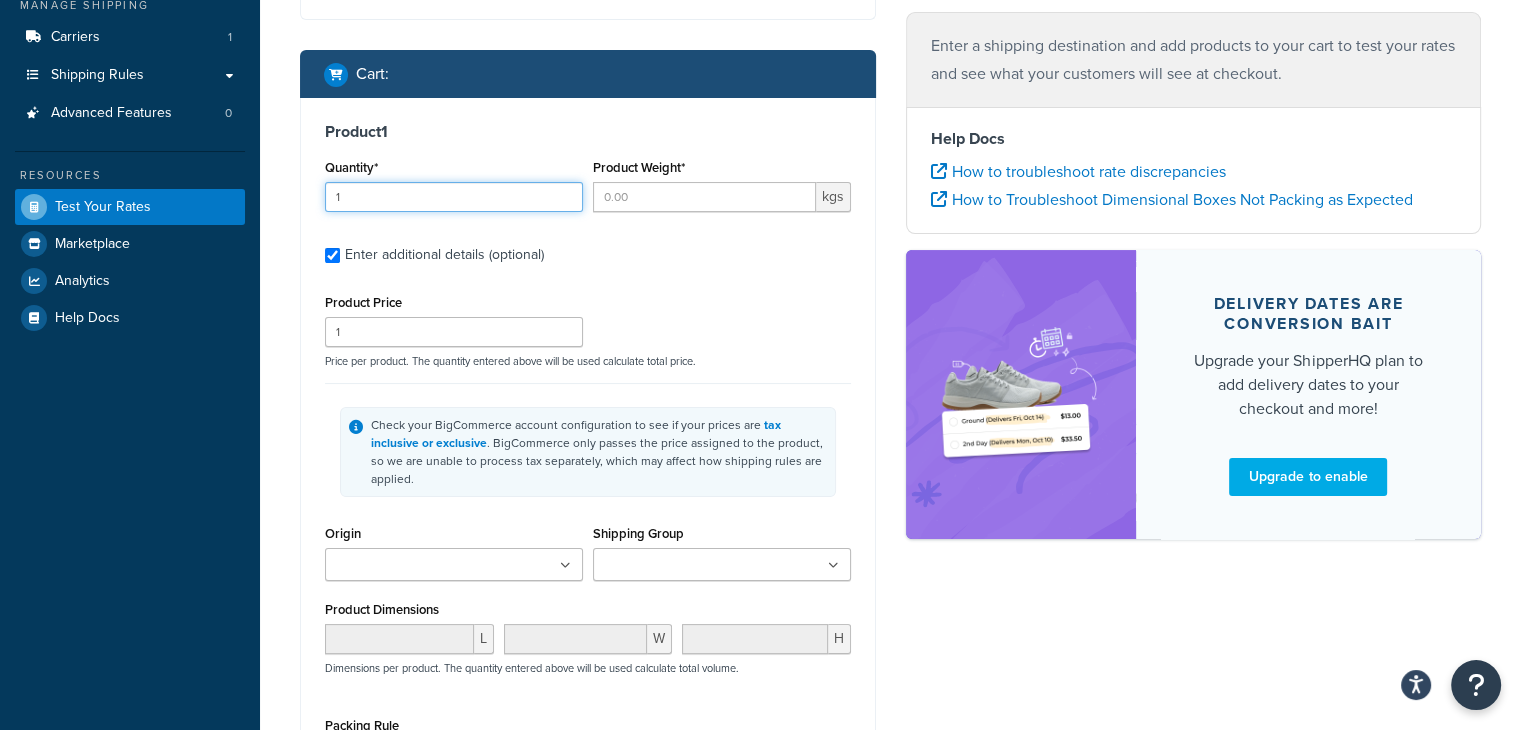 type on "1" 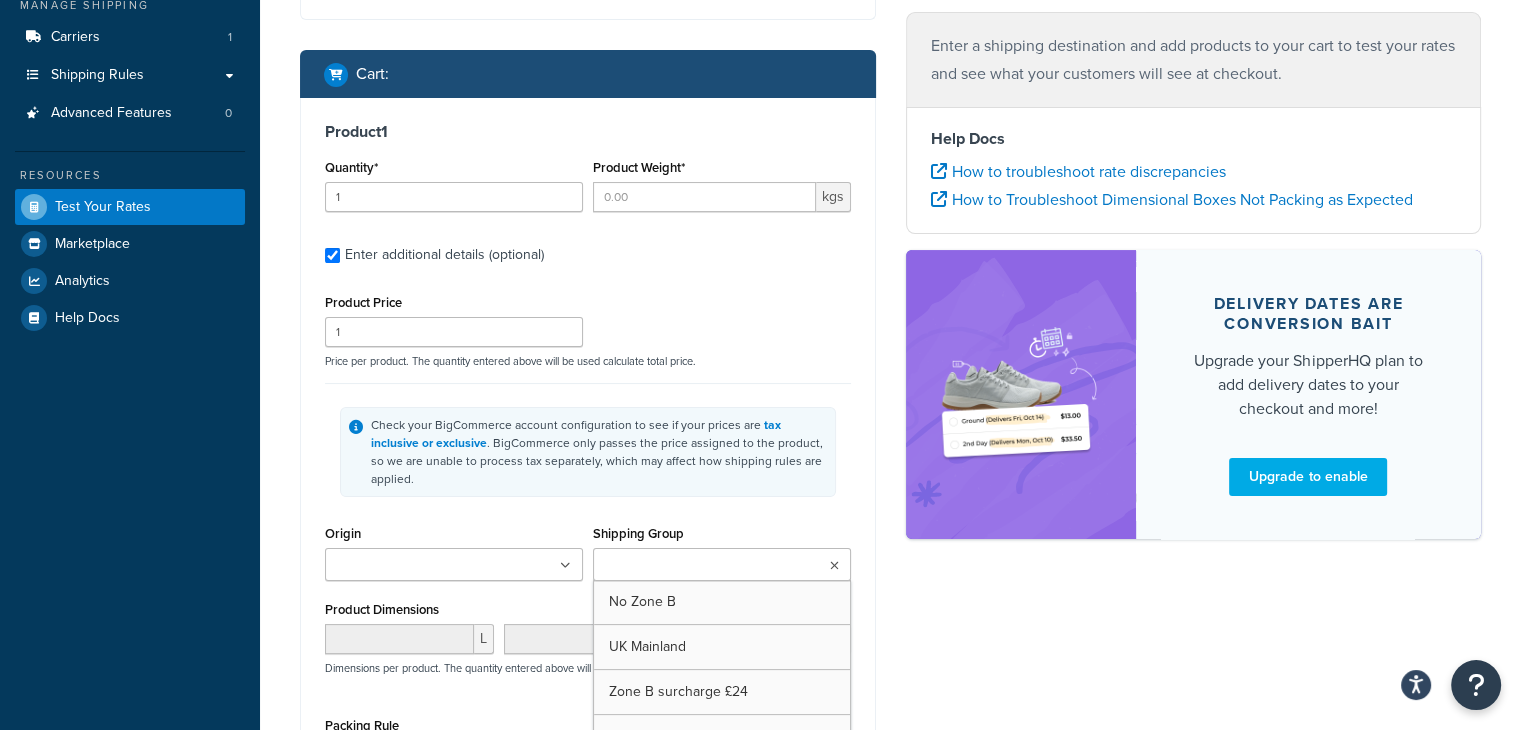 click at bounding box center (722, 564) 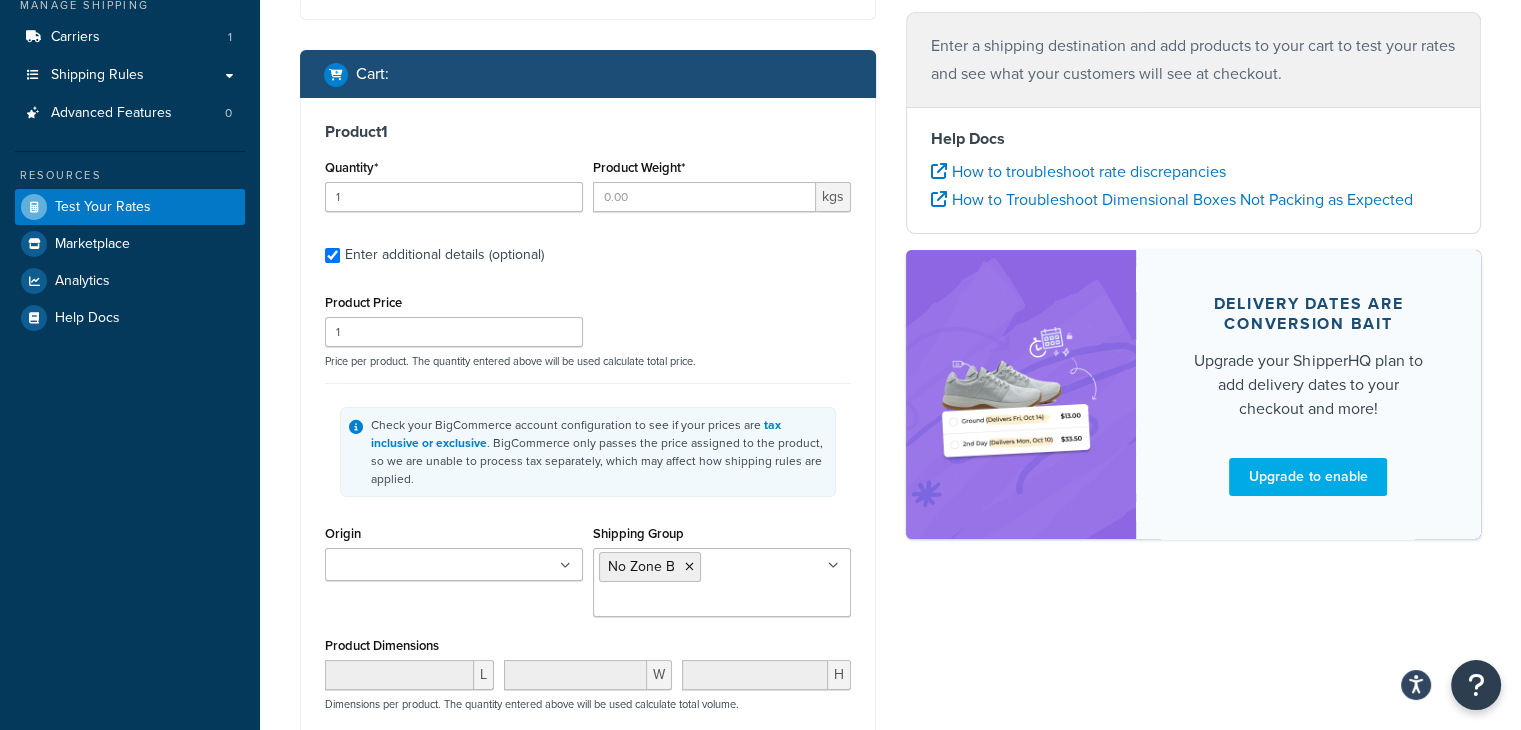 click on "Check your BigCommerce account configuration to see if your prices are   tax inclusive or exclusive . BigCommerce only passes the price assigned to the product, so we are unable to process tax separately, which may affect how shipping rules are applied." at bounding box center [599, 452] 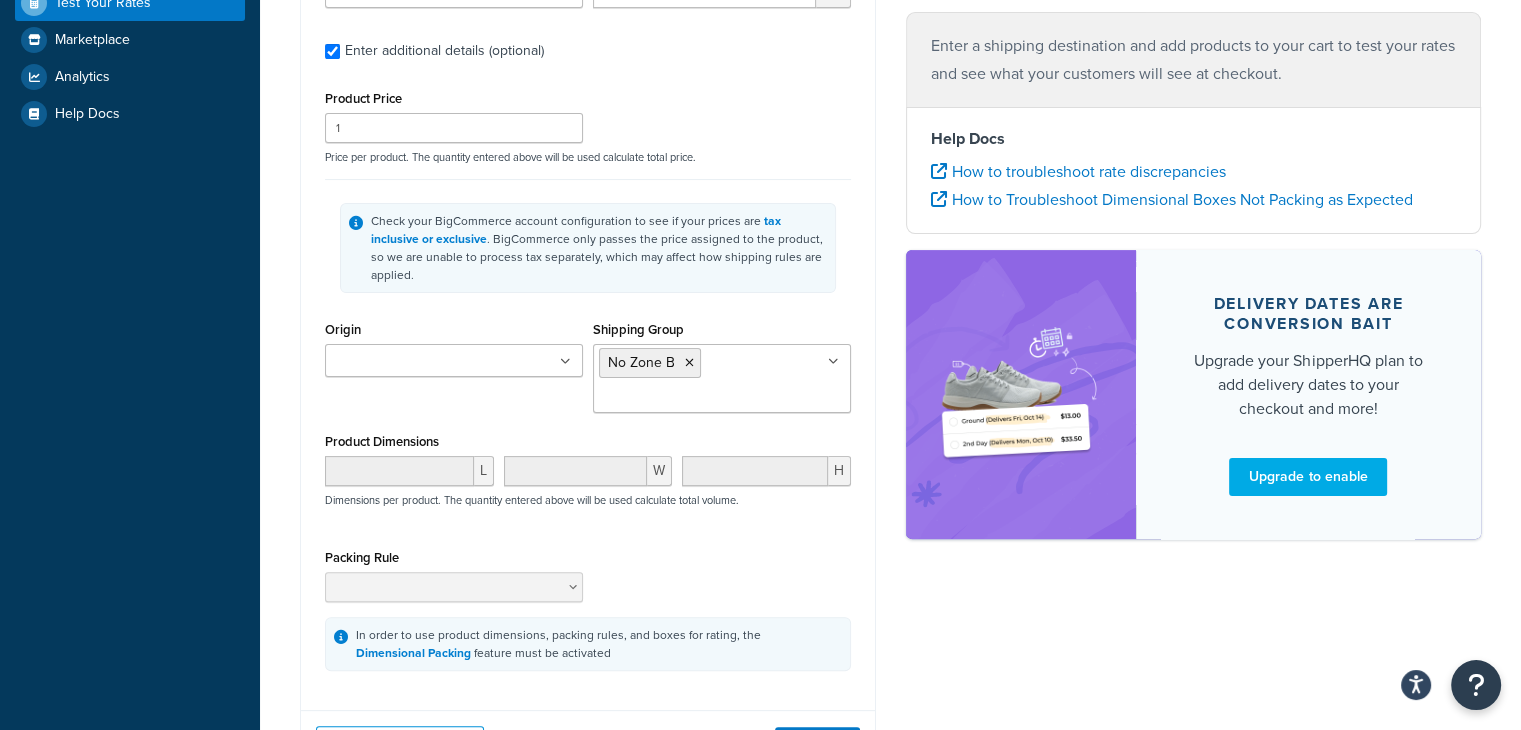 scroll, scrollTop: 452, scrollLeft: 0, axis: vertical 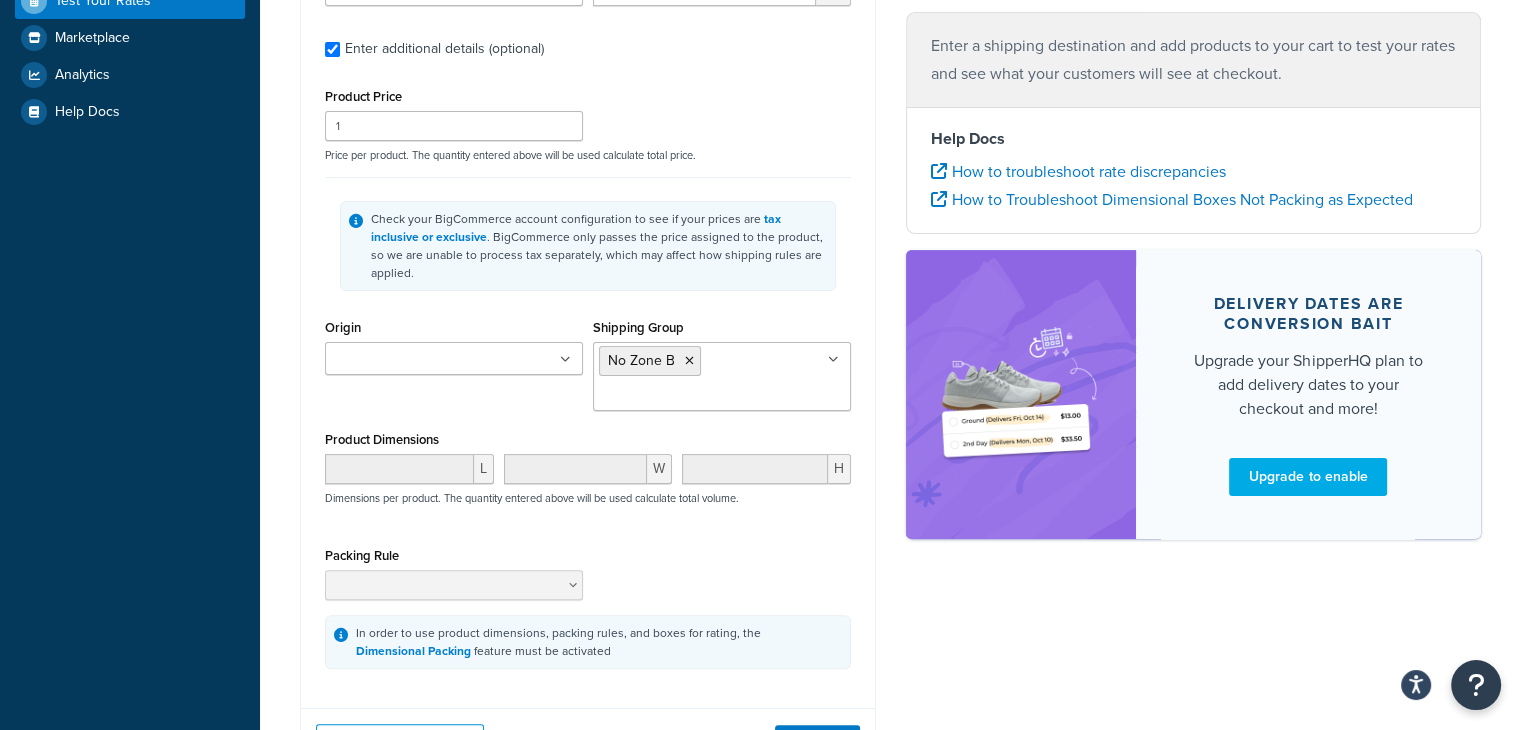 click on "Add another product Get Rates" at bounding box center [588, 740] 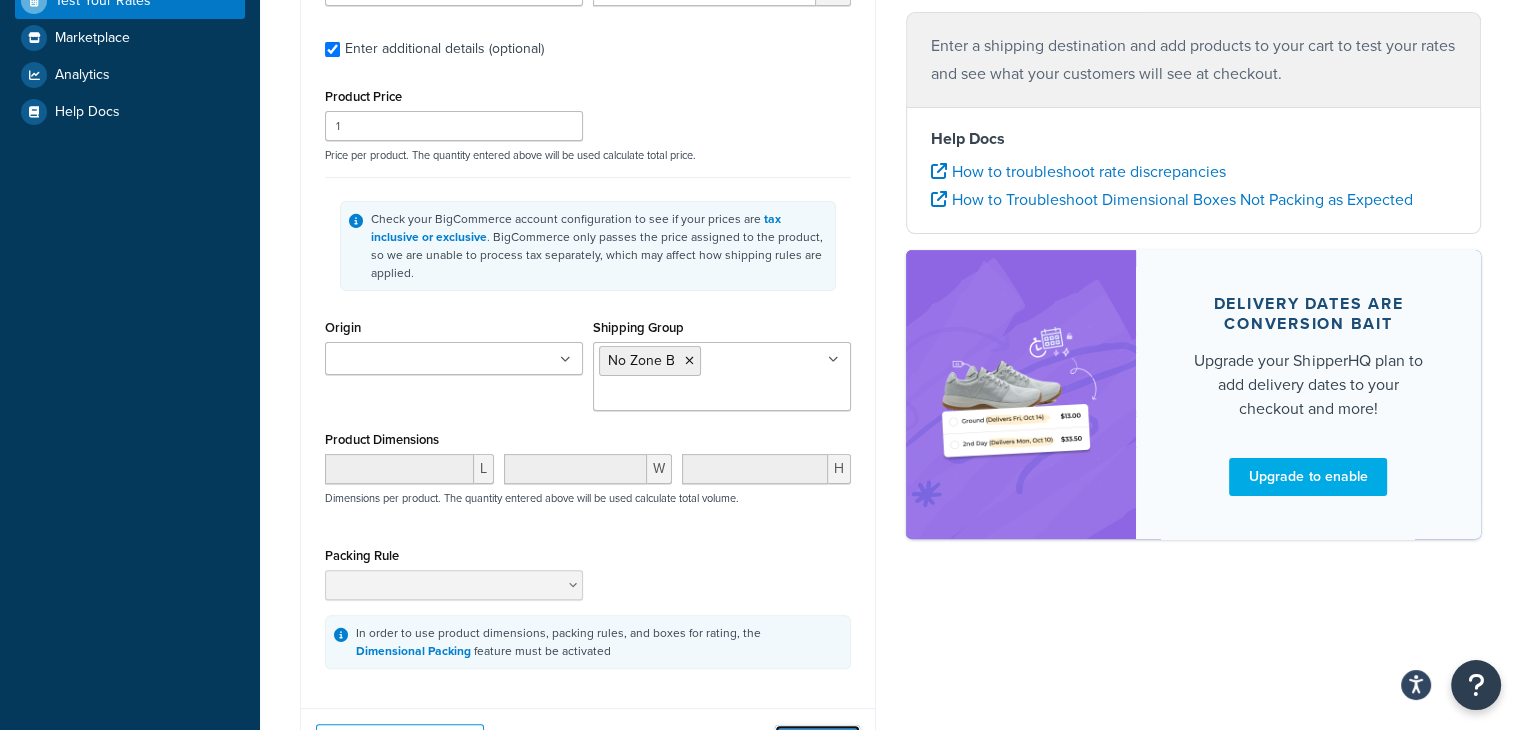 click on "Get Rates" at bounding box center (817, 741) 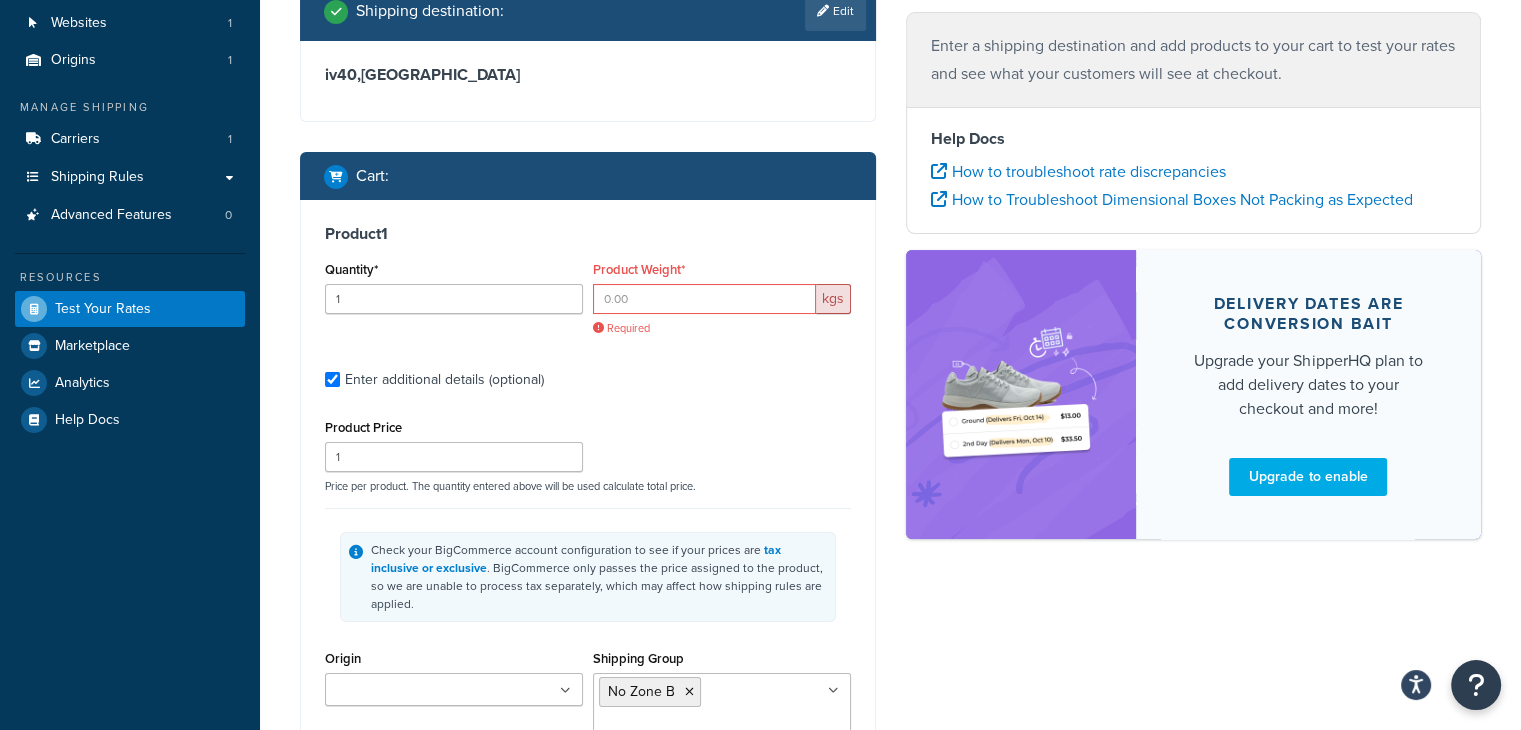 scroll, scrollTop: 142, scrollLeft: 0, axis: vertical 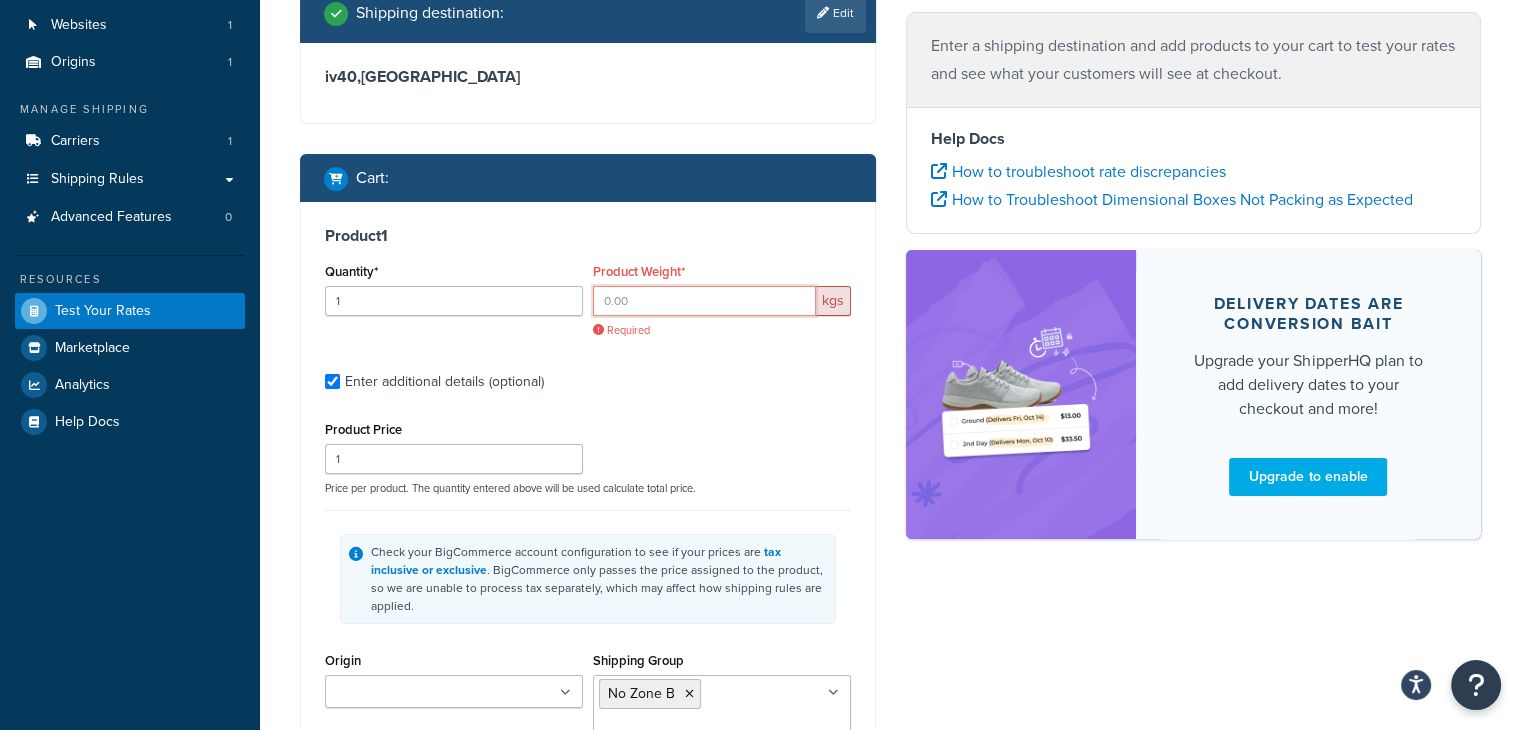 click on "Product Weight*" at bounding box center [704, 301] 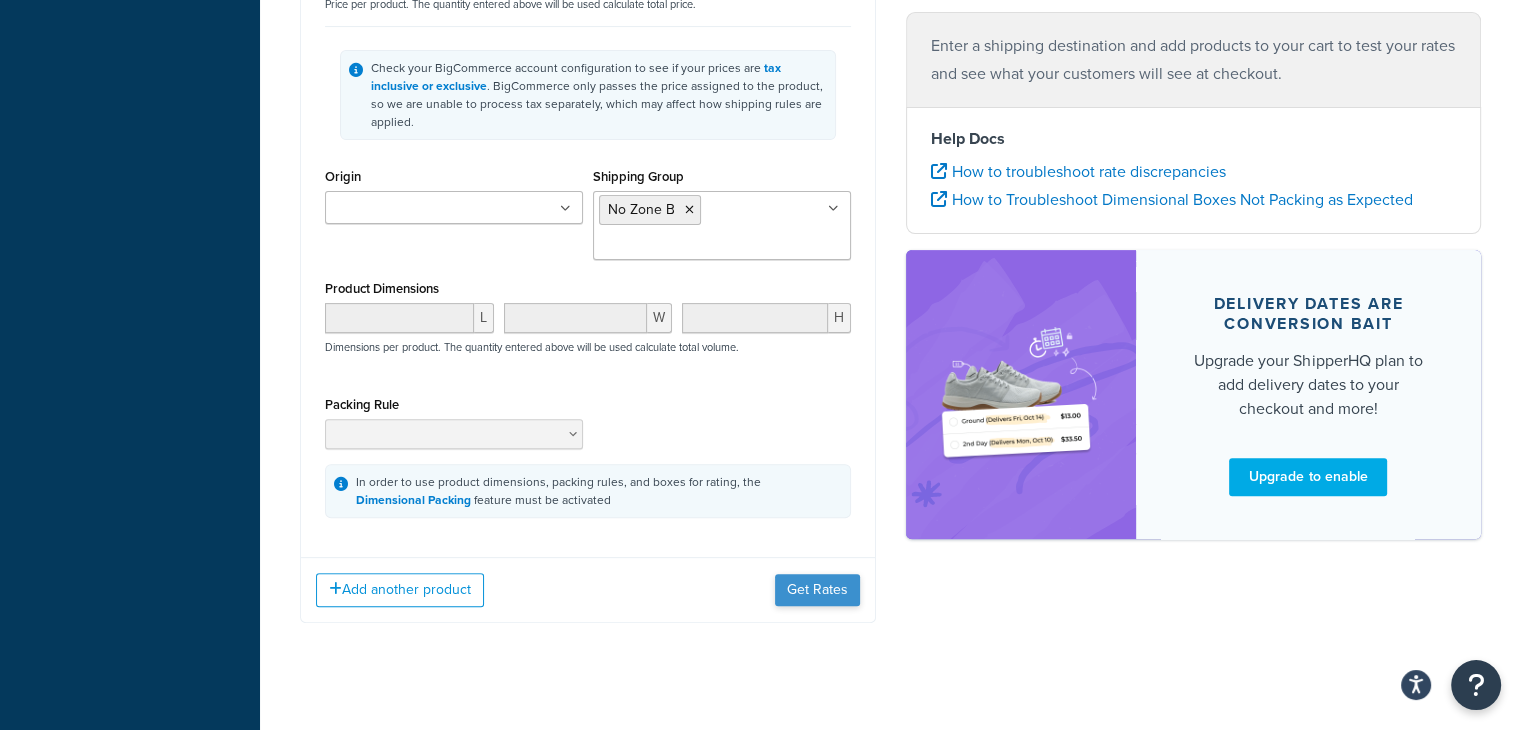 type on "1" 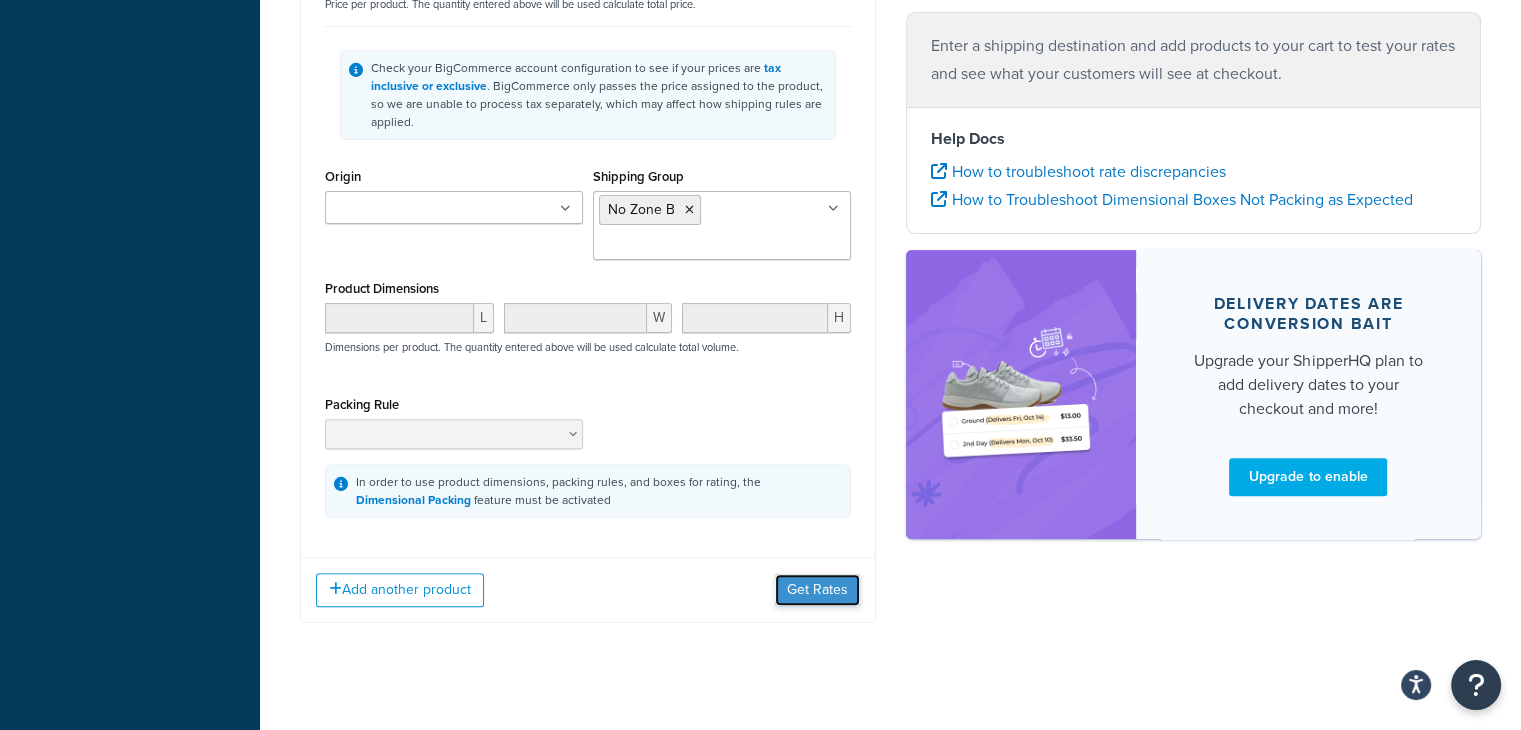 click on "Get Rates" at bounding box center (817, 590) 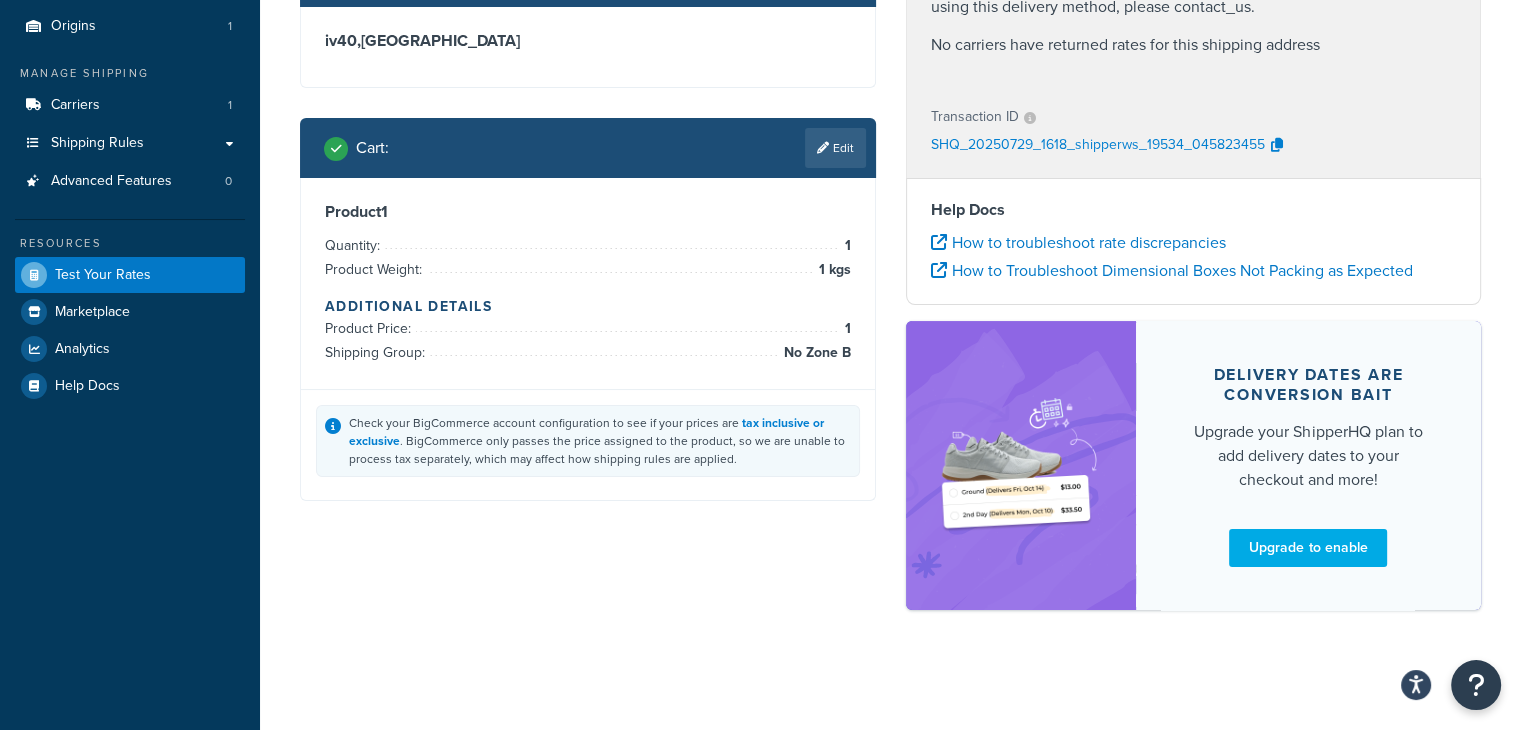 scroll, scrollTop: 0, scrollLeft: 0, axis: both 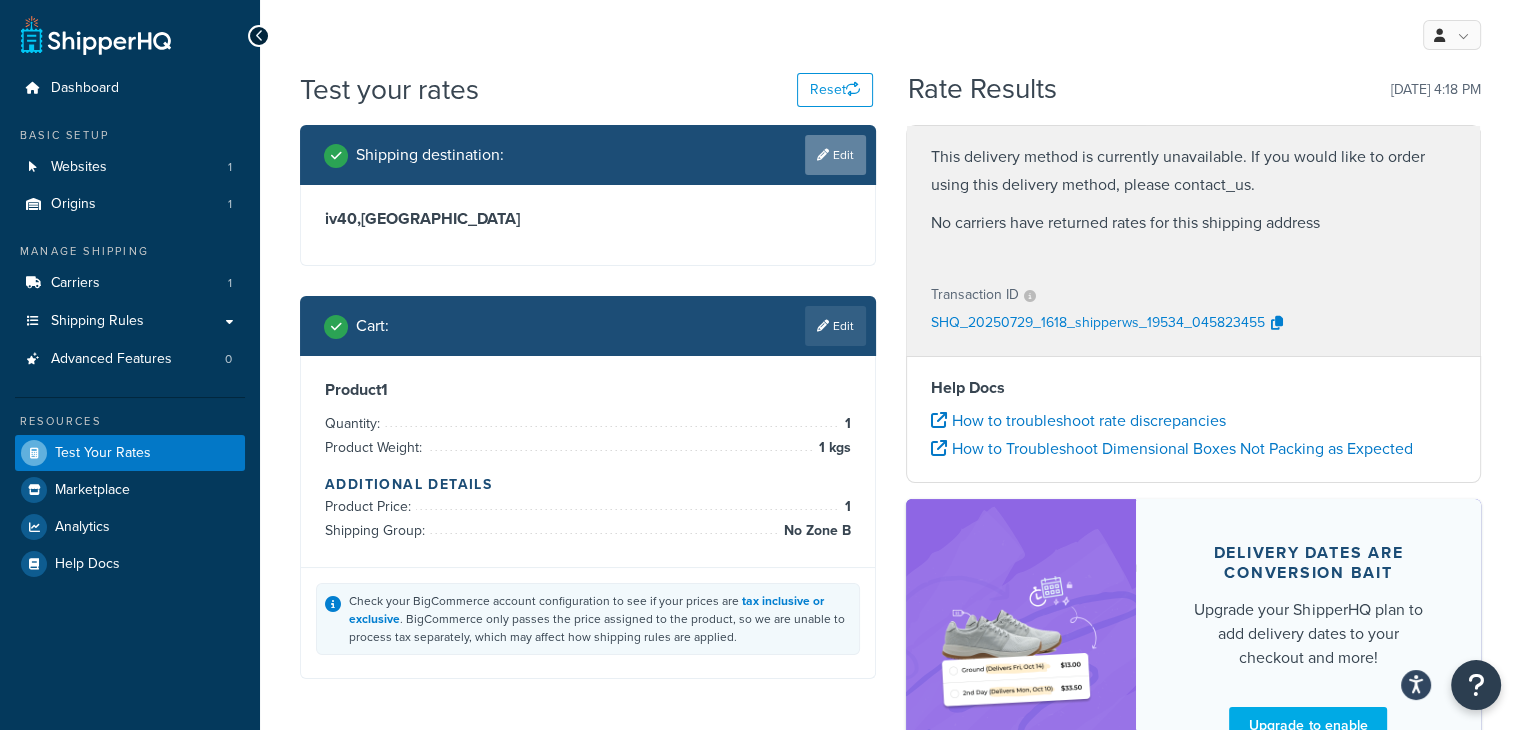 click at bounding box center (823, 155) 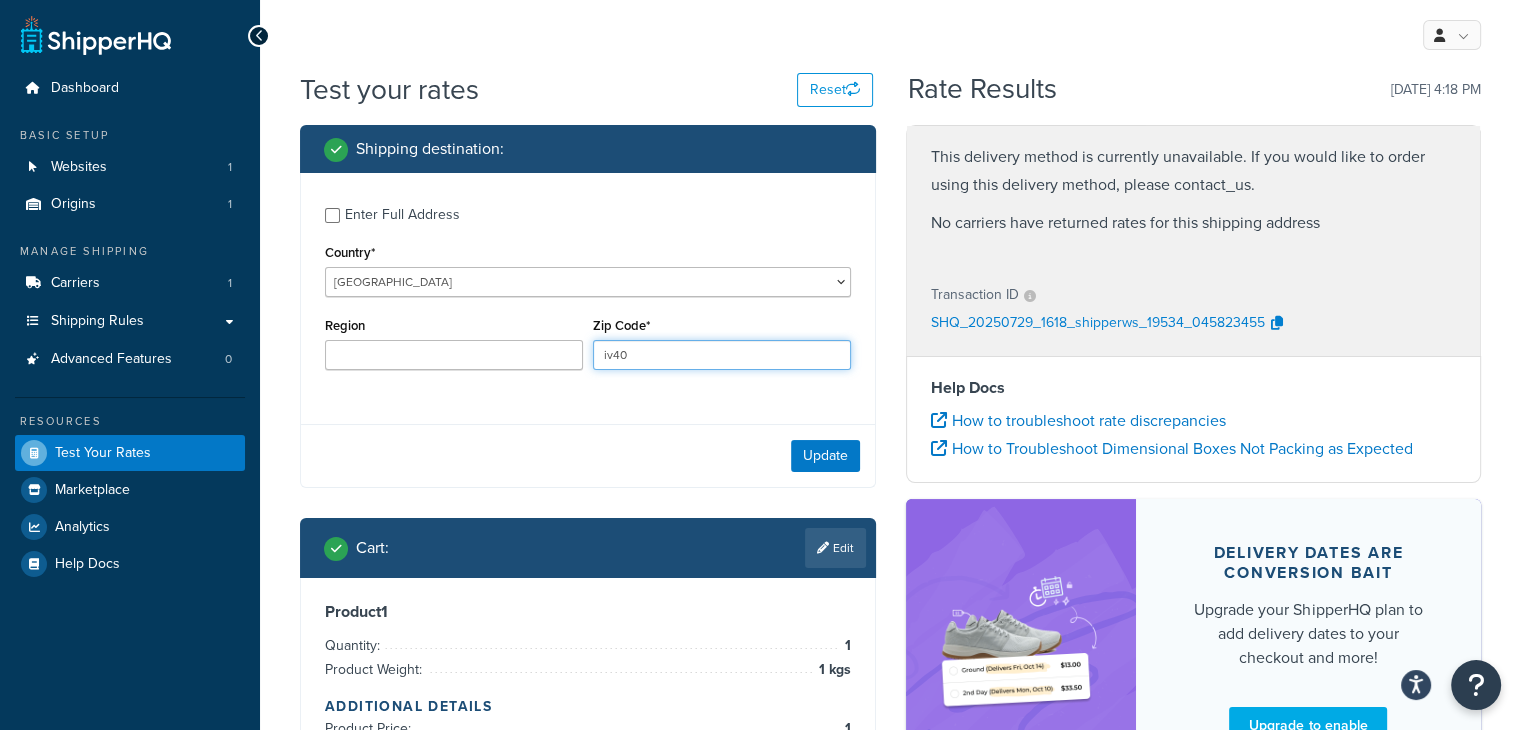 click on "iv40" at bounding box center (722, 355) 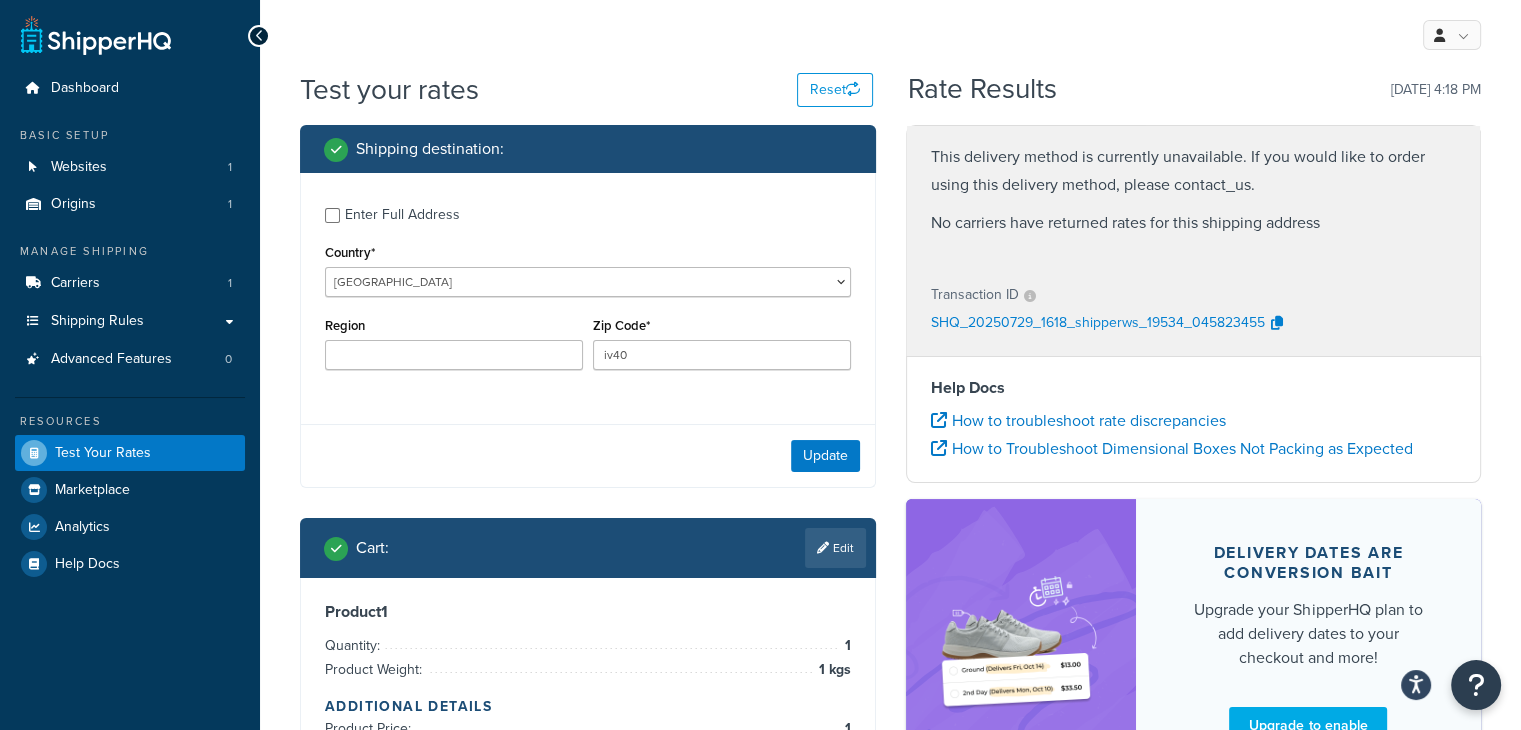 click on "Shipping destination :   Enter Full Address Country*   United States  United Kingdom  Afghanistan  Åland Islands  Albania  Algeria  American Samoa  Andorra  Angola  Anguilla  Antarctica  Antigua and Barbuda  Argentina  Armenia  Aruba  Australia  Austria  Azerbaijan  Bahamas  Bahrain  Bangladesh  Barbados  Belarus  Belgium  Belize  Benin  Bermuda  Bhutan  Bolivia  Bonaire, Sint Eustatius and Saba  Bosnia and Herzegovina  Botswana  Bouvet Island  Brazil  British Indian Ocean Territory  Brunei Darussalam  Bulgaria  Burkina Faso  Burundi  Cambodia  Cameroon  Canada  Cape Verde  Cayman Islands  Central African Republic  Chad  Chile  China  Christmas Island  Cocos (Keeling) Islands  Colombia  Comoros  Congo  Congo, The Democratic Republic of the  Cook Islands  Costa Rica  Côte d'Ivoire  Croatia  Cuba  Curacao  Cyprus  Czech Republic  Denmark  Djibouti  Dominica  Dominican Republic  Ecuador  Egypt  El Salvador  Equatorial Guinea  Eritrea  Estonia  Ethiopia  Falkland Islands (Malvinas)  Faroe Islands  Fiji  France" at bounding box center [588, 528] 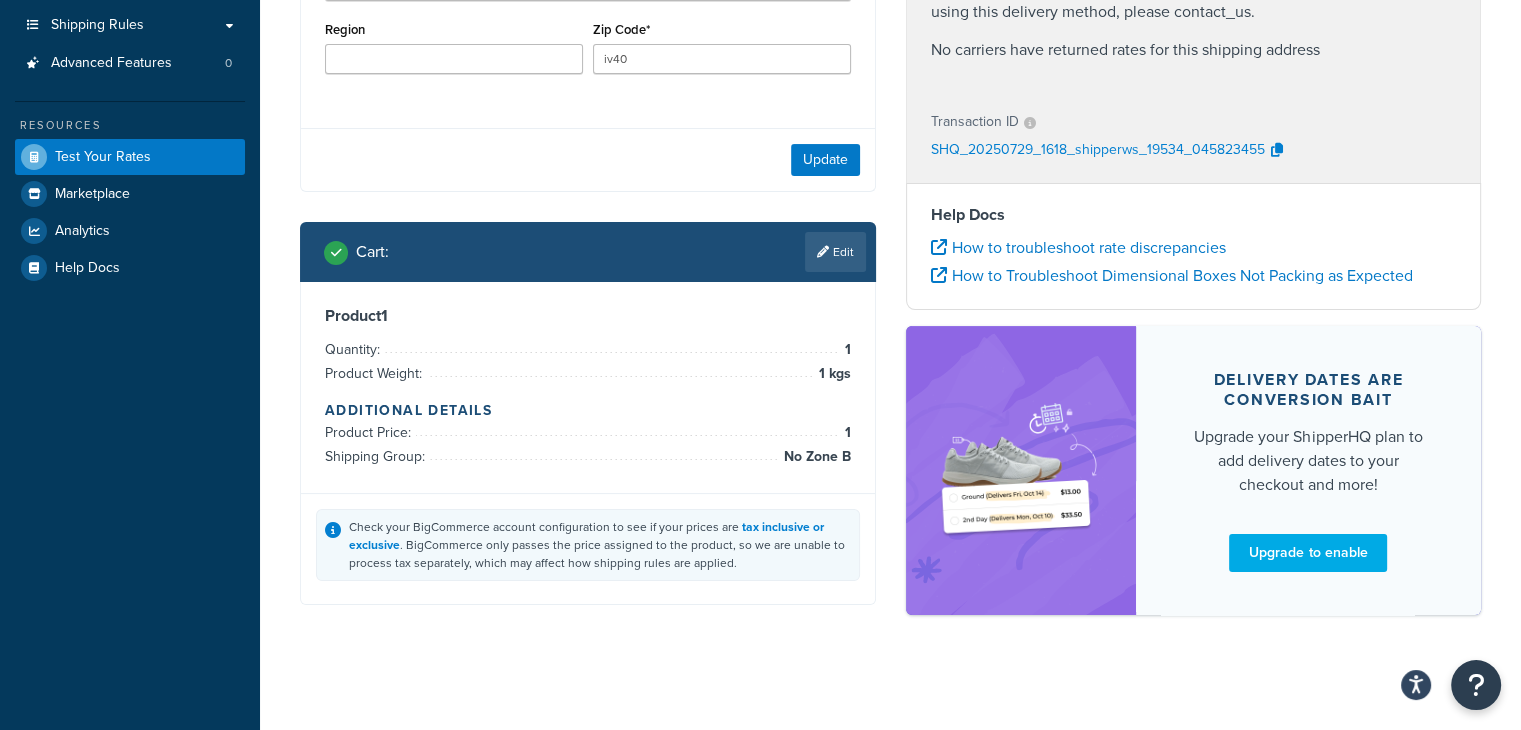 scroll, scrollTop: 299, scrollLeft: 0, axis: vertical 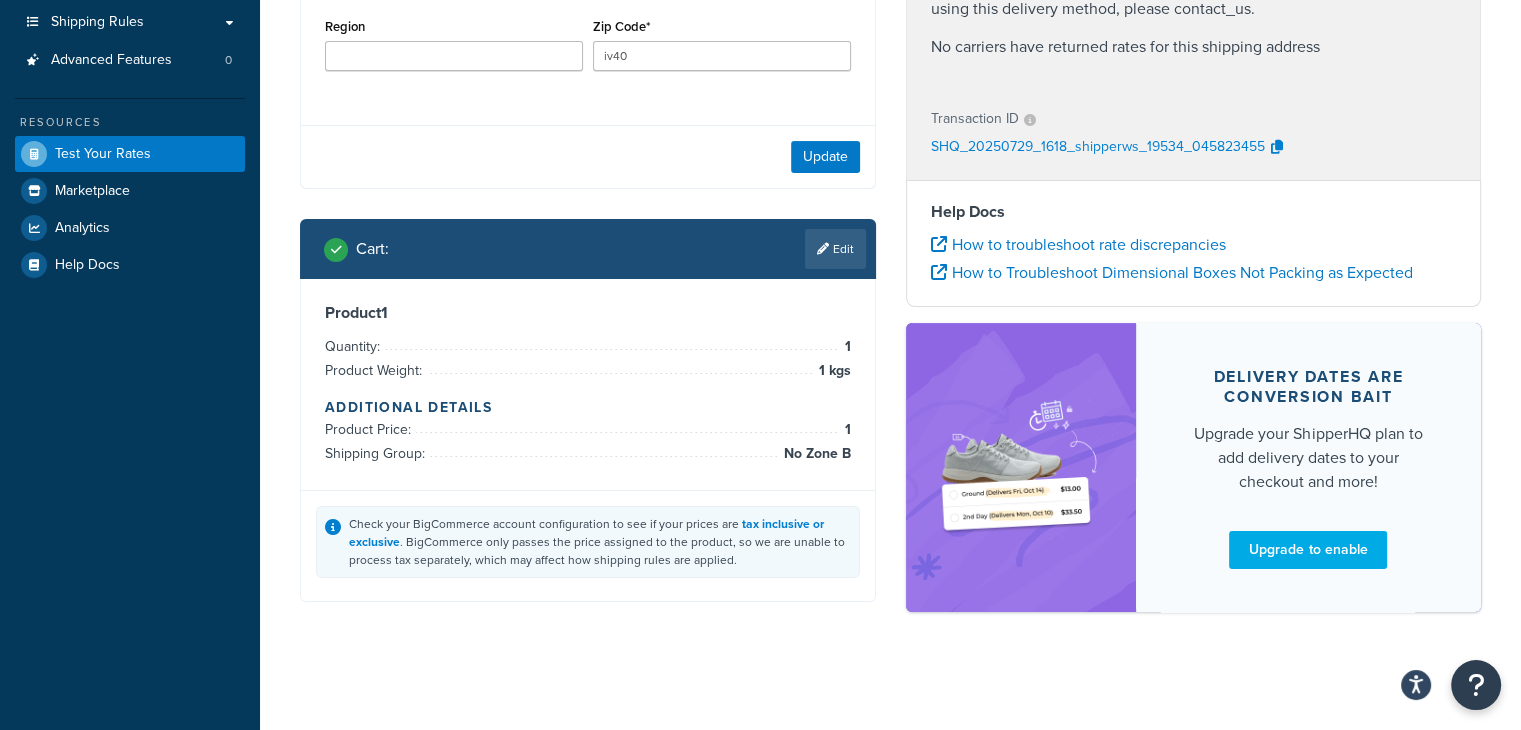 click on "Cart :  Edit" at bounding box center [588, 249] 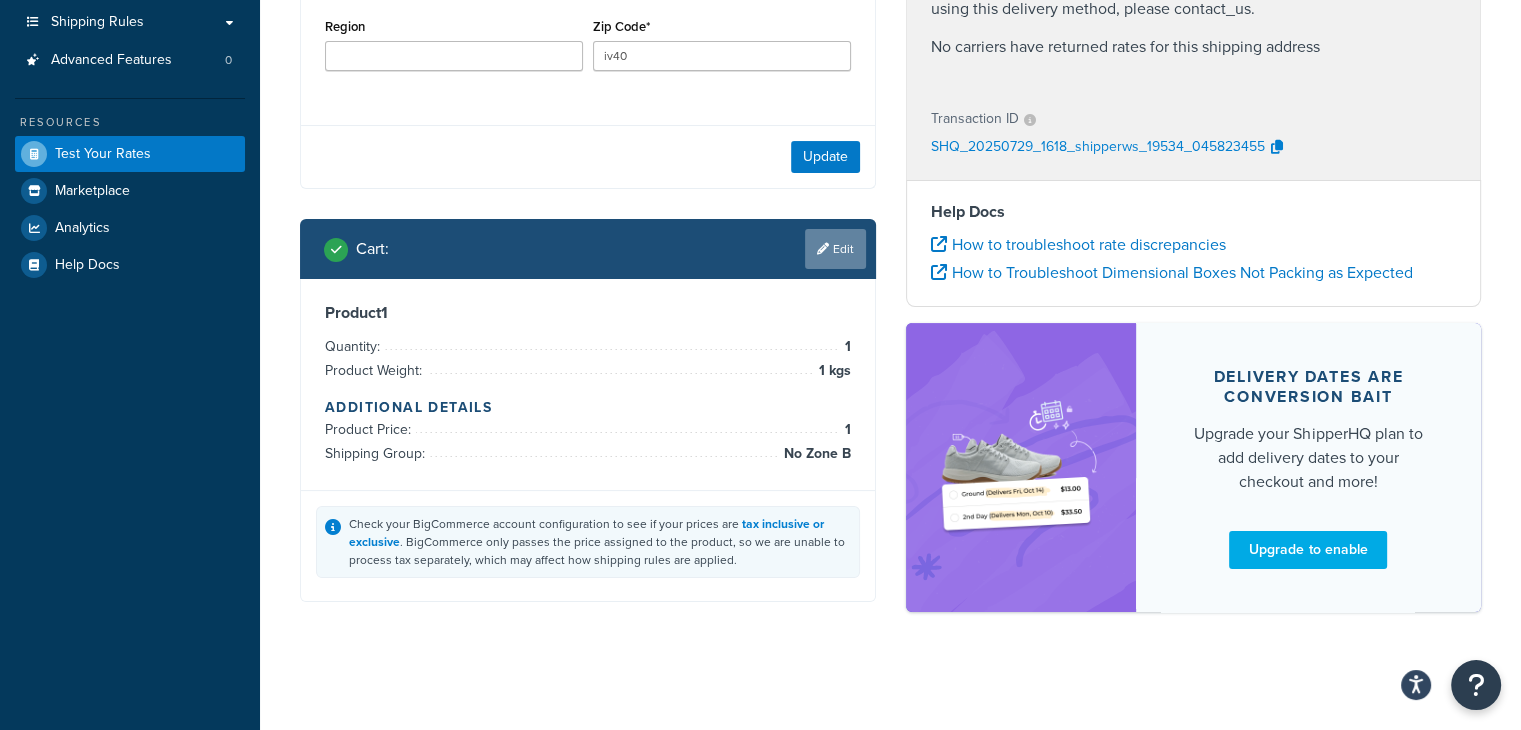 click on "Edit" at bounding box center (835, 249) 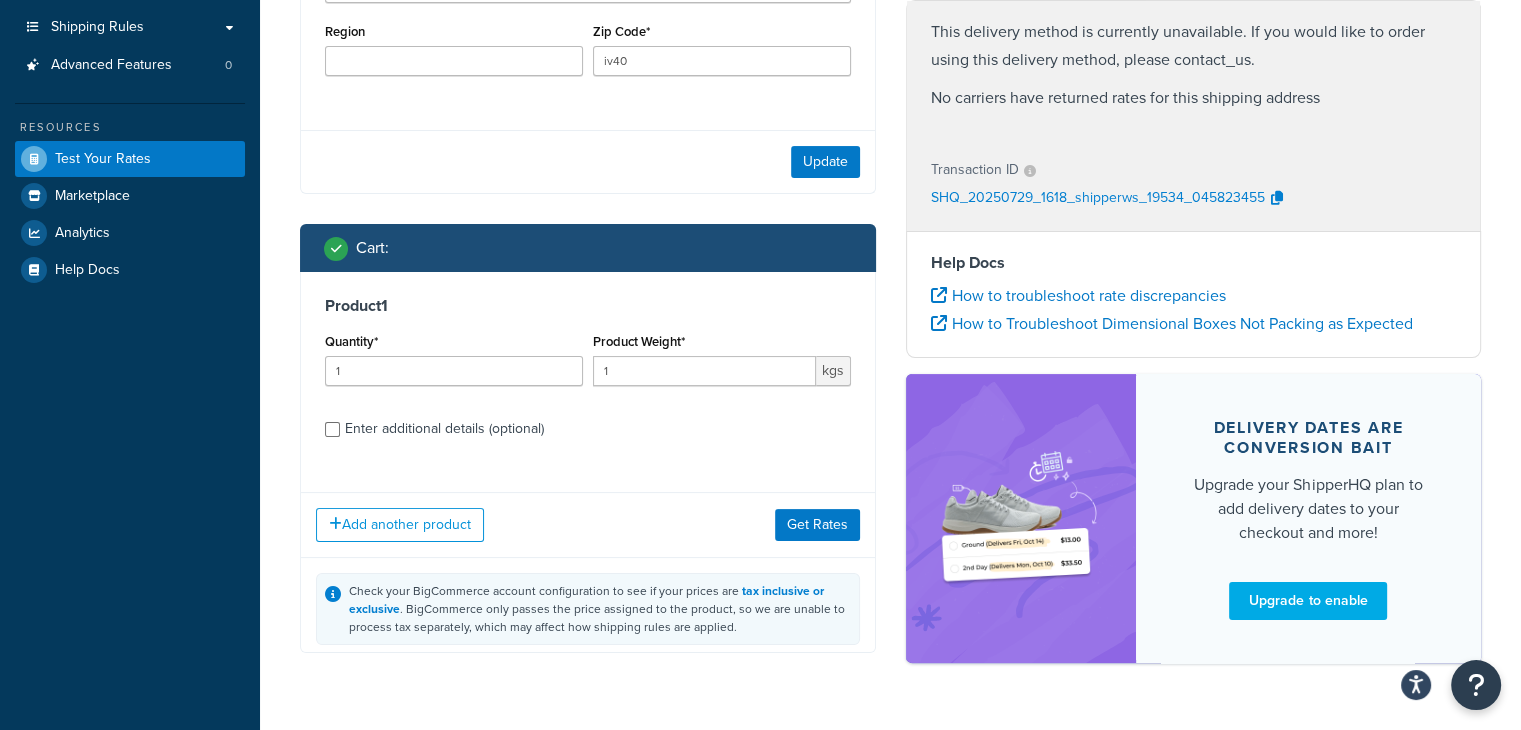 scroll, scrollTop: 299, scrollLeft: 0, axis: vertical 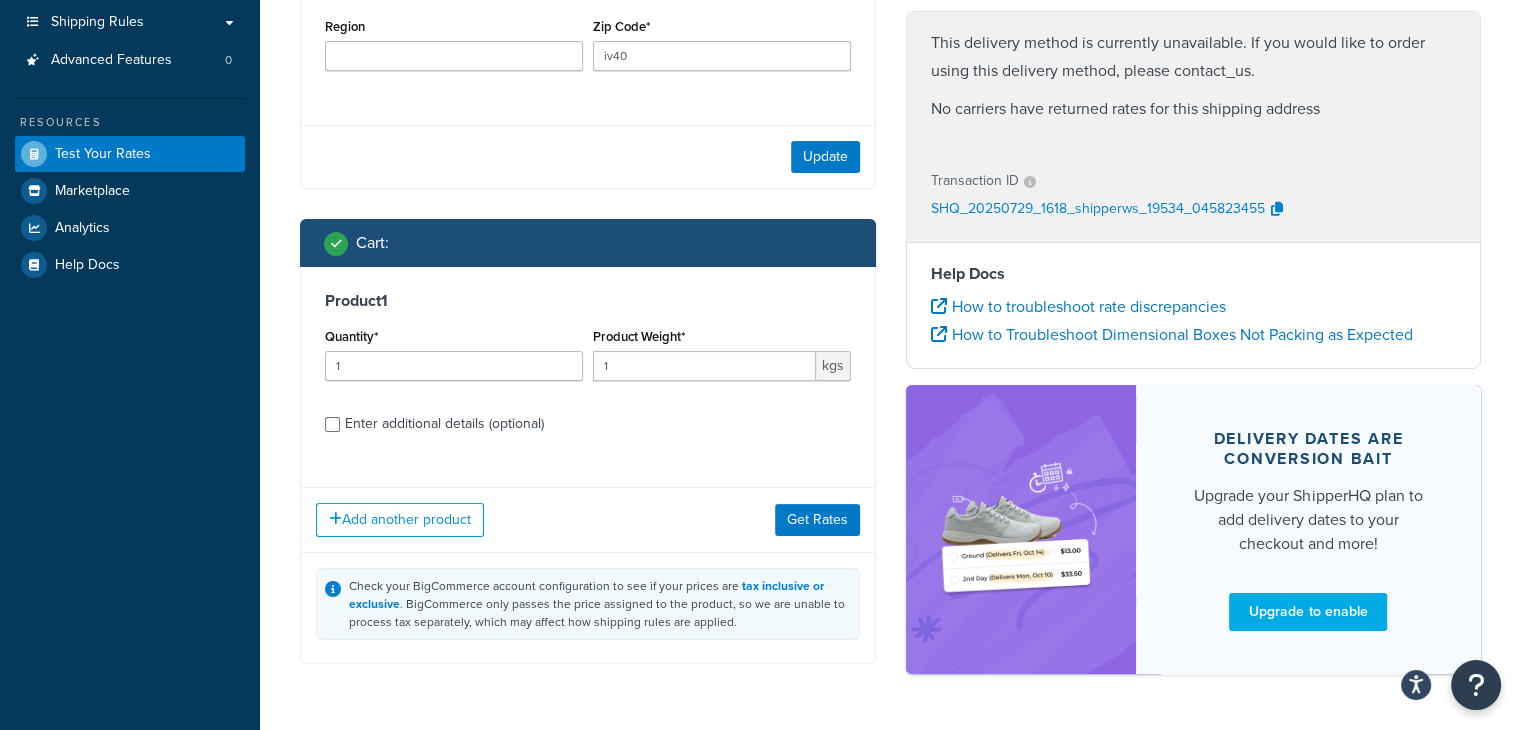click on "Enter additional details (optional)" at bounding box center [444, 424] 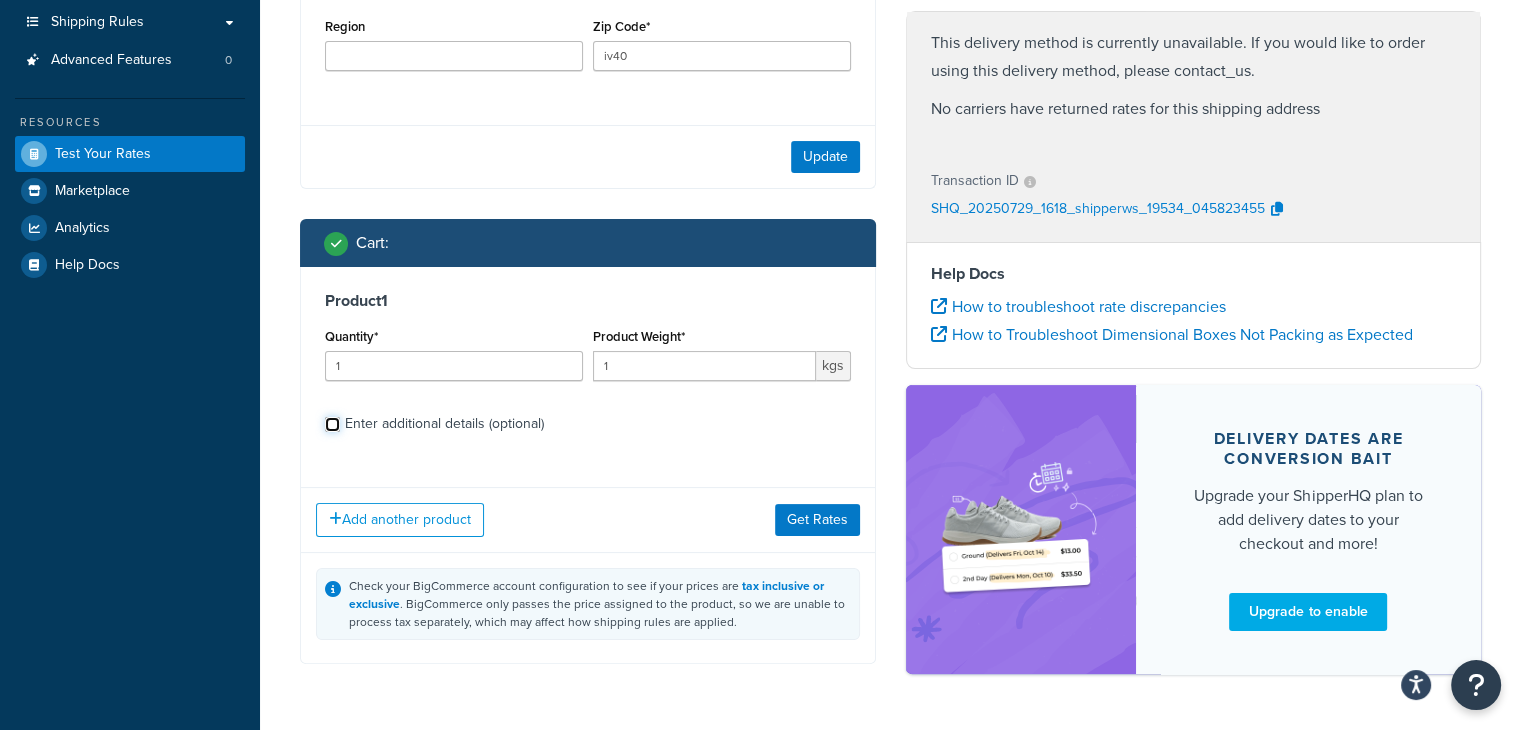 click on "Enter additional details (optional)" at bounding box center (332, 424) 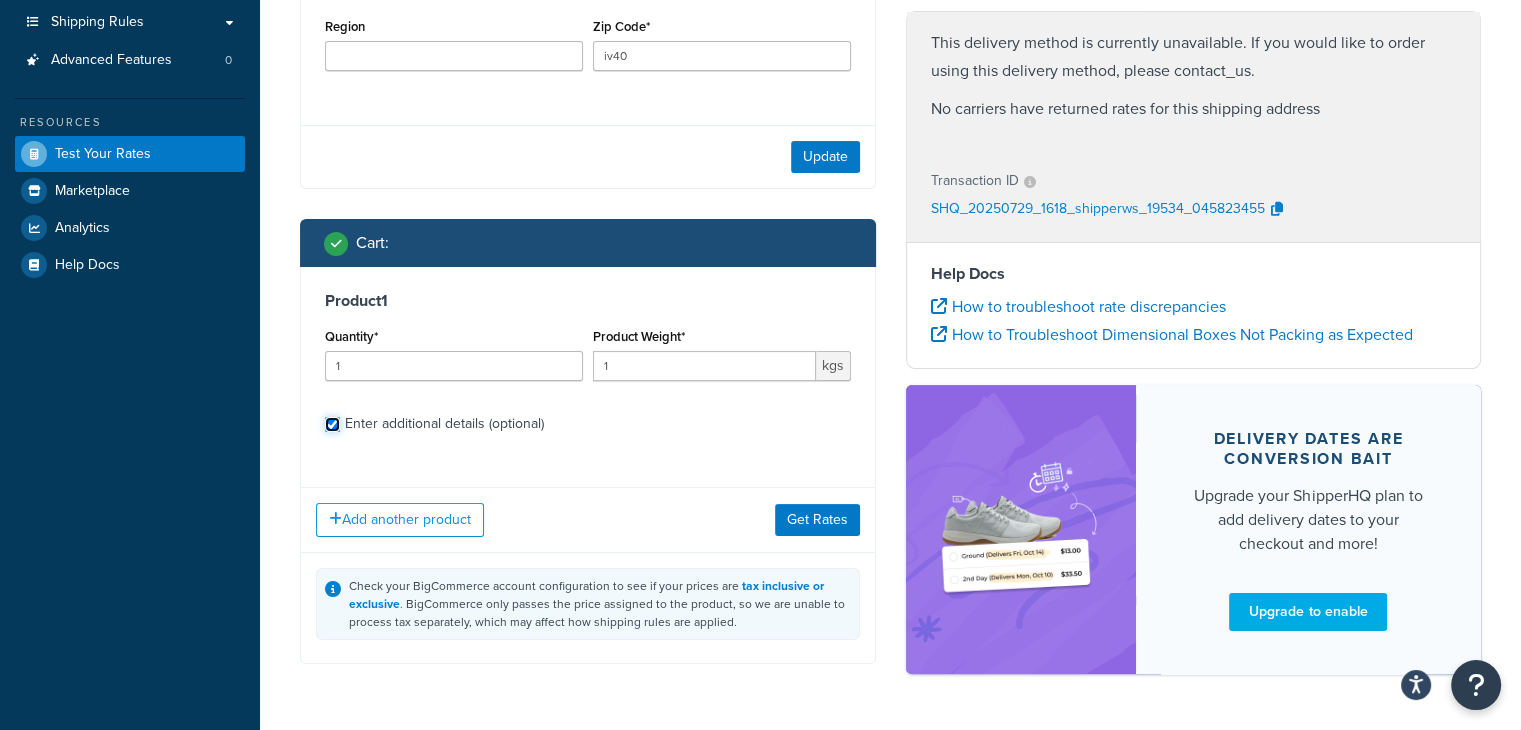 checkbox on "true" 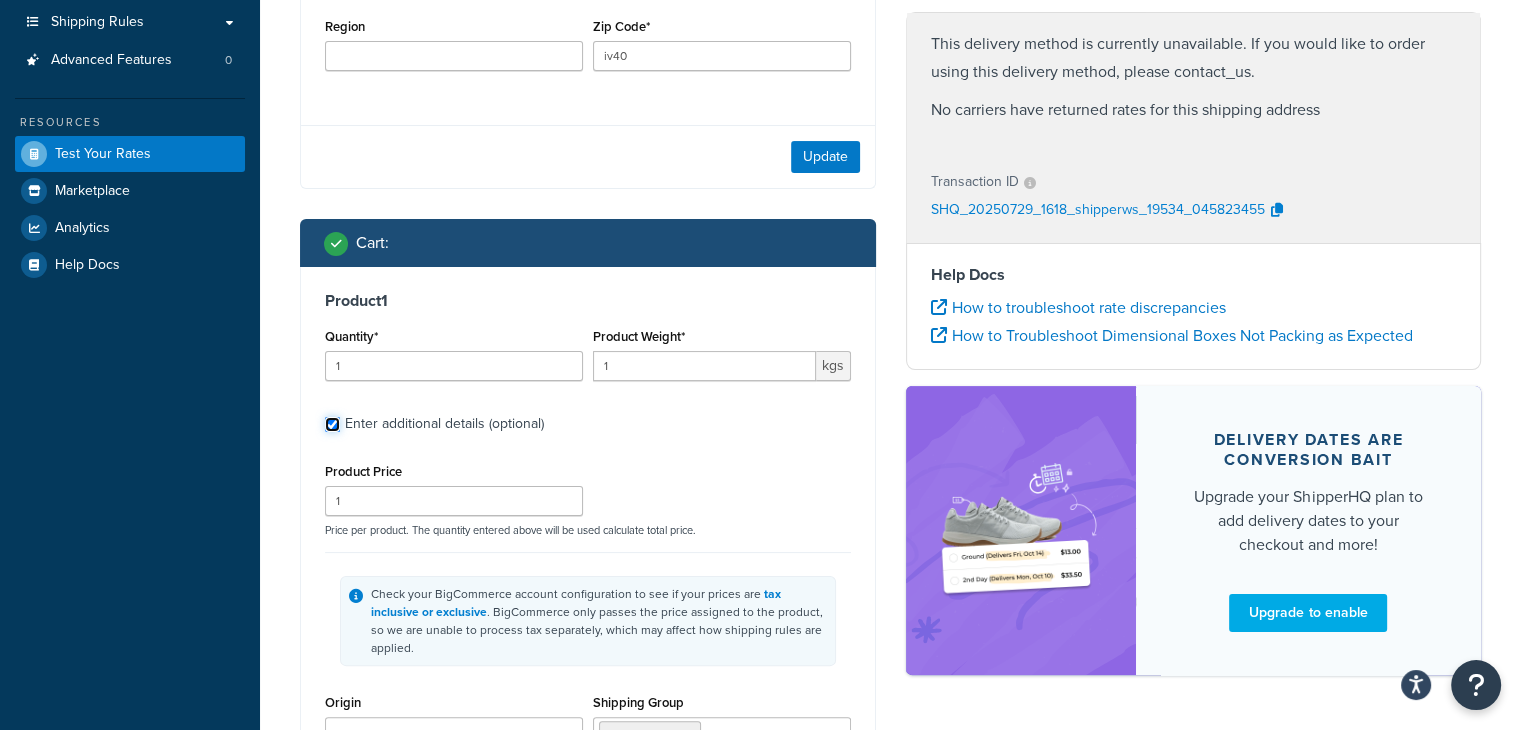 scroll, scrollTop: 431, scrollLeft: 0, axis: vertical 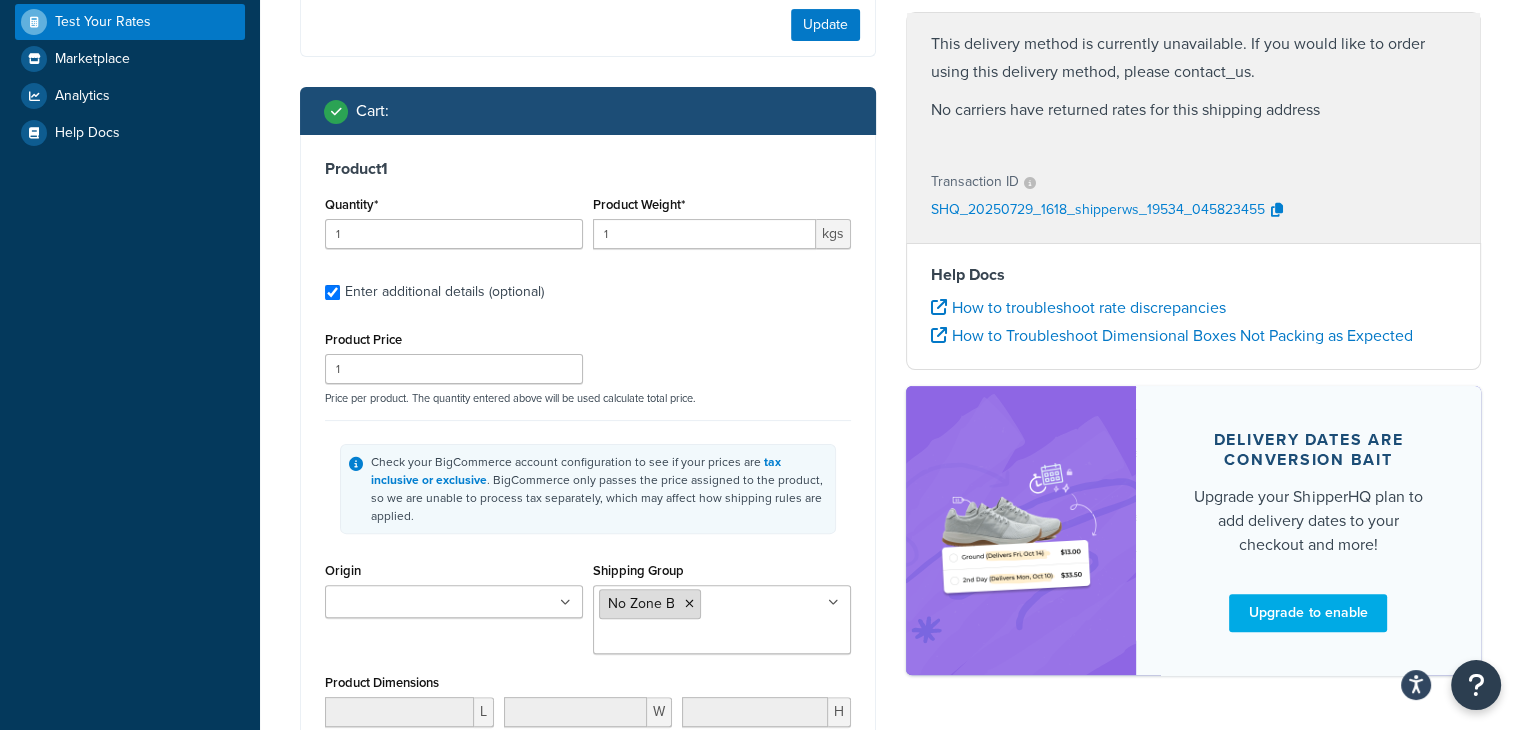click on "No Zone B" at bounding box center (650, 604) 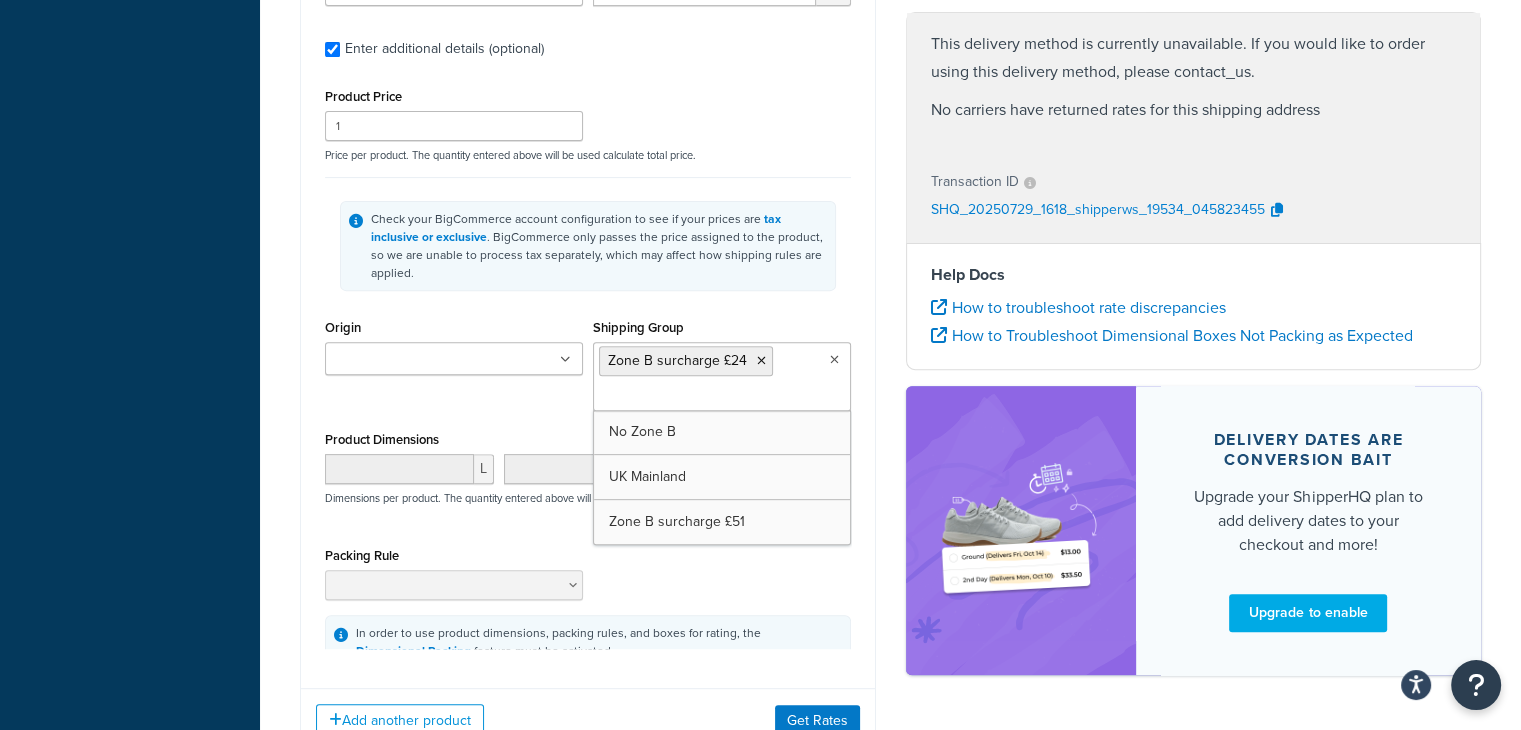 scroll, scrollTop: 684, scrollLeft: 0, axis: vertical 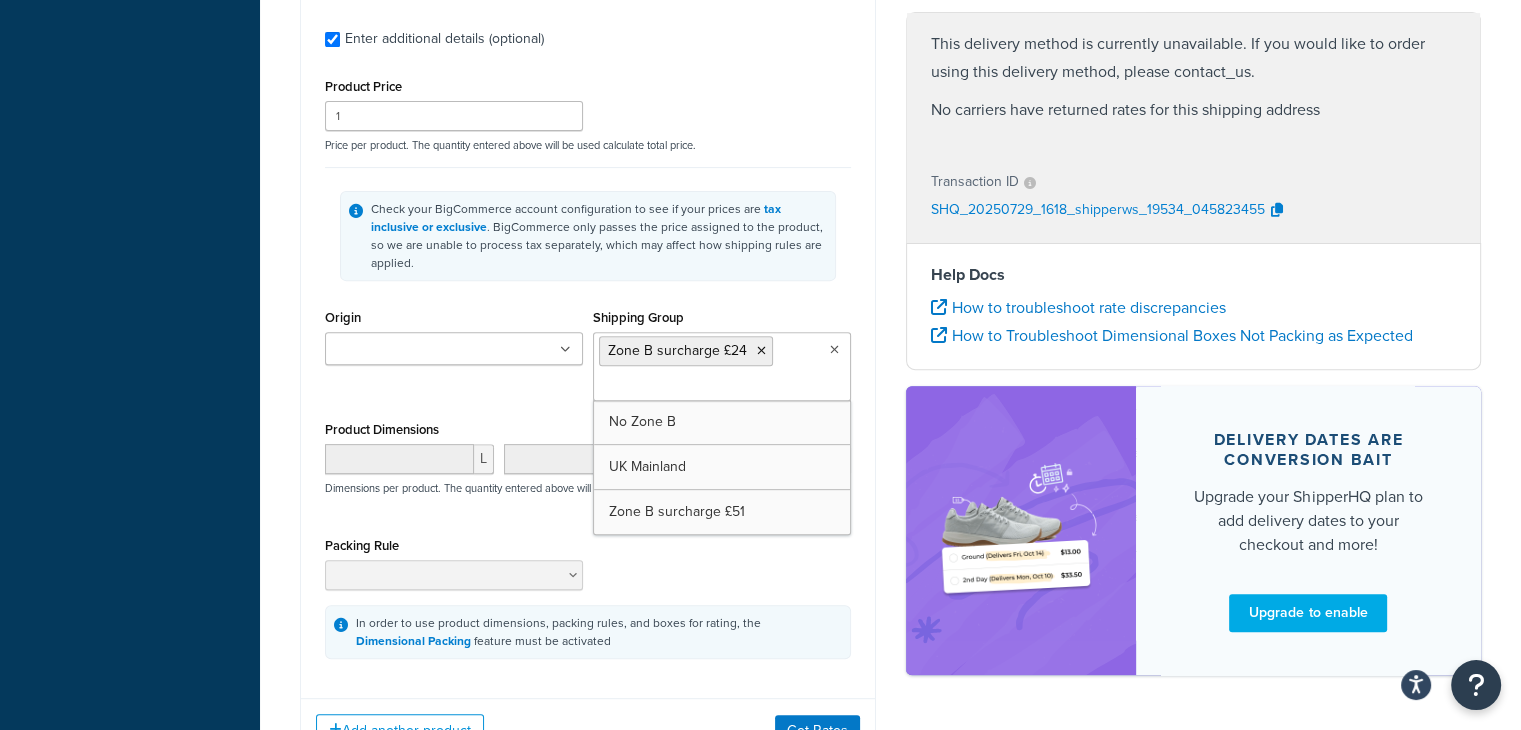 click on "In order to use product dimensions, packing rules, and boxes for rating, the Dimensional Packing   feature must be activated" at bounding box center (558, 632) 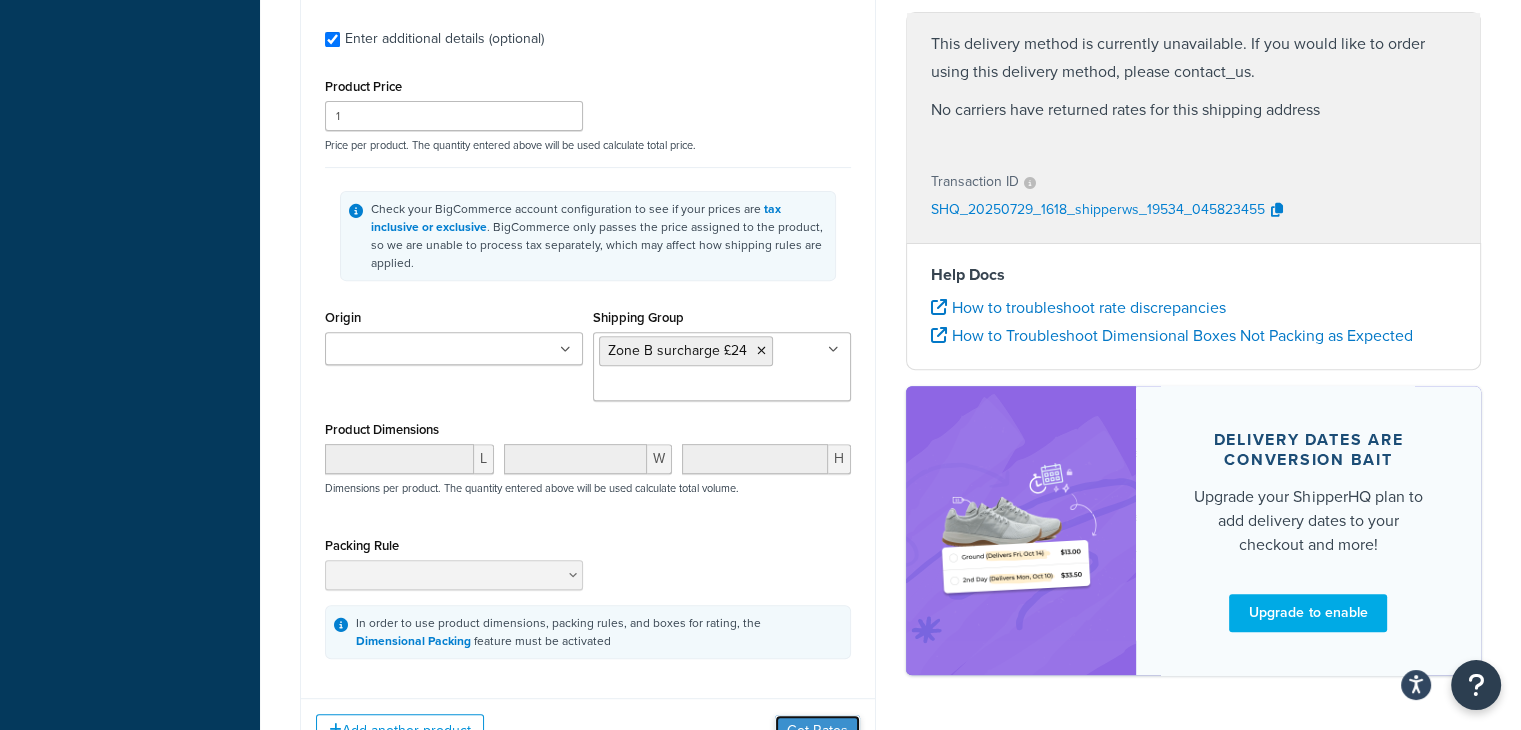 click on "Get Rates" at bounding box center [817, 731] 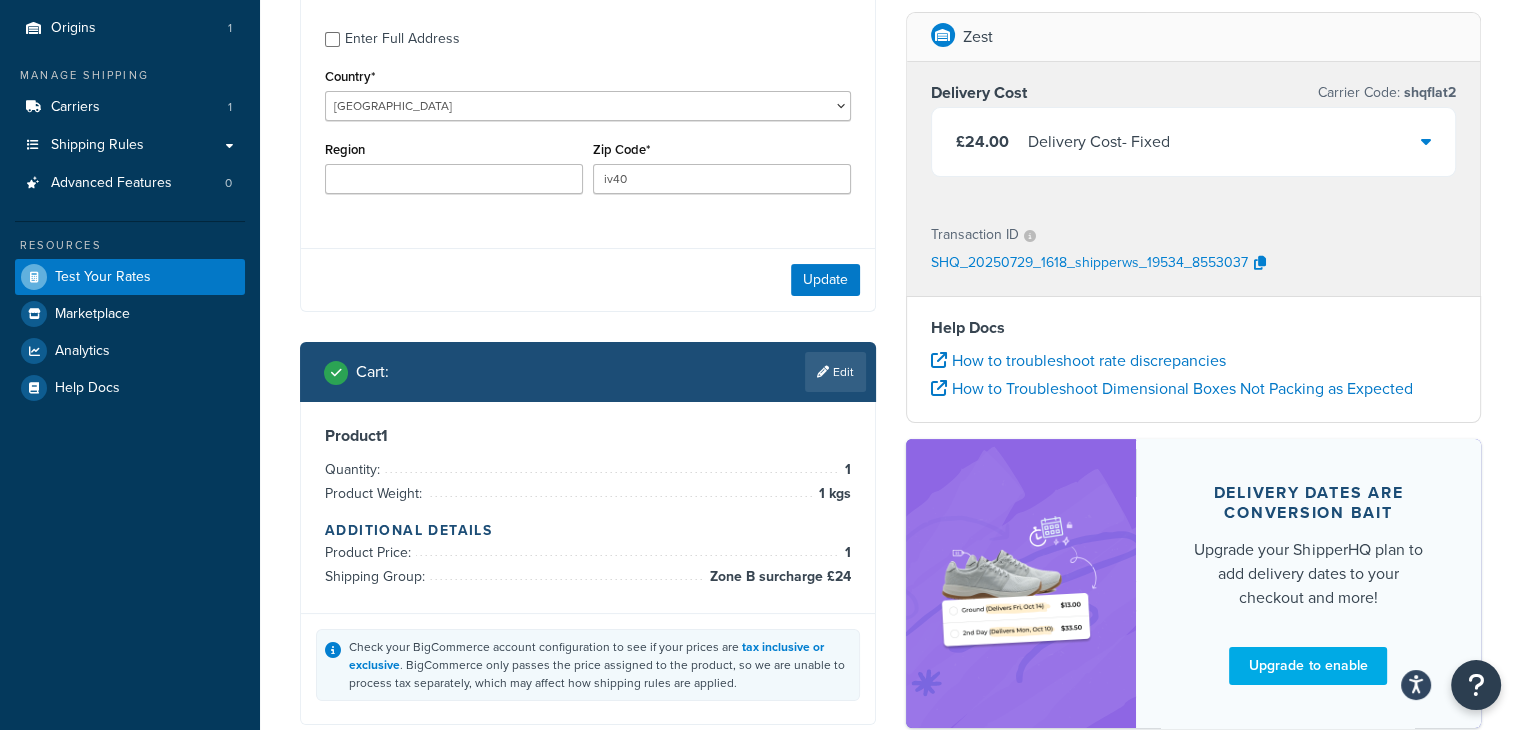 scroll, scrollTop: 175, scrollLeft: 0, axis: vertical 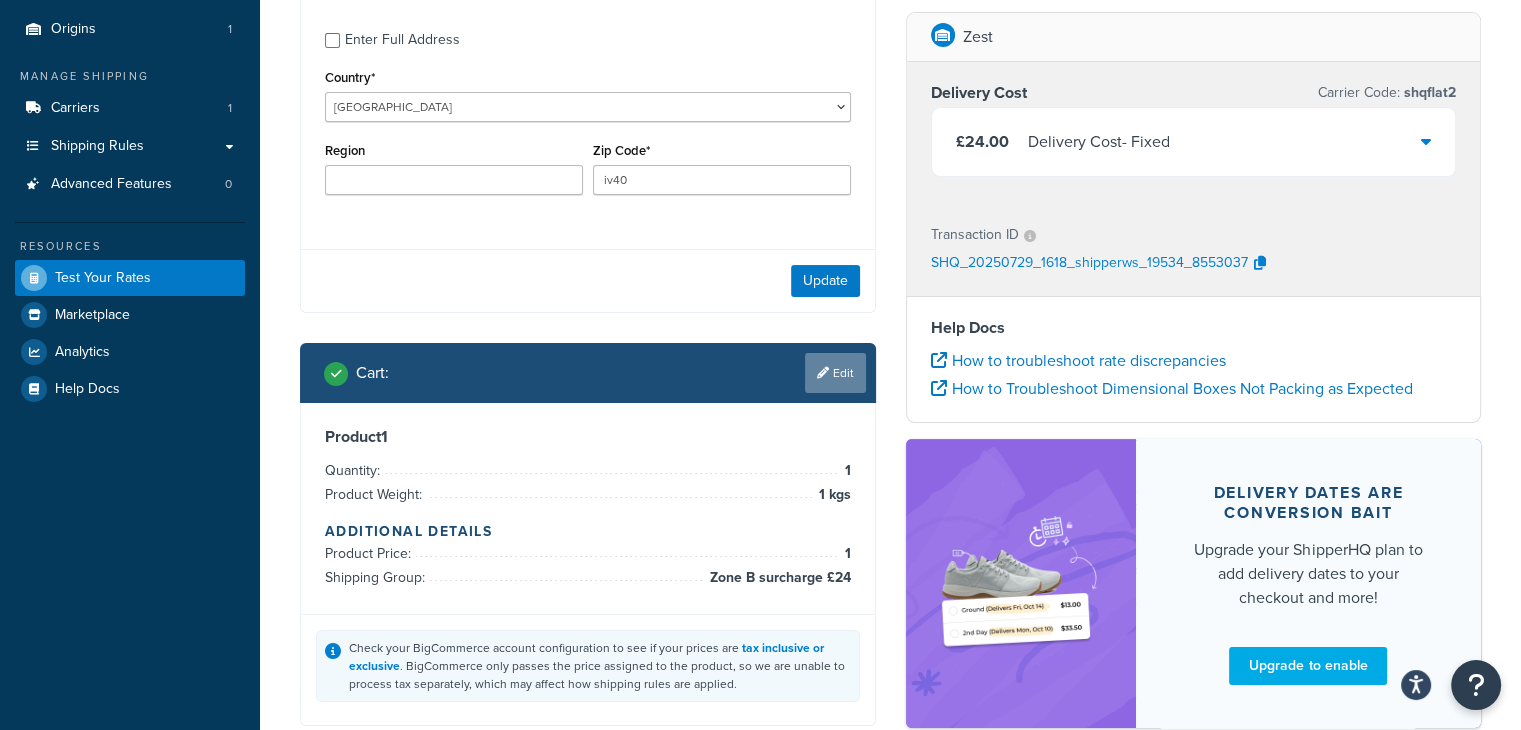 click on "Edit" at bounding box center [835, 373] 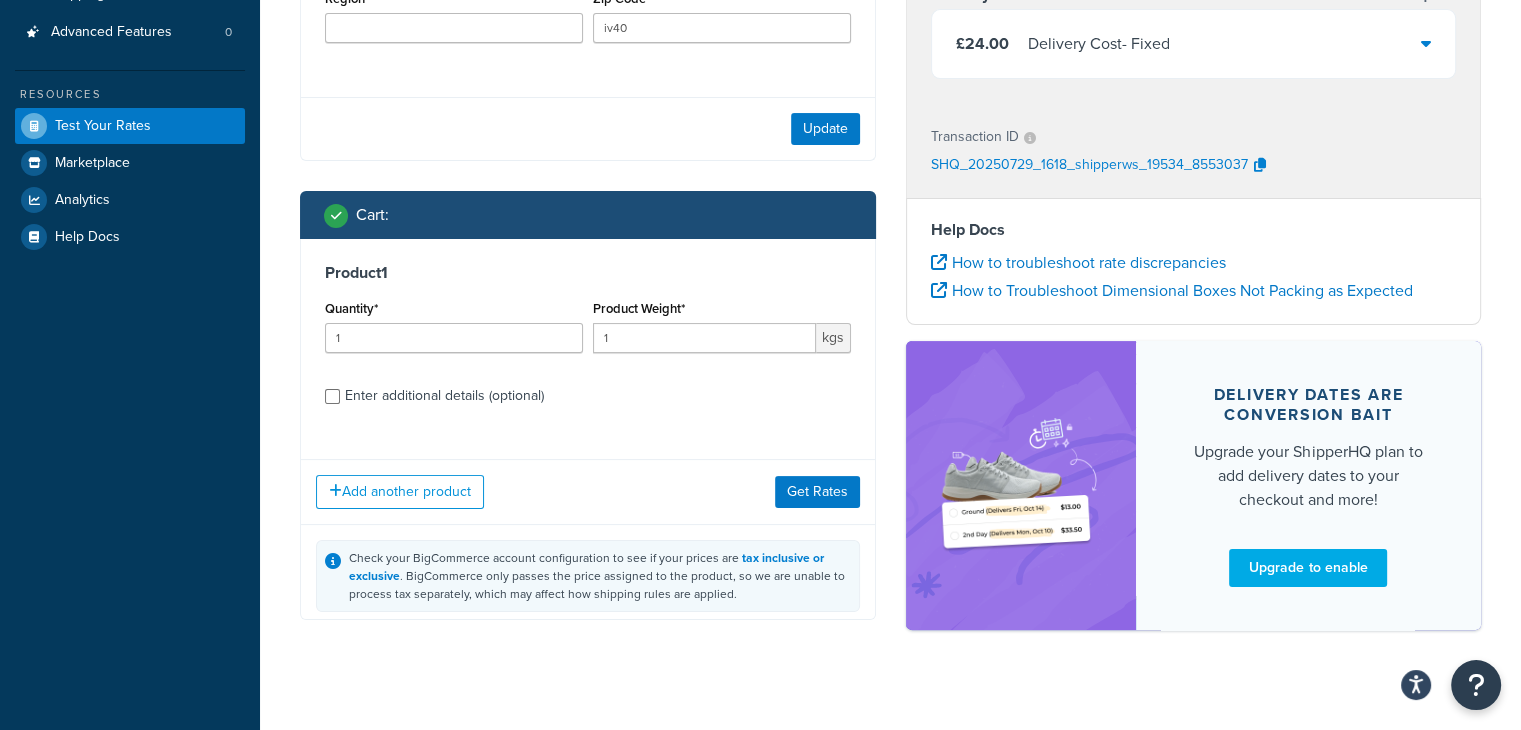 scroll, scrollTop: 331, scrollLeft: 0, axis: vertical 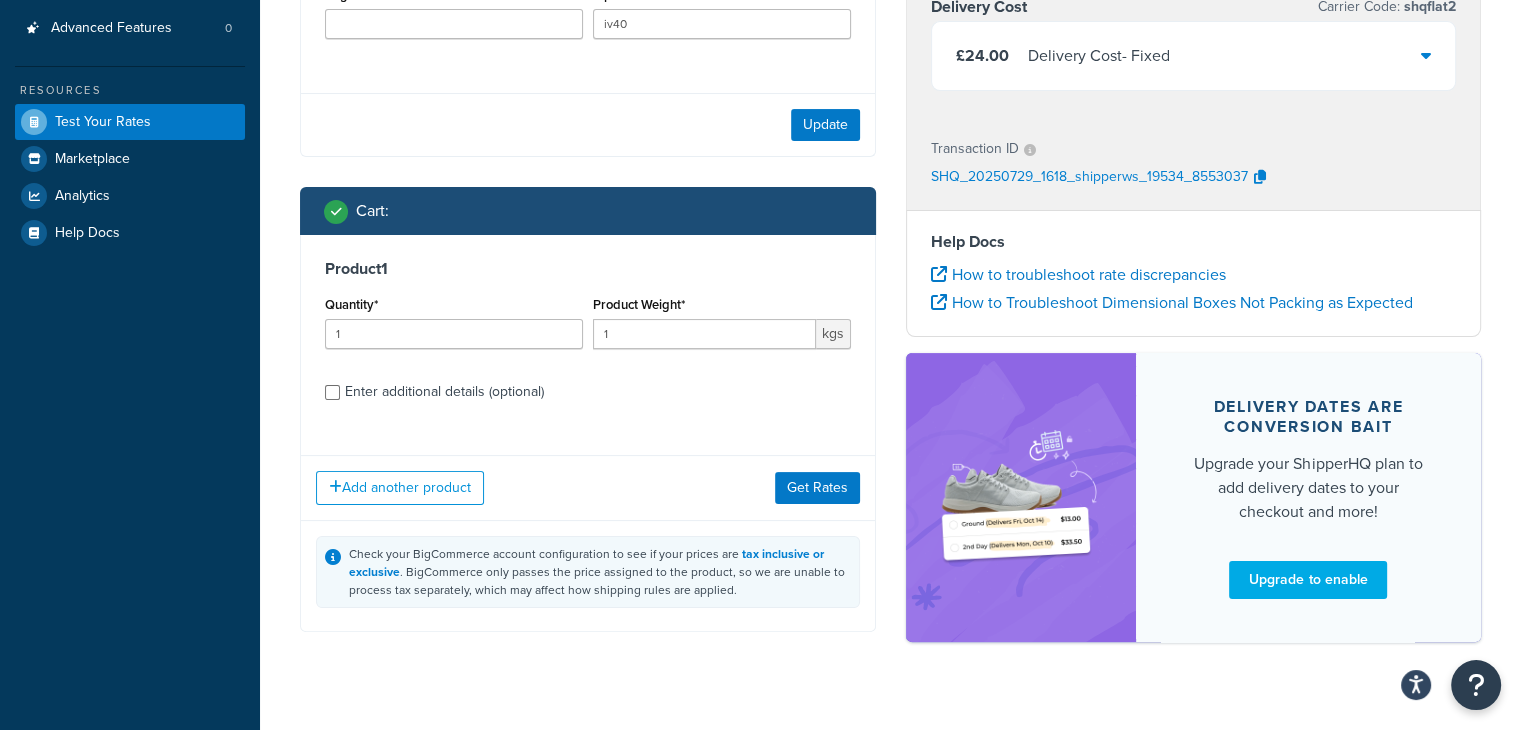 click on "Enter additional details (optional)" at bounding box center [444, 392] 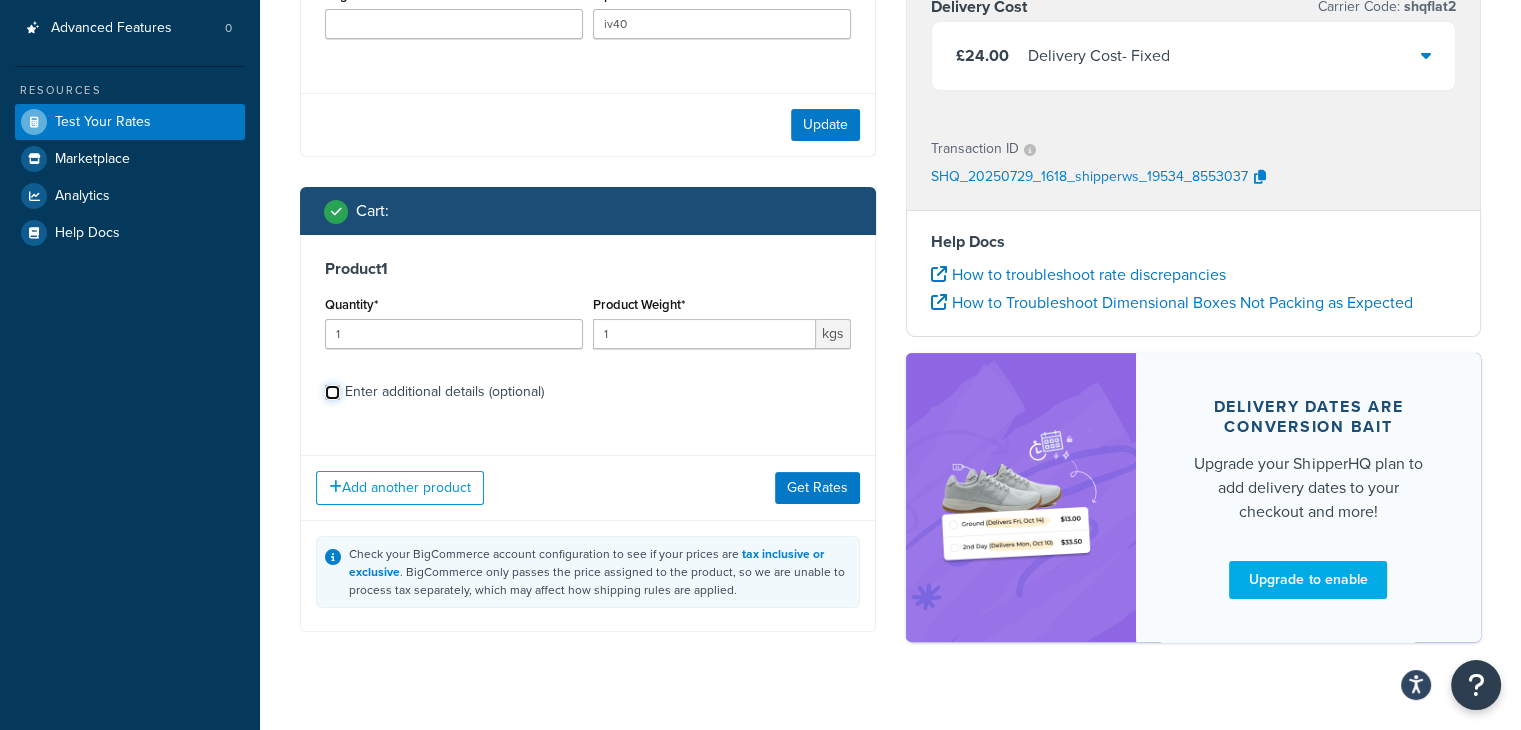 click on "Enter additional details (optional)" at bounding box center (332, 392) 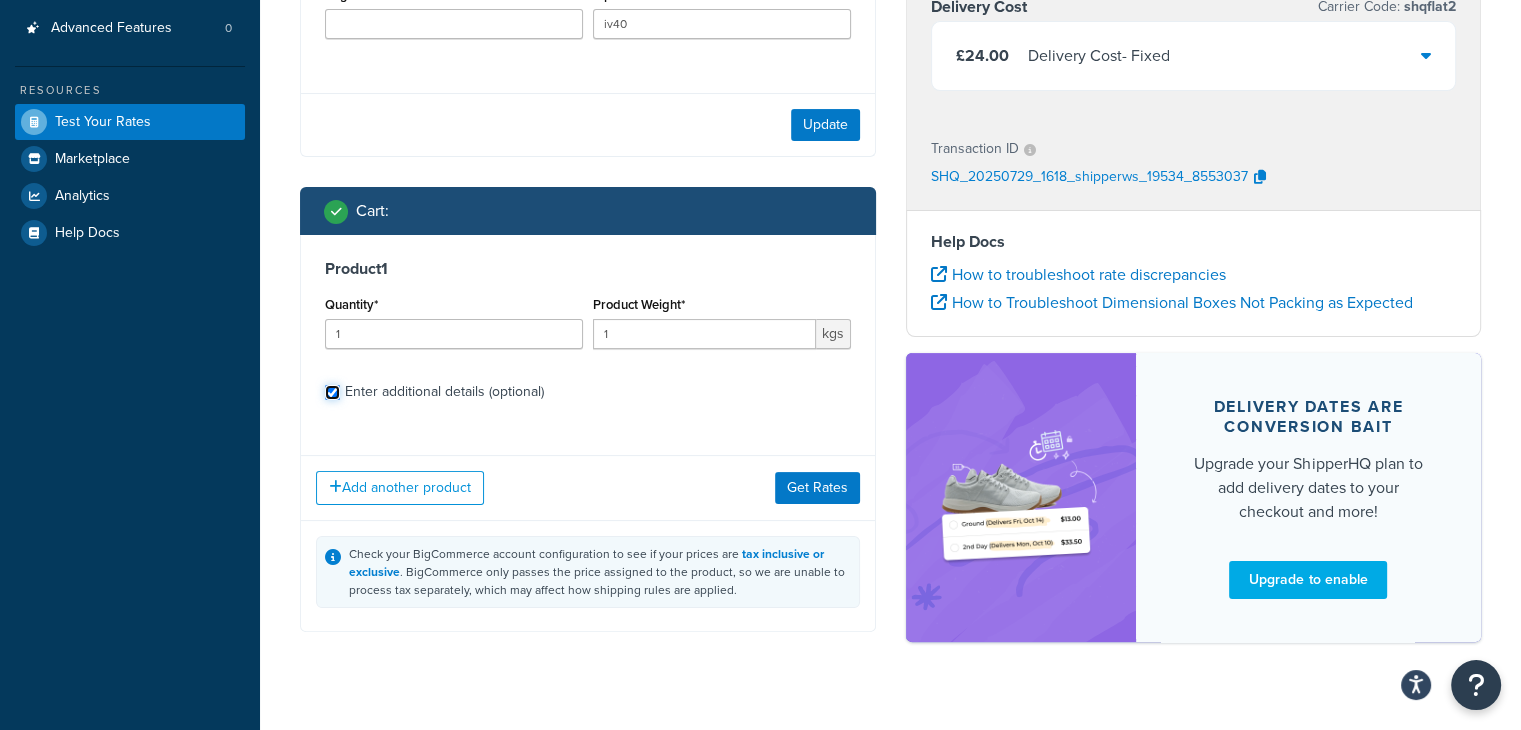 checkbox on "true" 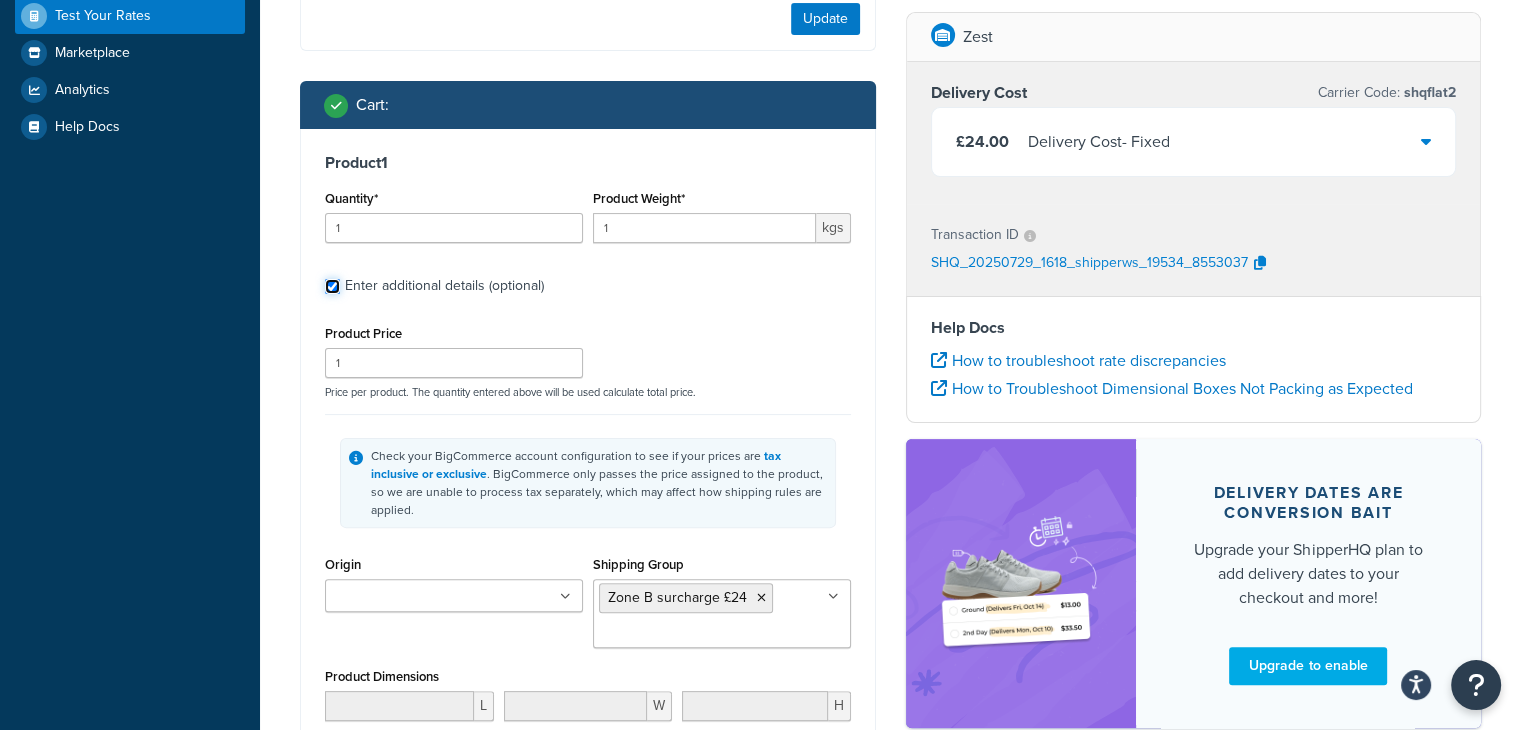 scroll, scrollTop: 439, scrollLeft: 0, axis: vertical 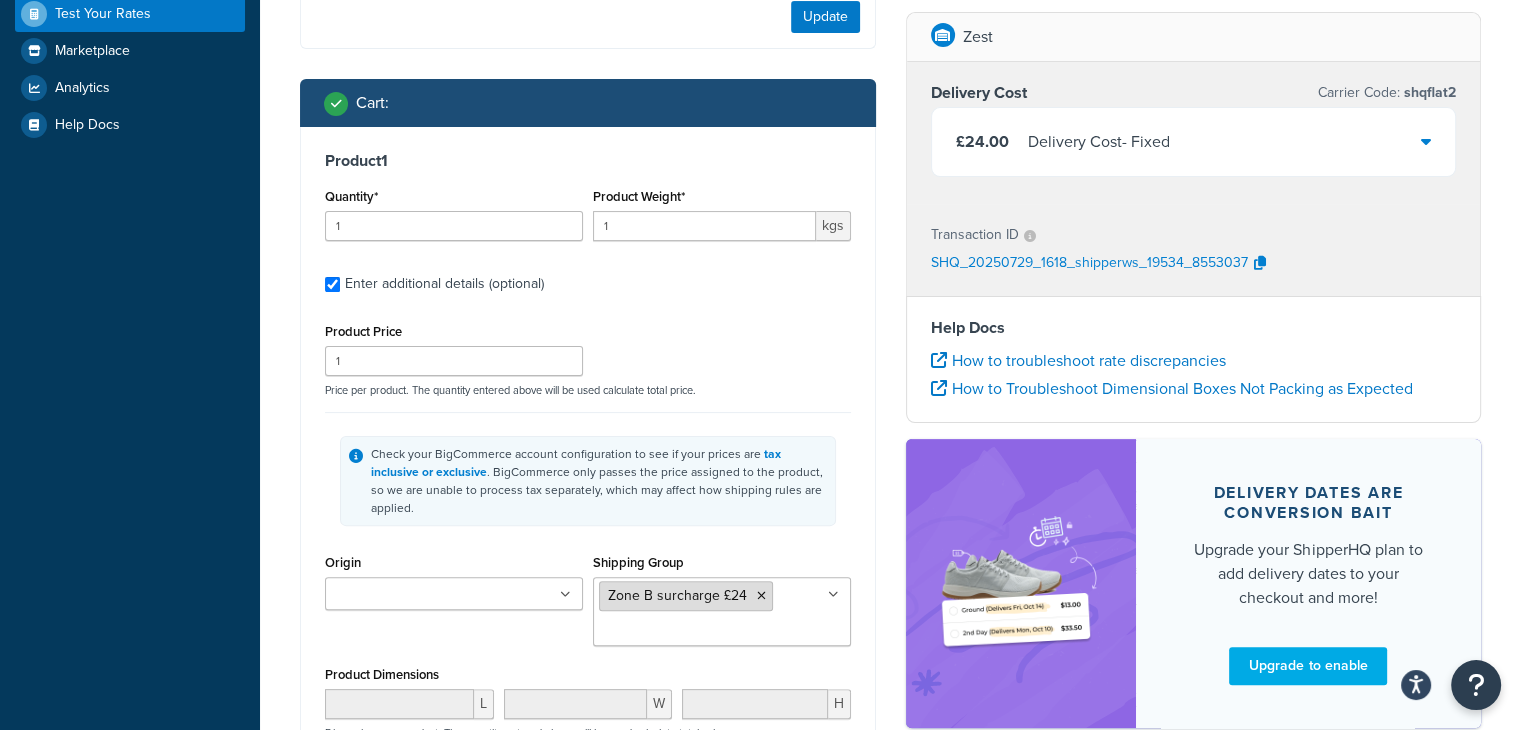 click on "Zone B surcharge £24" at bounding box center [686, 596] 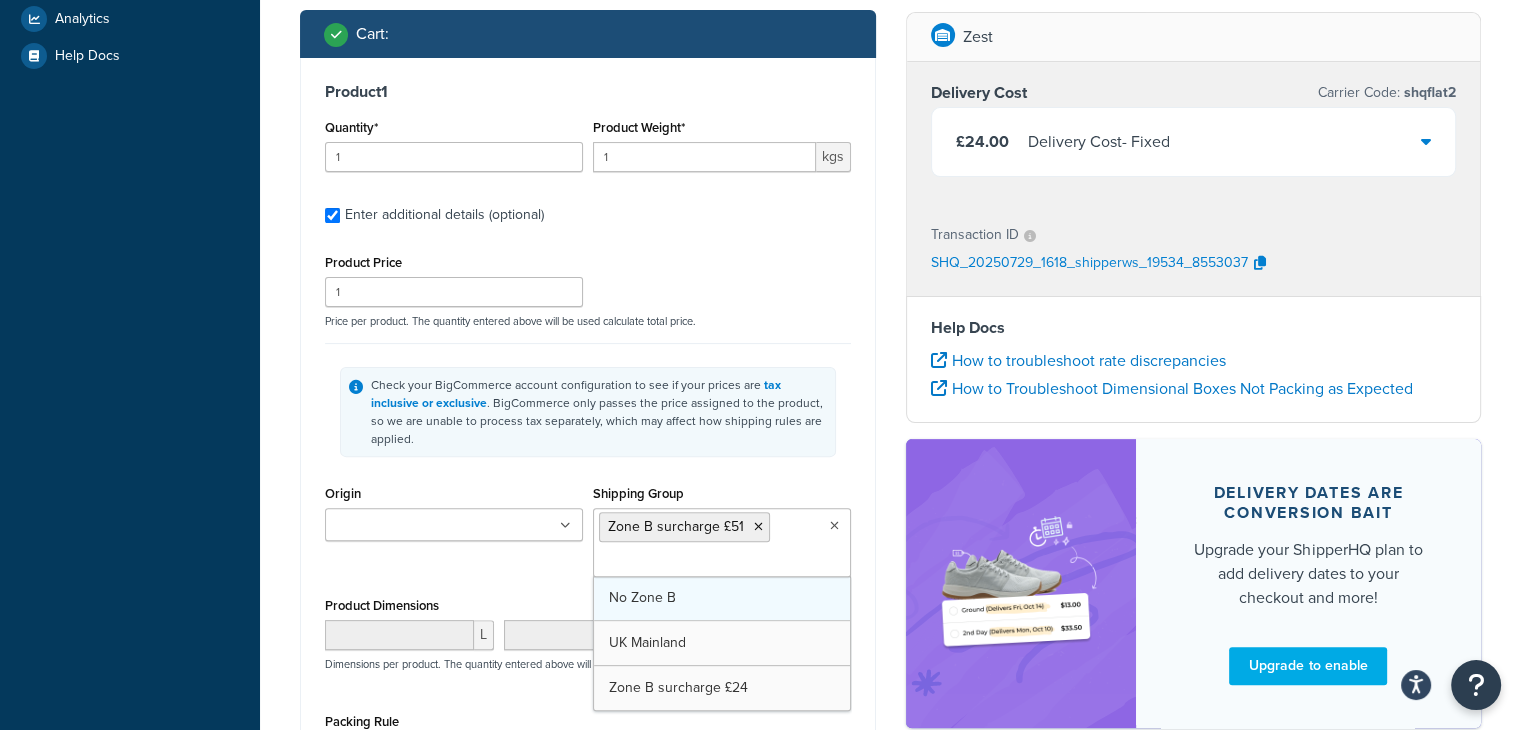 scroll, scrollTop: 644, scrollLeft: 0, axis: vertical 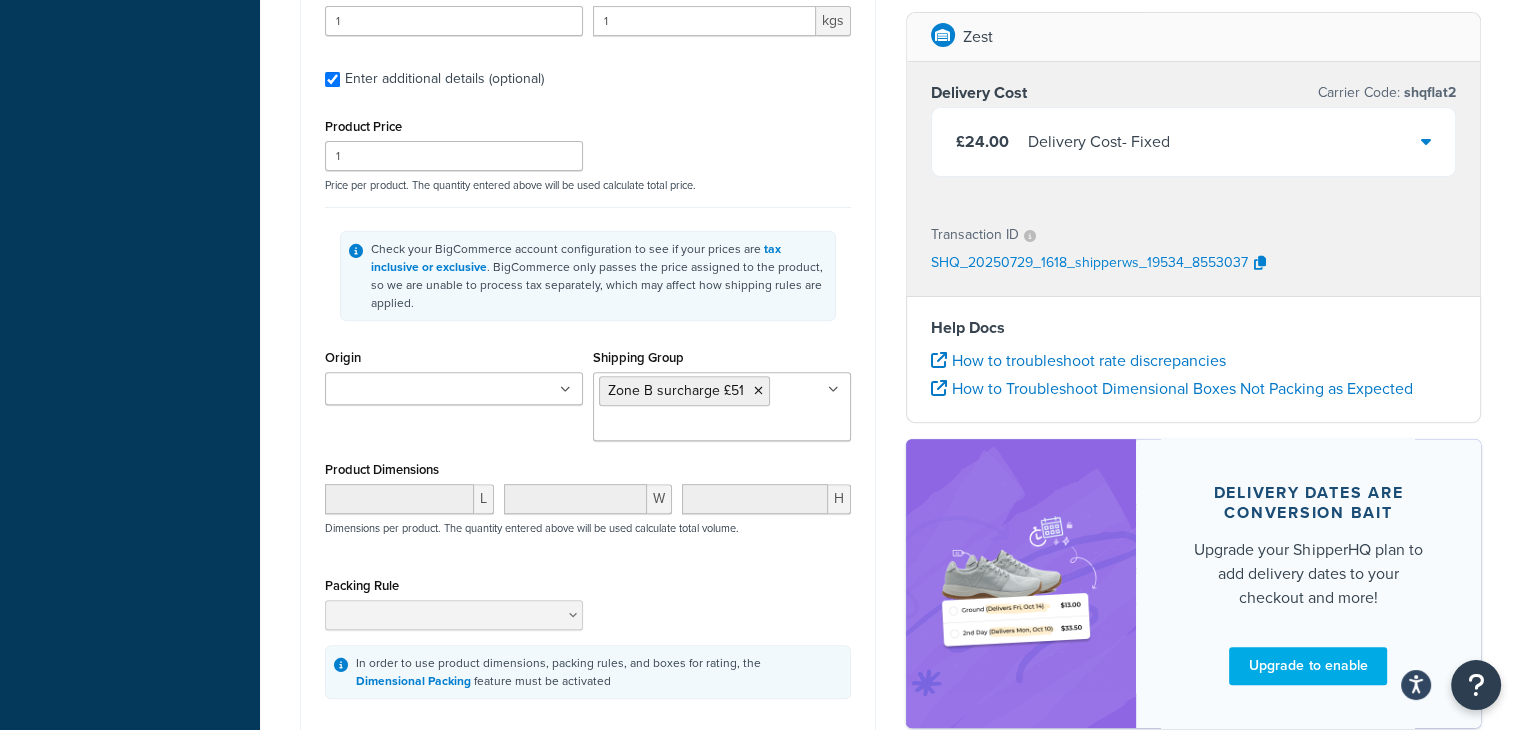 click on "Packing Rule" at bounding box center (588, 608) 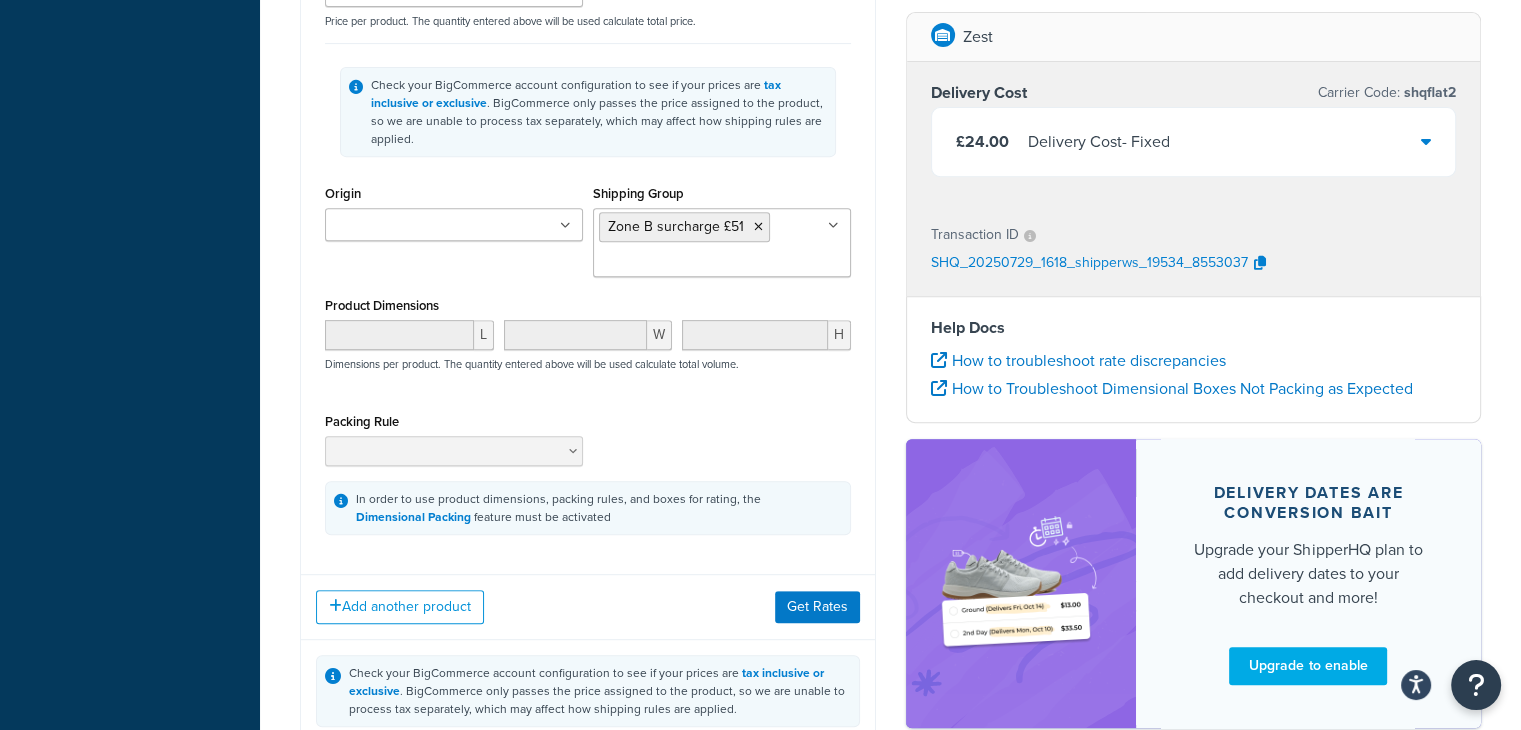 scroll, scrollTop: 817, scrollLeft: 0, axis: vertical 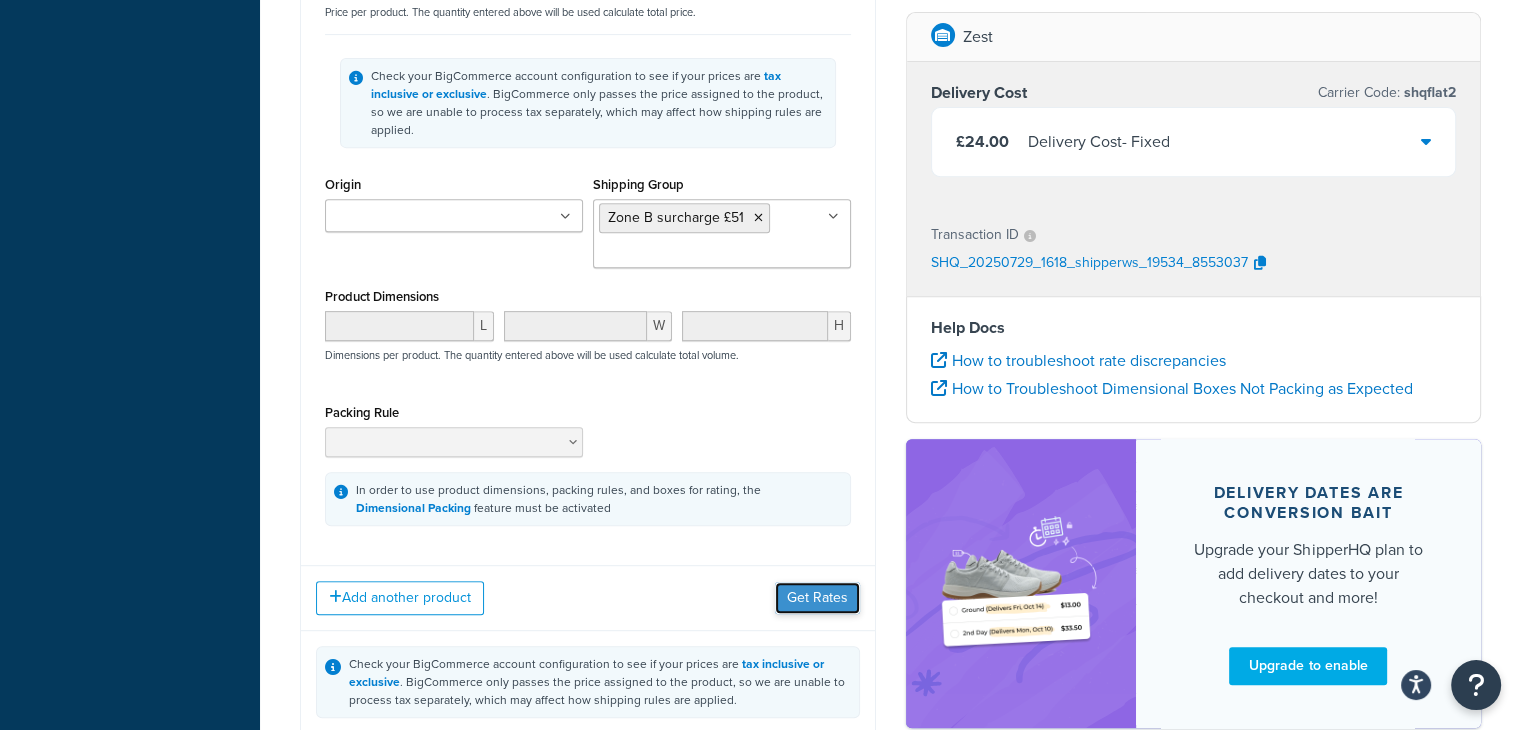 click on "Get Rates" at bounding box center (817, 598) 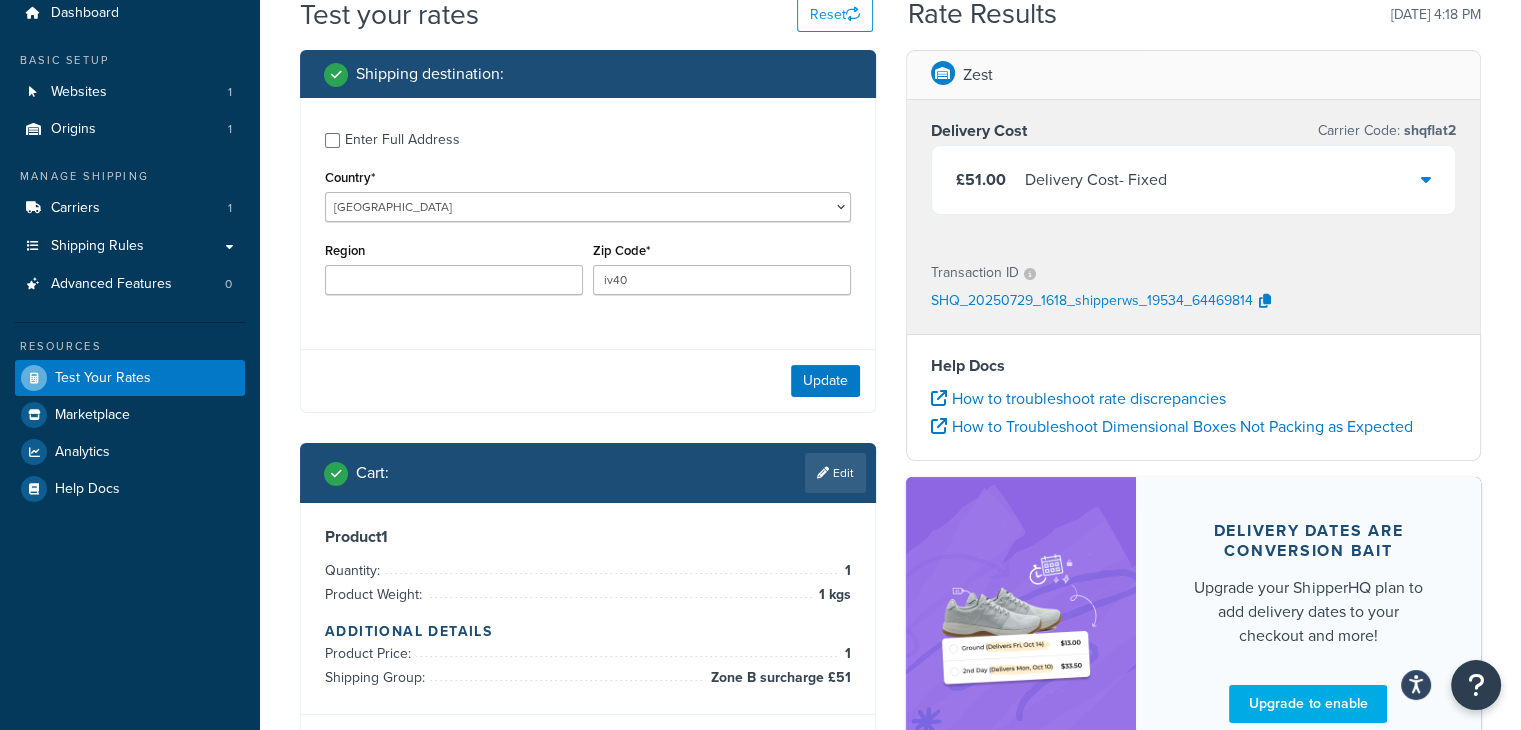scroll, scrollTop: 73, scrollLeft: 0, axis: vertical 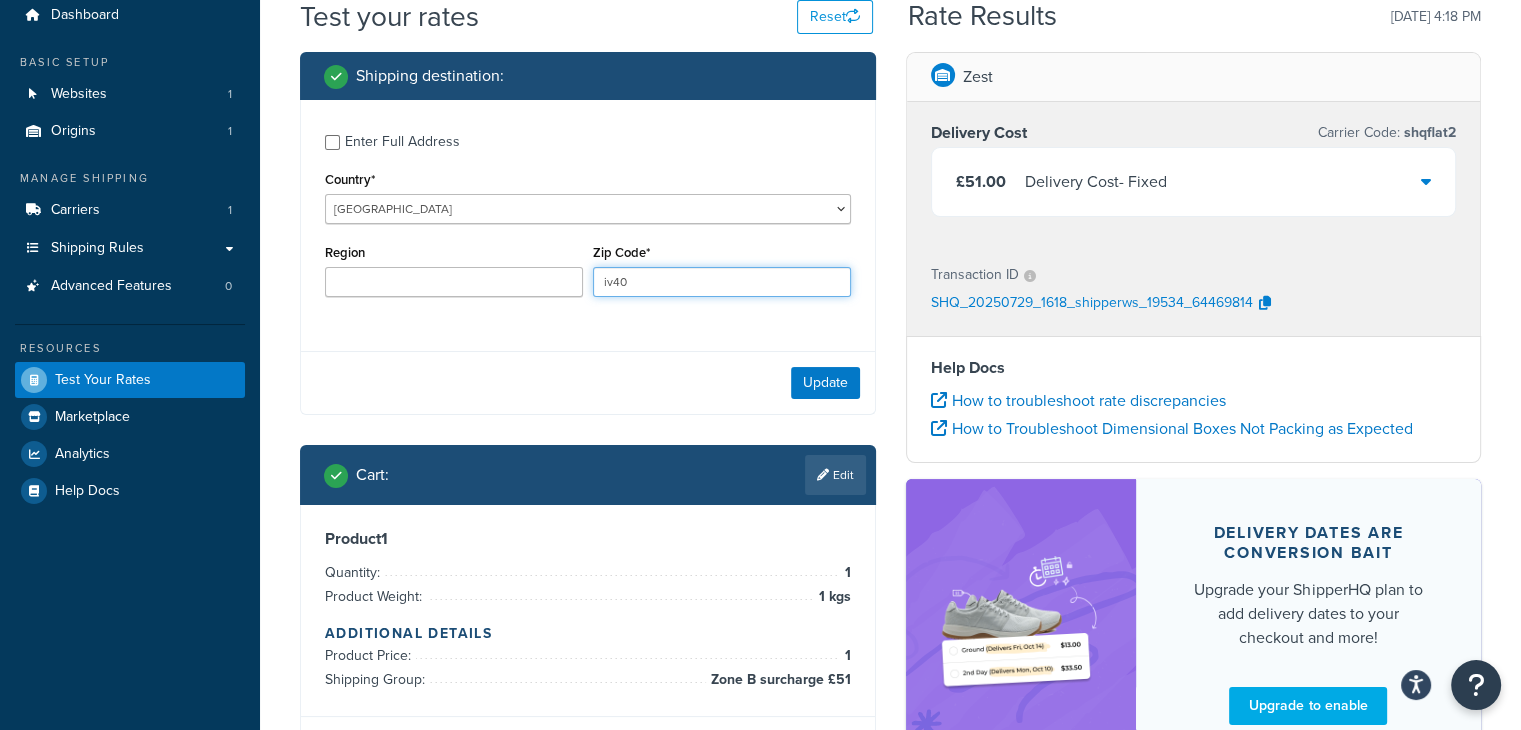 click on "iv40" at bounding box center [722, 282] 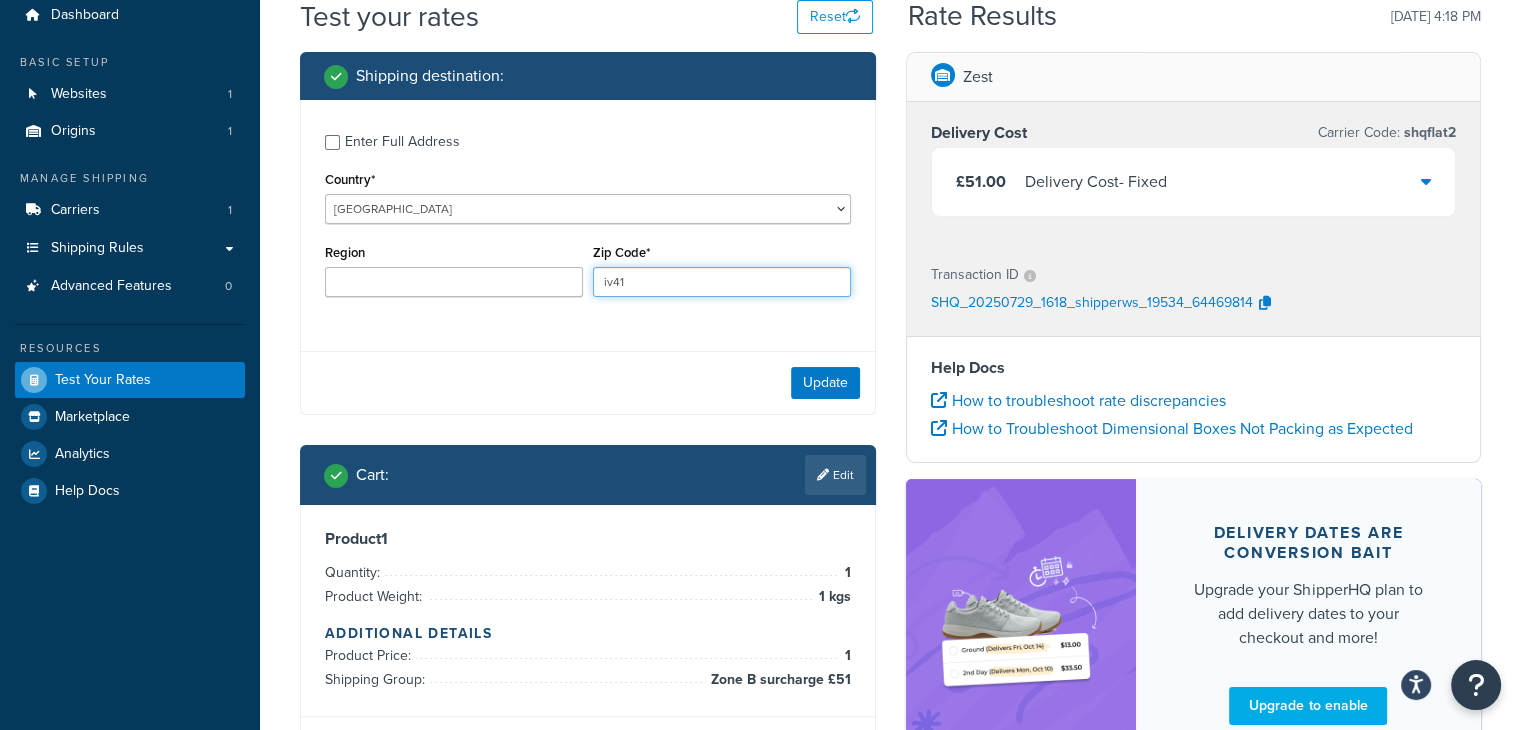 click on "iv41" at bounding box center [722, 282] 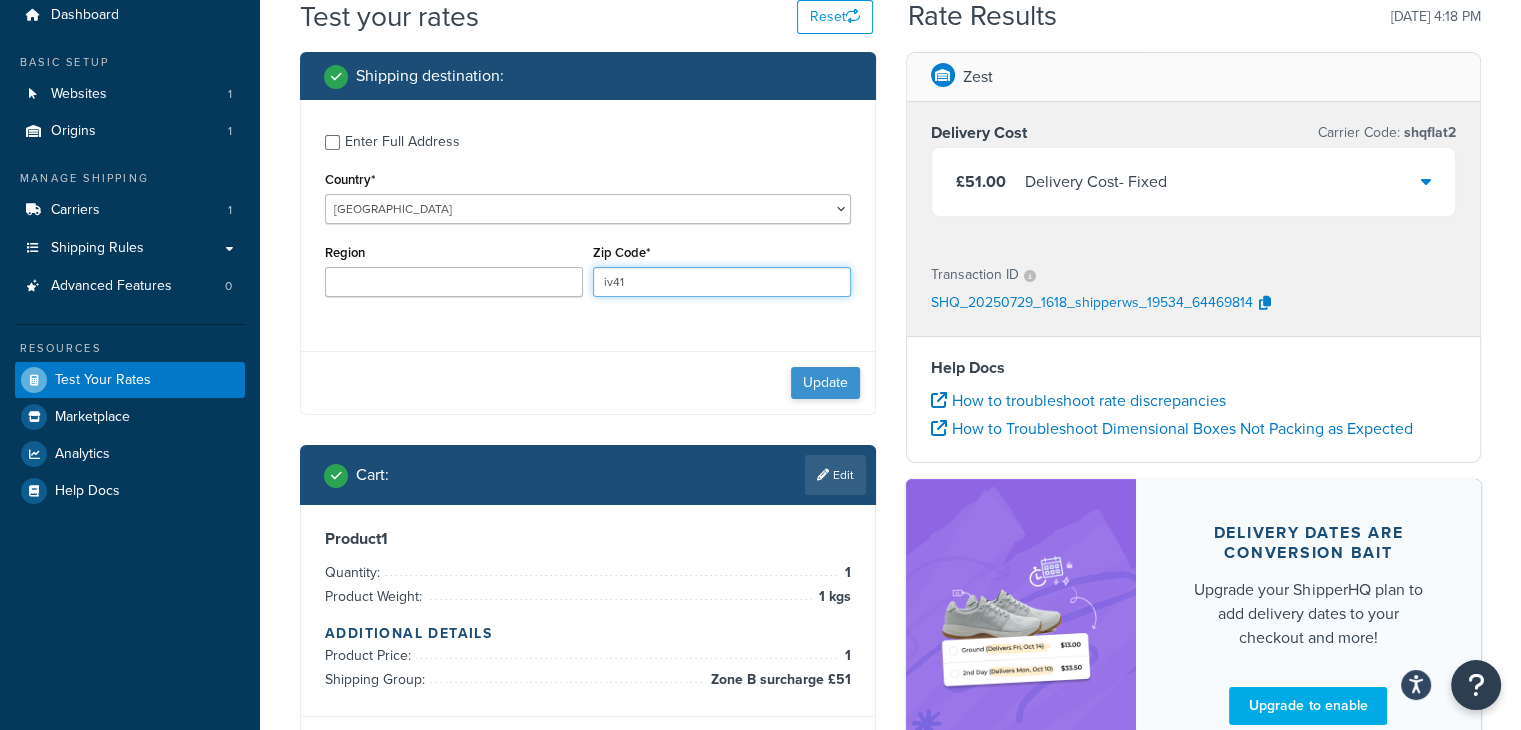 type on "iv41" 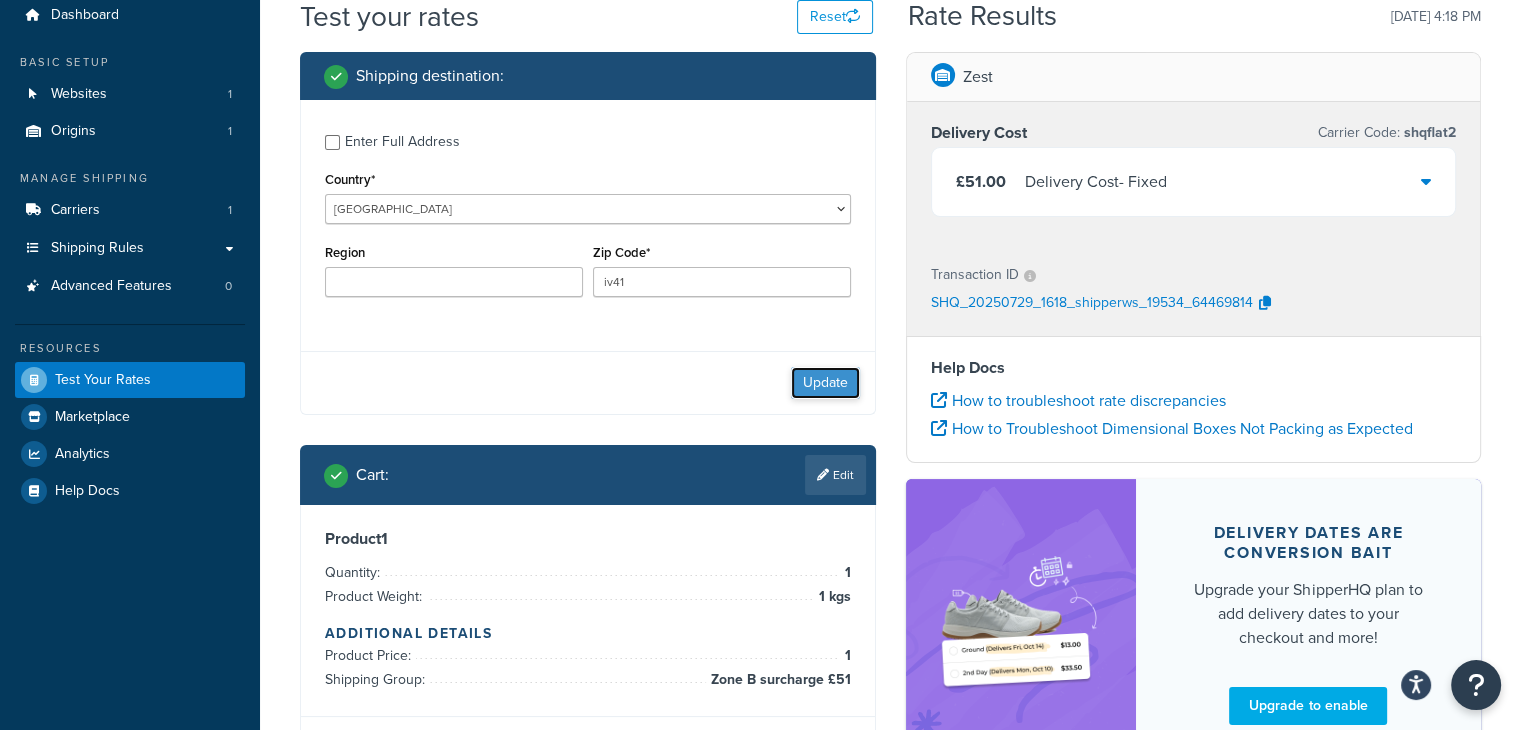 click on "Update" at bounding box center (825, 383) 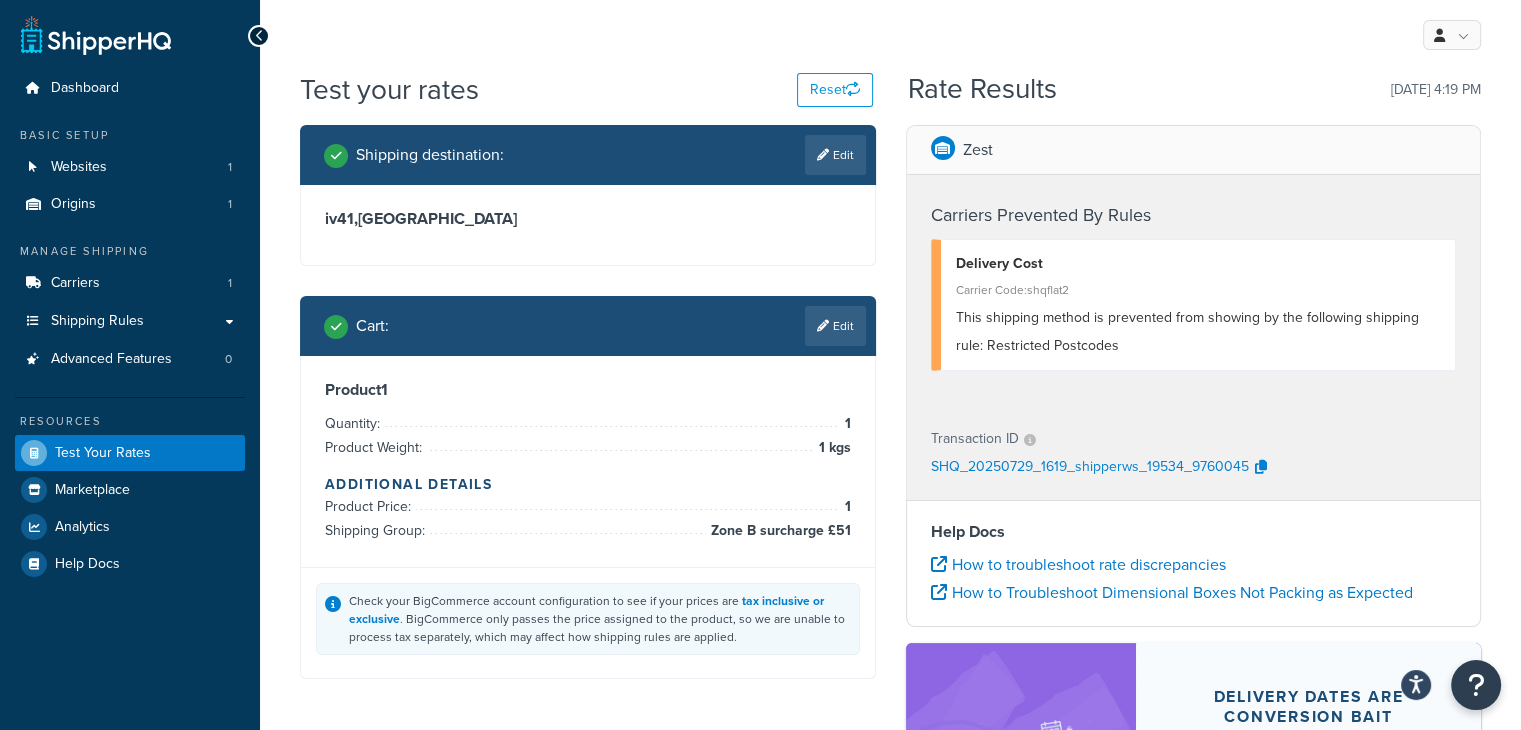 scroll, scrollTop: 0, scrollLeft: 0, axis: both 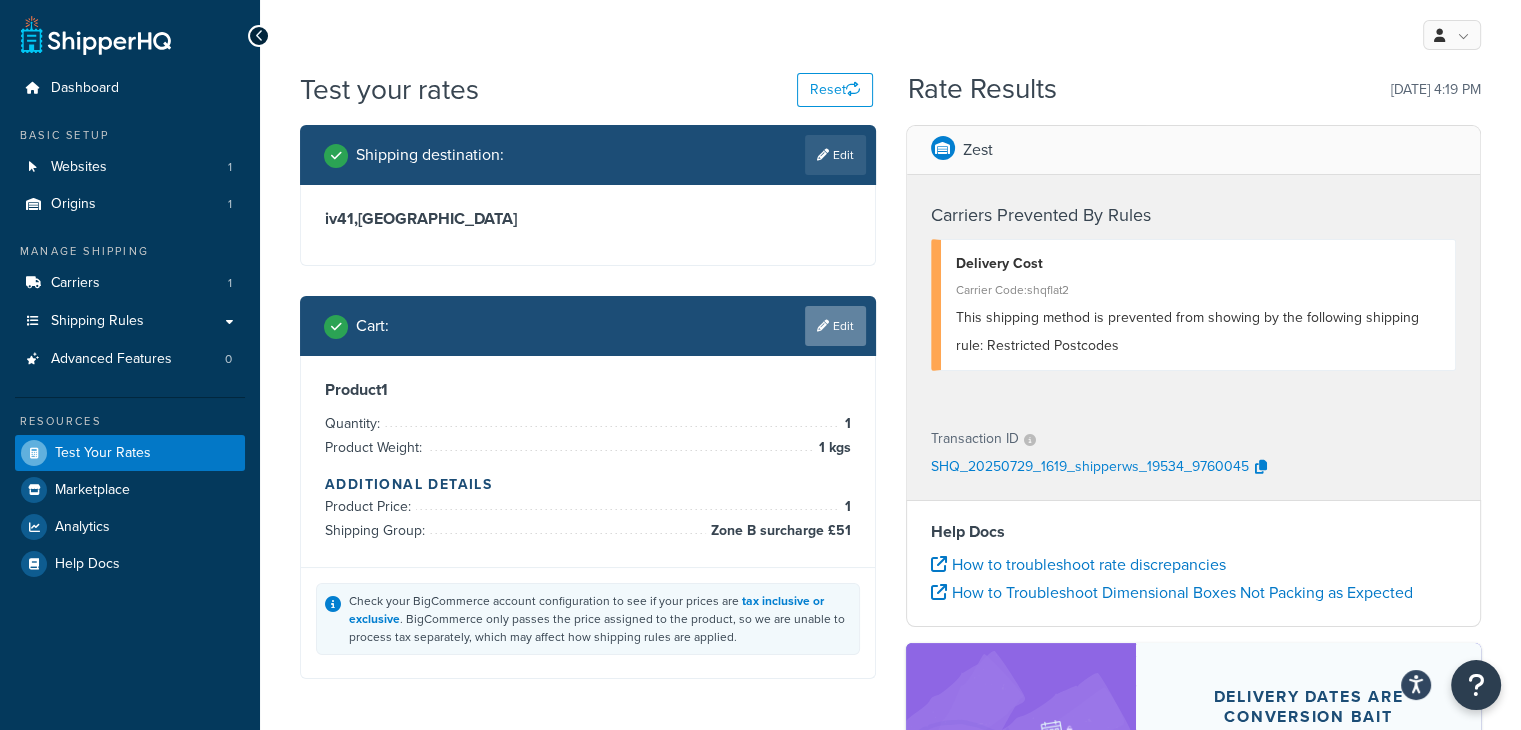 click on "Edit" at bounding box center [835, 326] 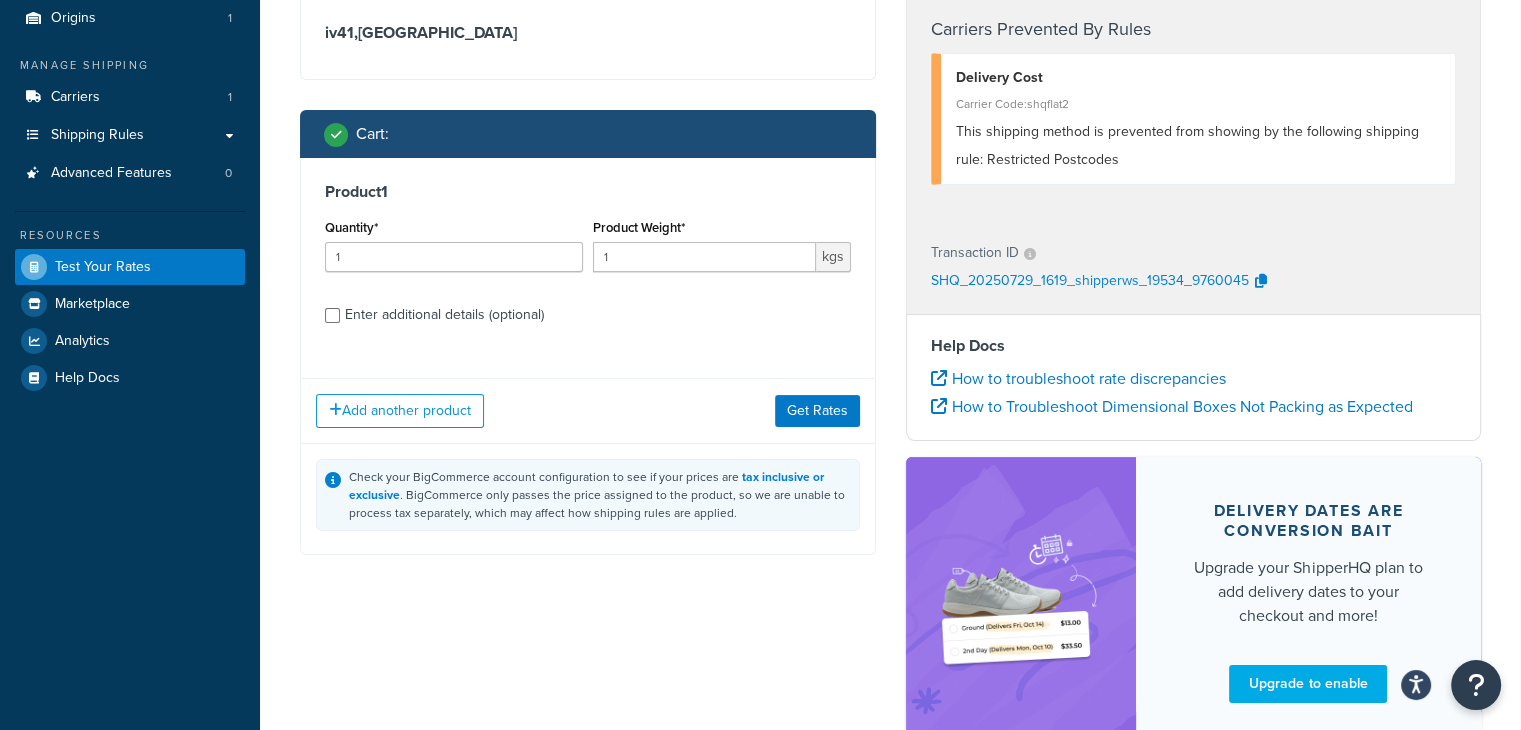 scroll, scrollTop: 187, scrollLeft: 0, axis: vertical 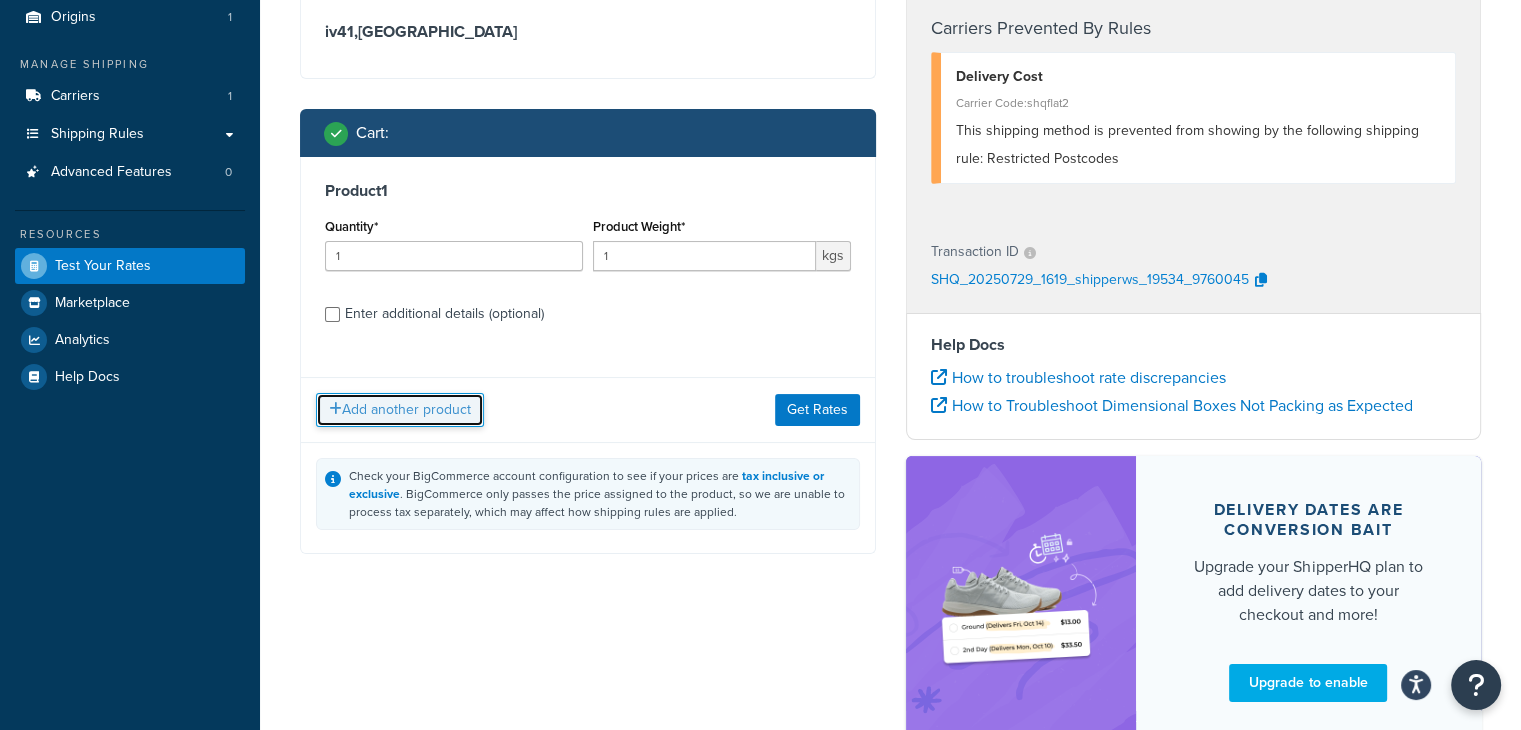 click on "Add another product" at bounding box center (400, 410) 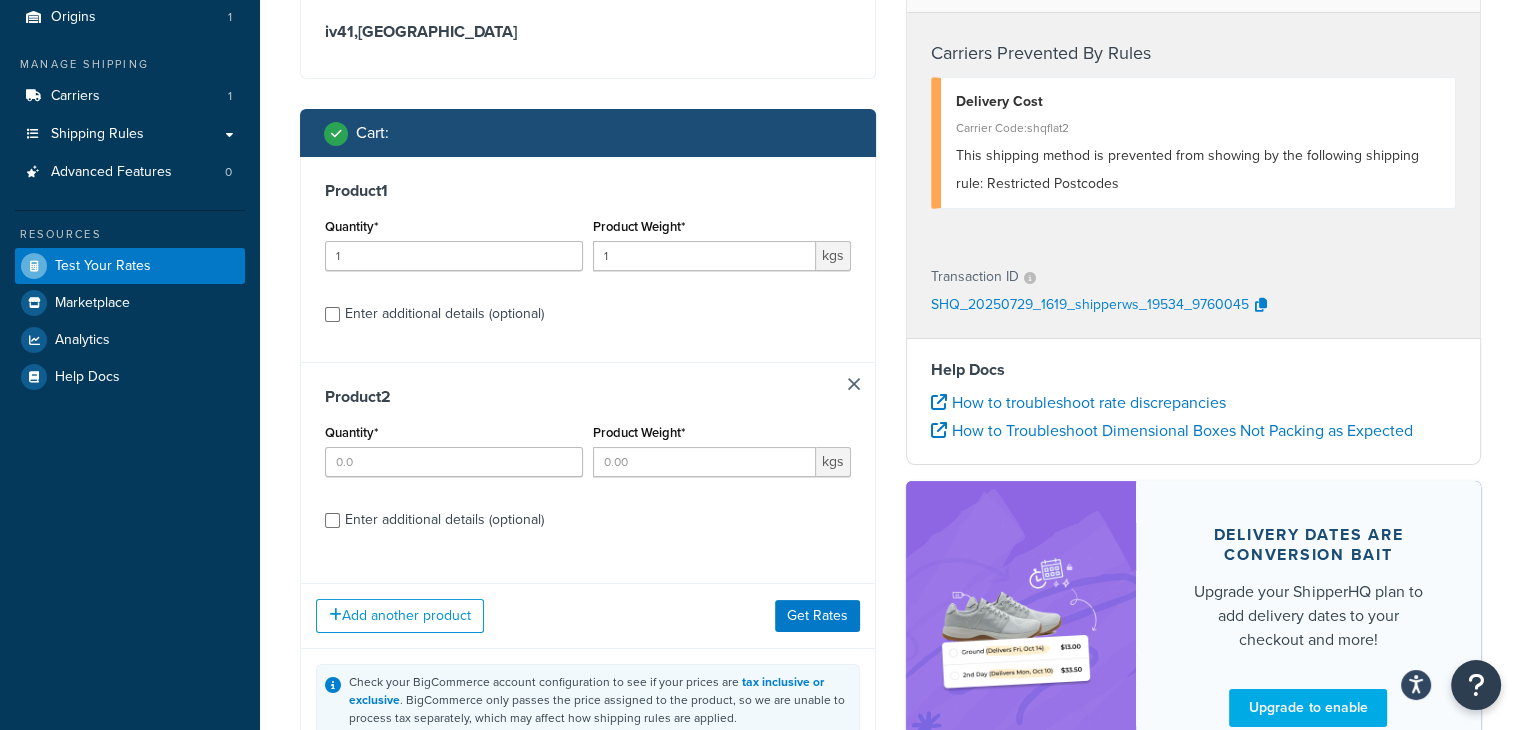 click at bounding box center (854, 384) 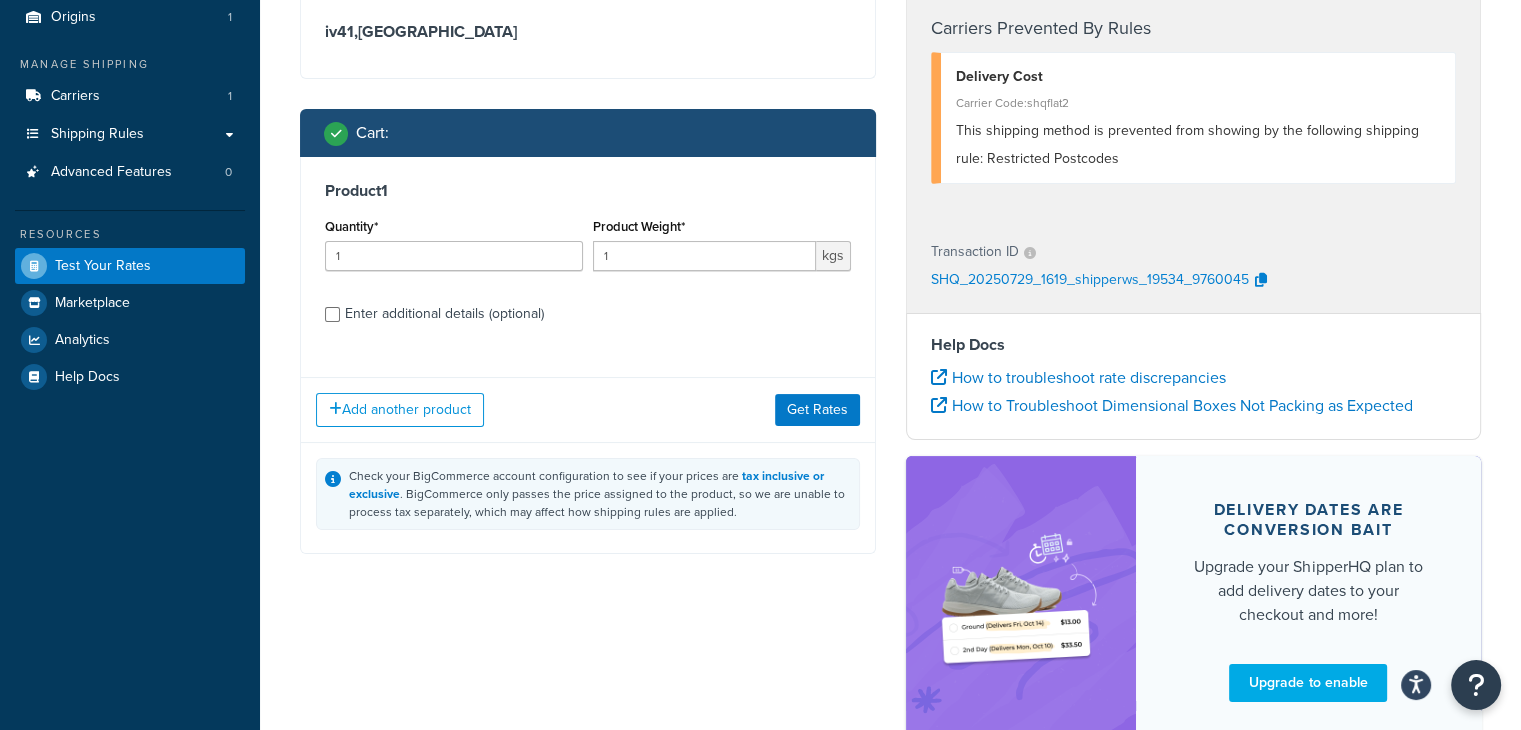 click on "Product  1 Quantity*   1 Product Weight*   1 kgs   Enter additional details (optional)" at bounding box center (588, 259) 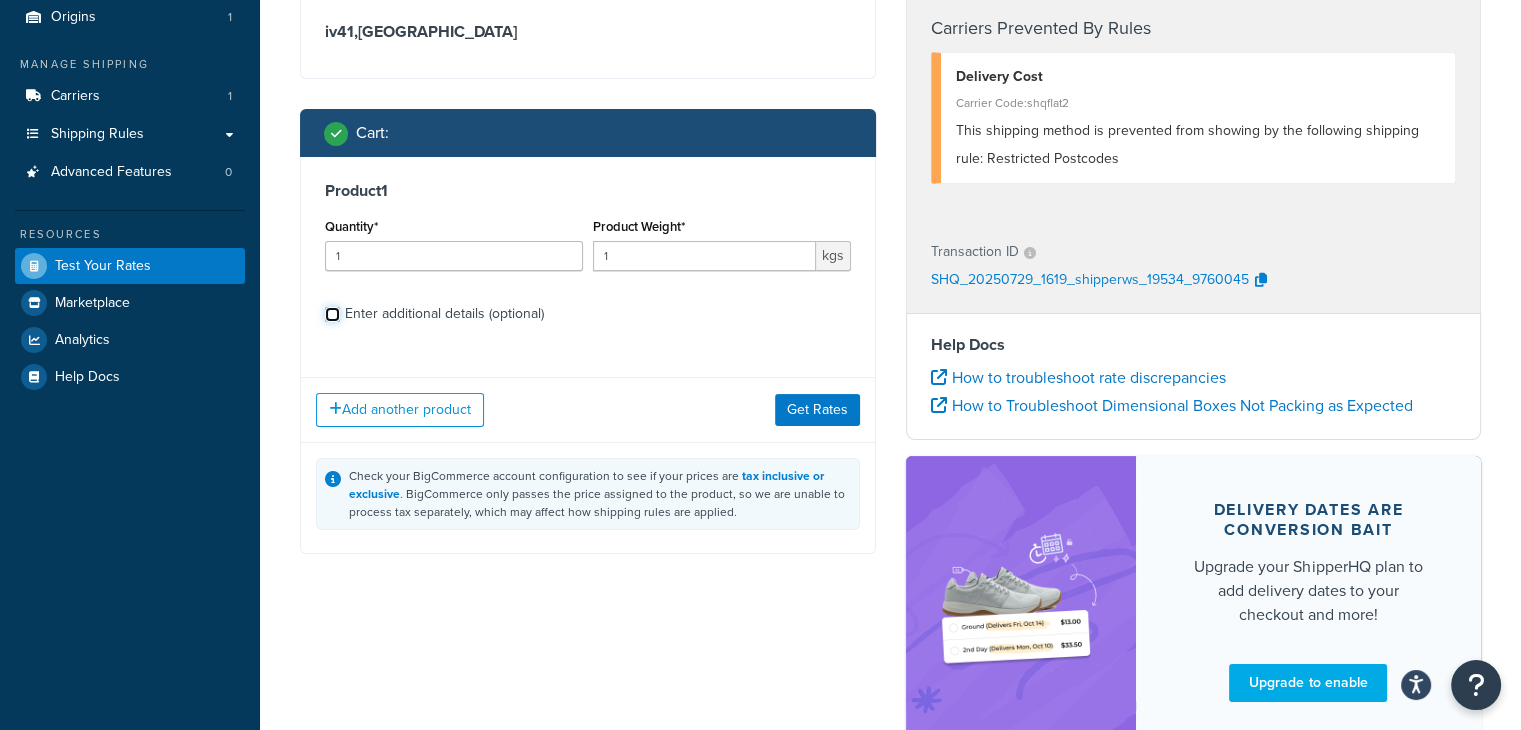 click on "Enter additional details (optional)" at bounding box center [332, 314] 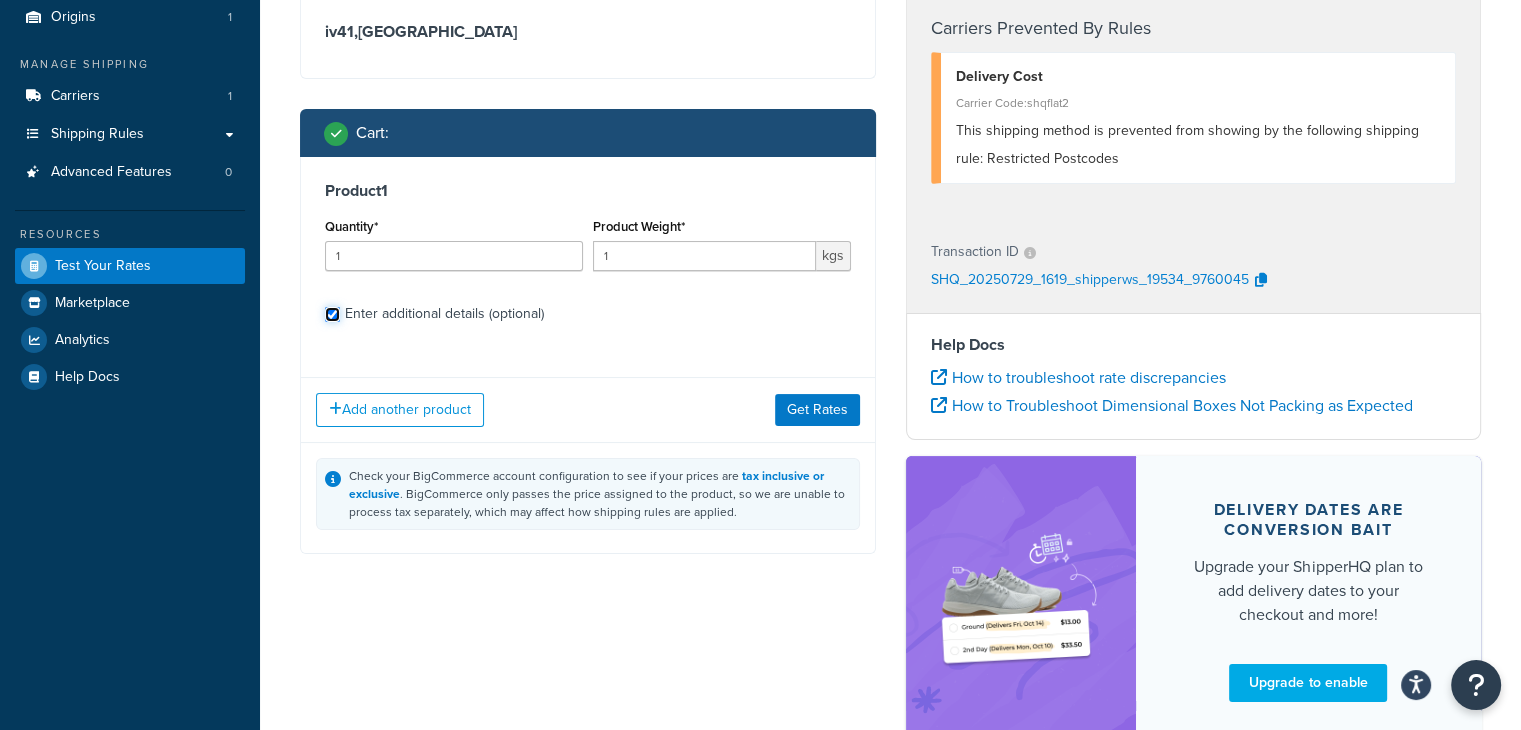 checkbox on "true" 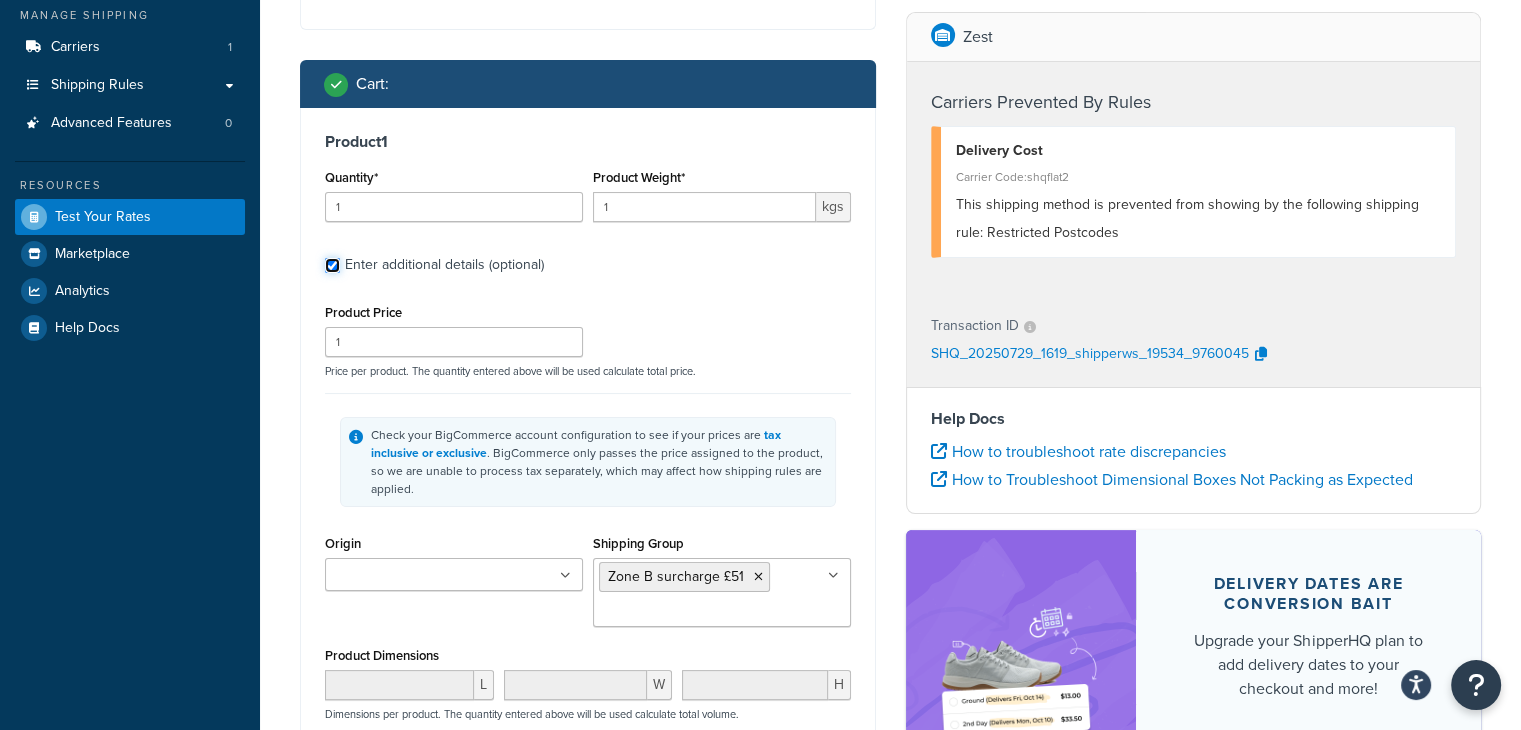 scroll, scrollTop: 236, scrollLeft: 0, axis: vertical 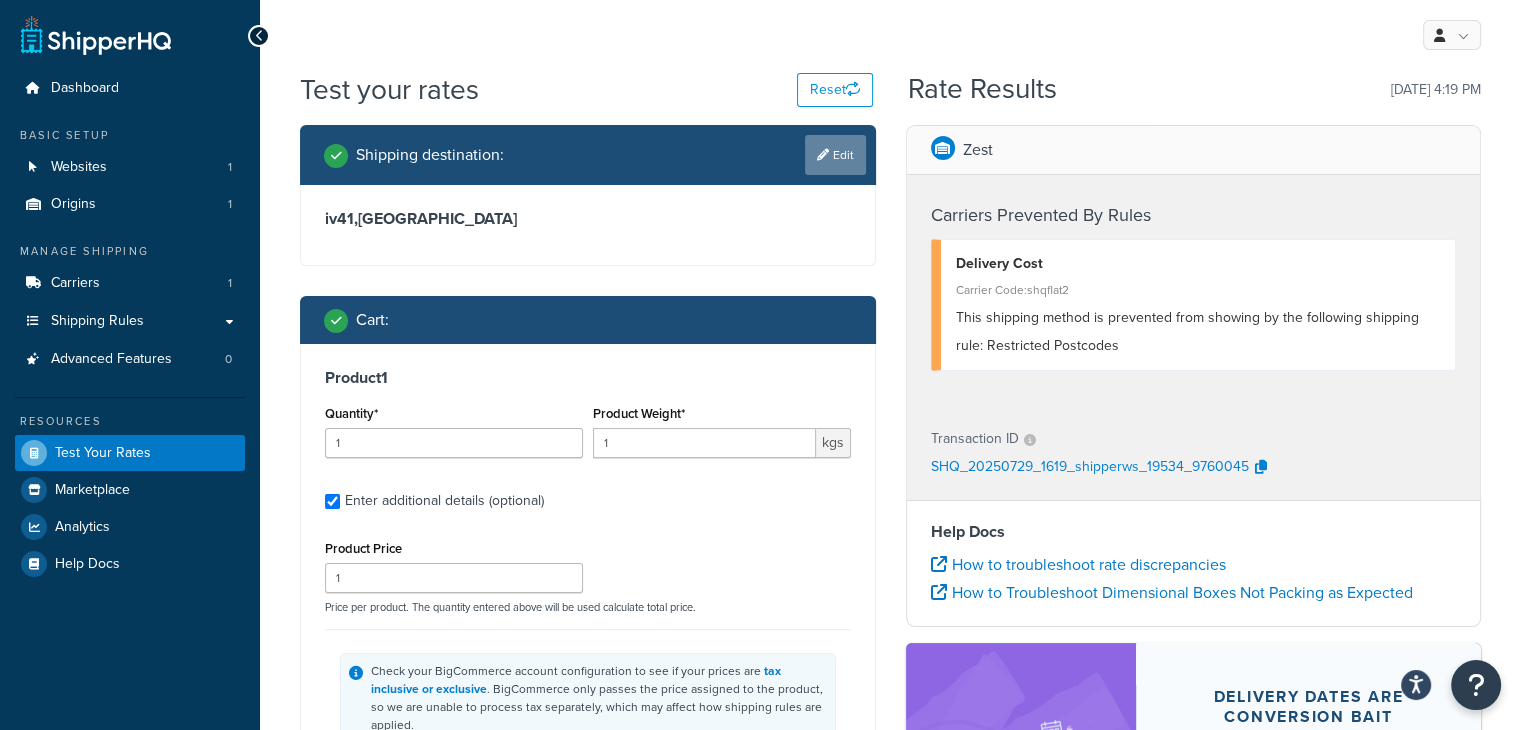 click on "Edit" at bounding box center (835, 155) 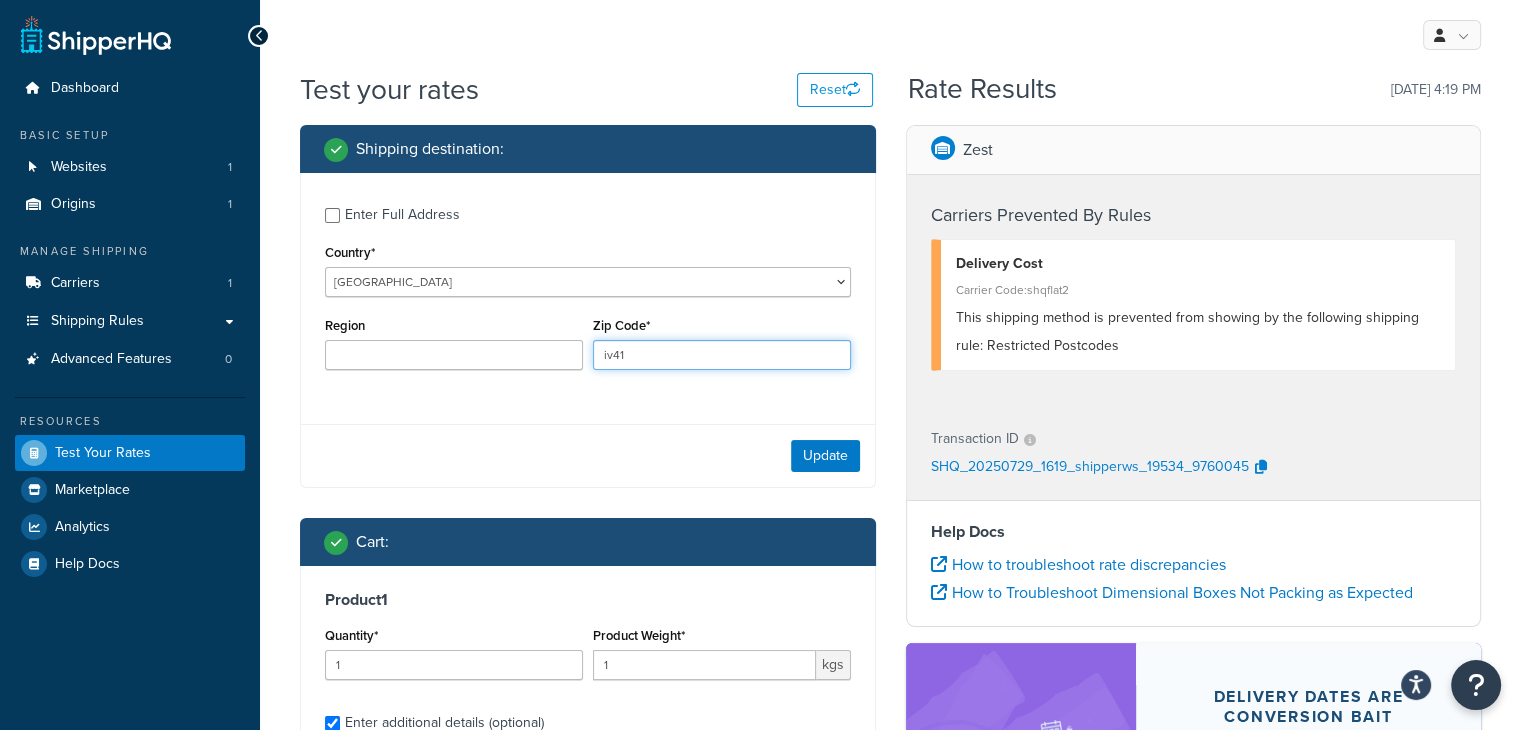 click on "iv41" at bounding box center [722, 355] 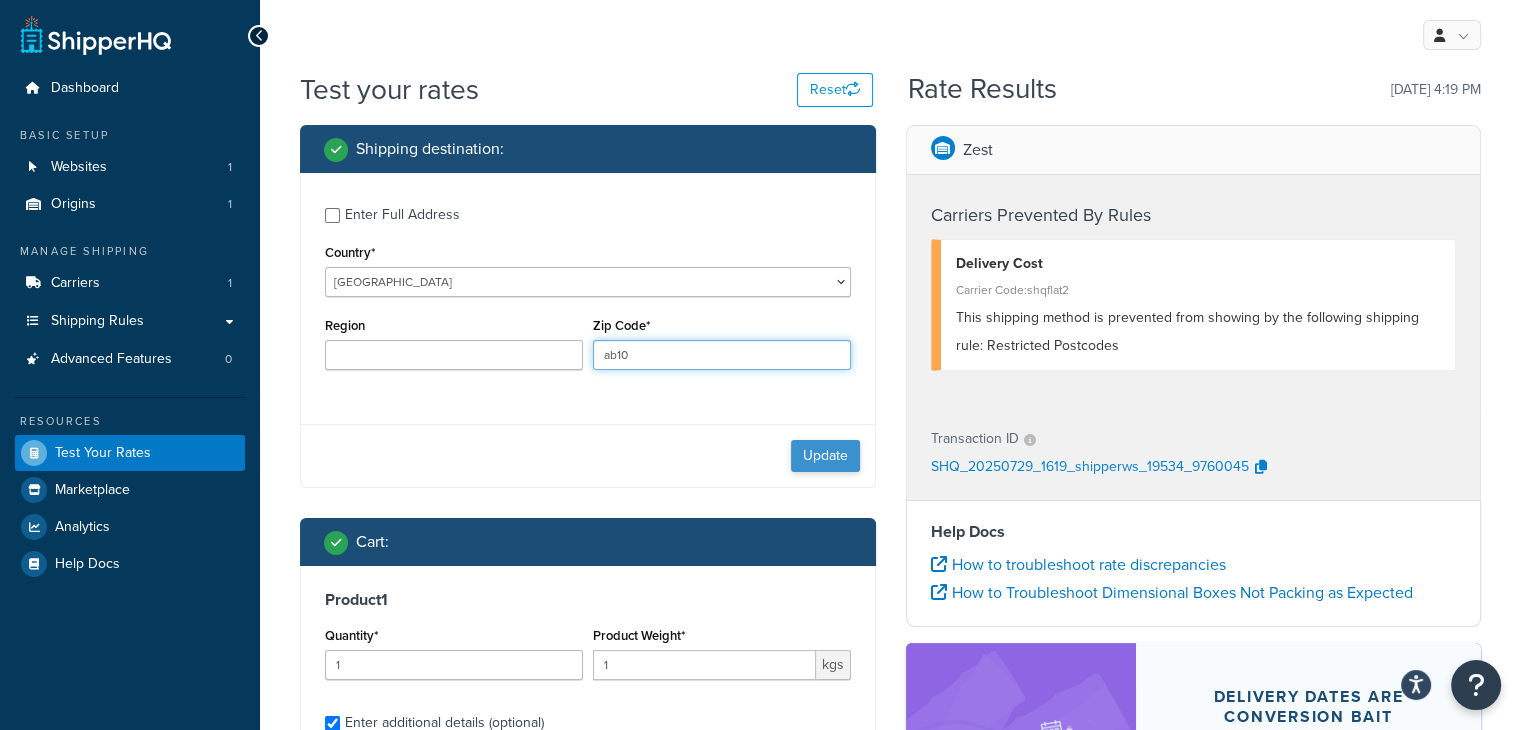 type on "ab10" 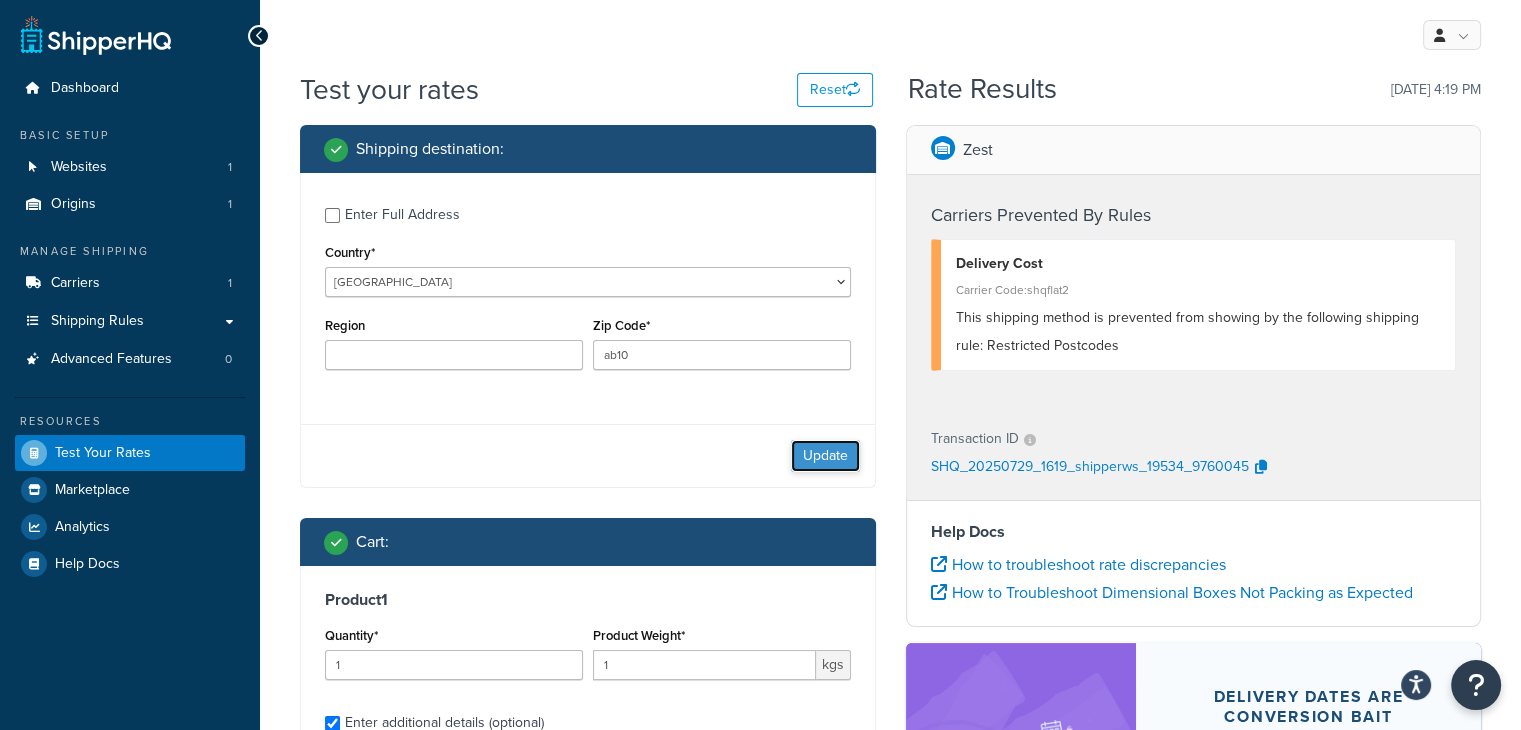 click on "Update" at bounding box center [825, 456] 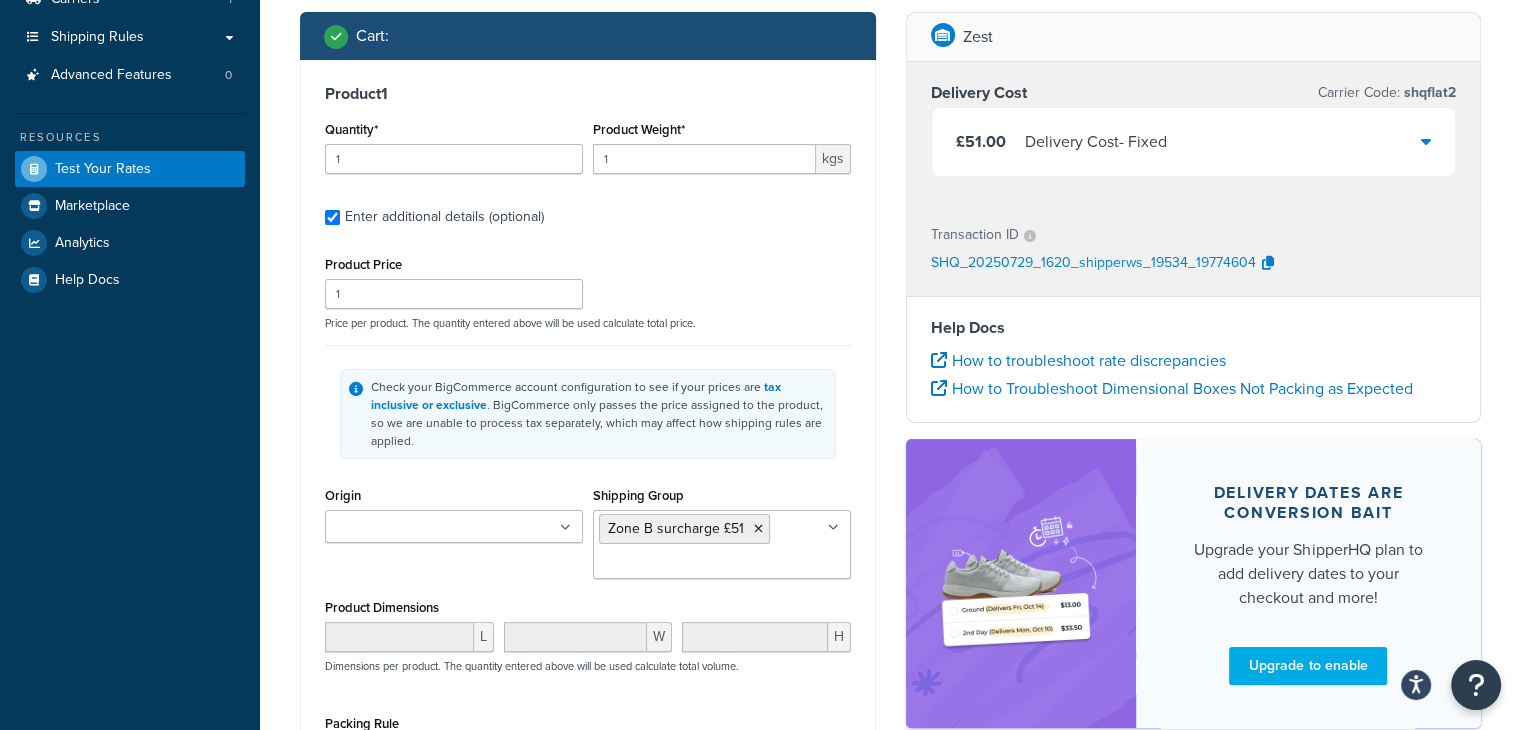 scroll, scrollTop: 288, scrollLeft: 0, axis: vertical 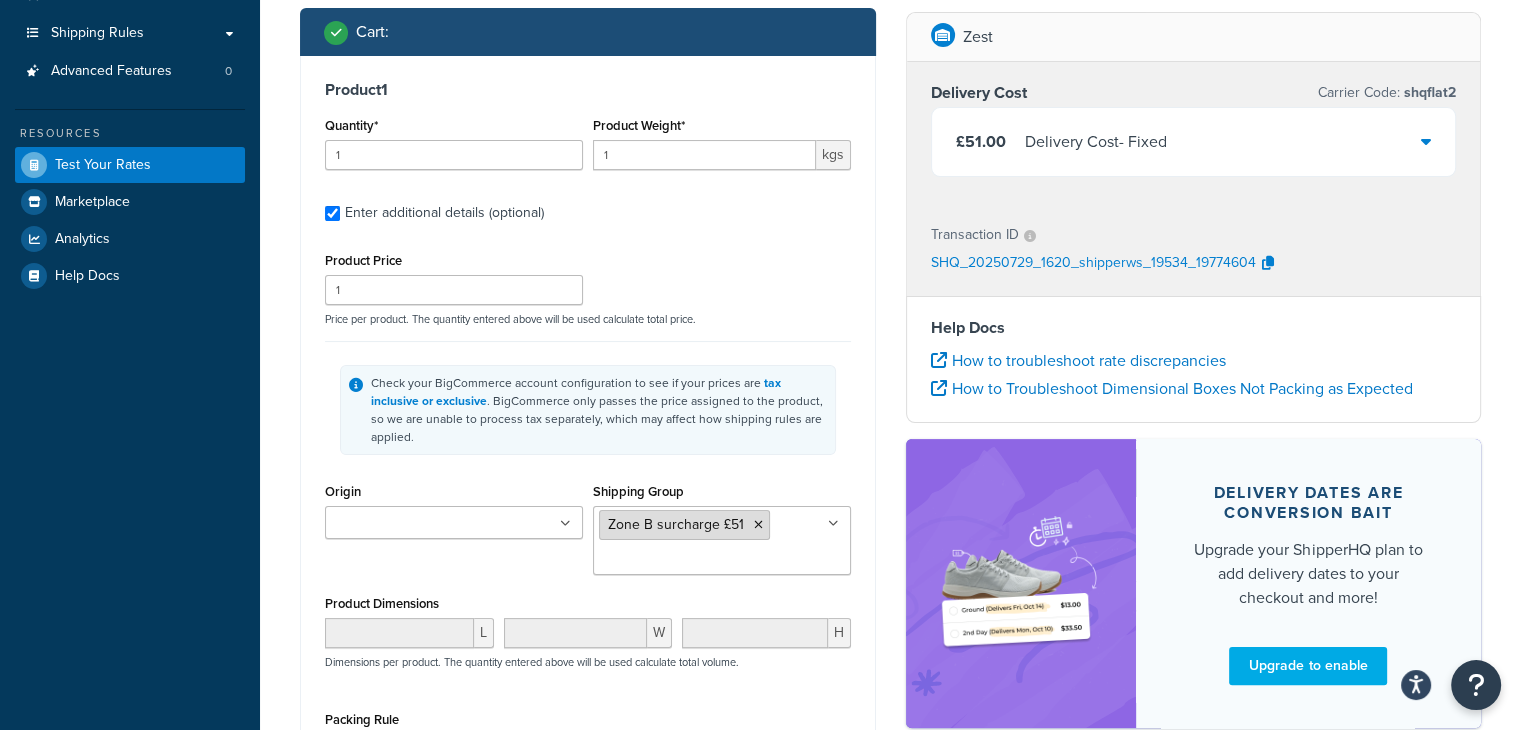click at bounding box center [758, 525] 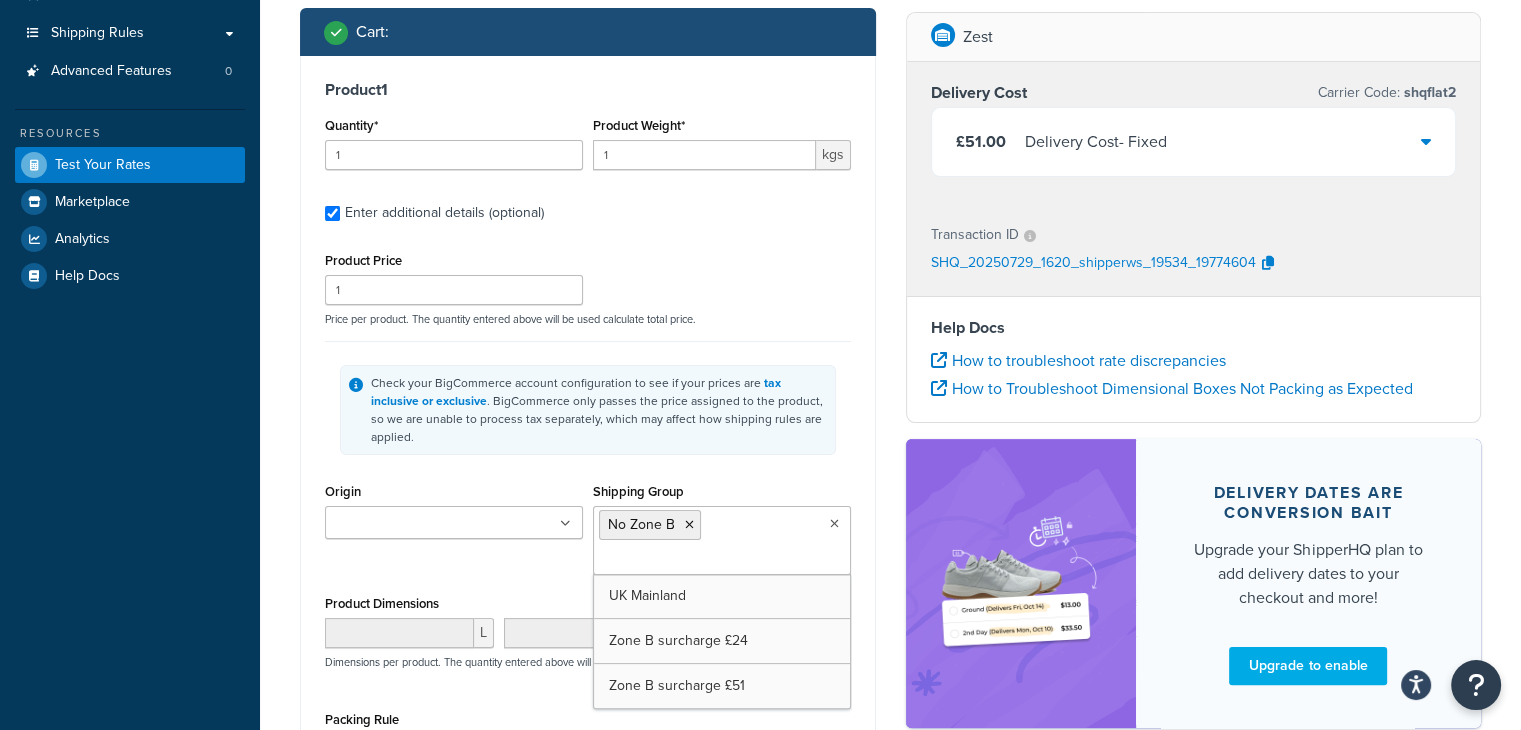 click on "Check your BigCommerce account configuration to see if your prices are   tax inclusive or exclusive . BigCommerce only passes the price assigned to the product, so we are unable to process tax separately, which may affect how shipping rules are applied." at bounding box center (588, 409) 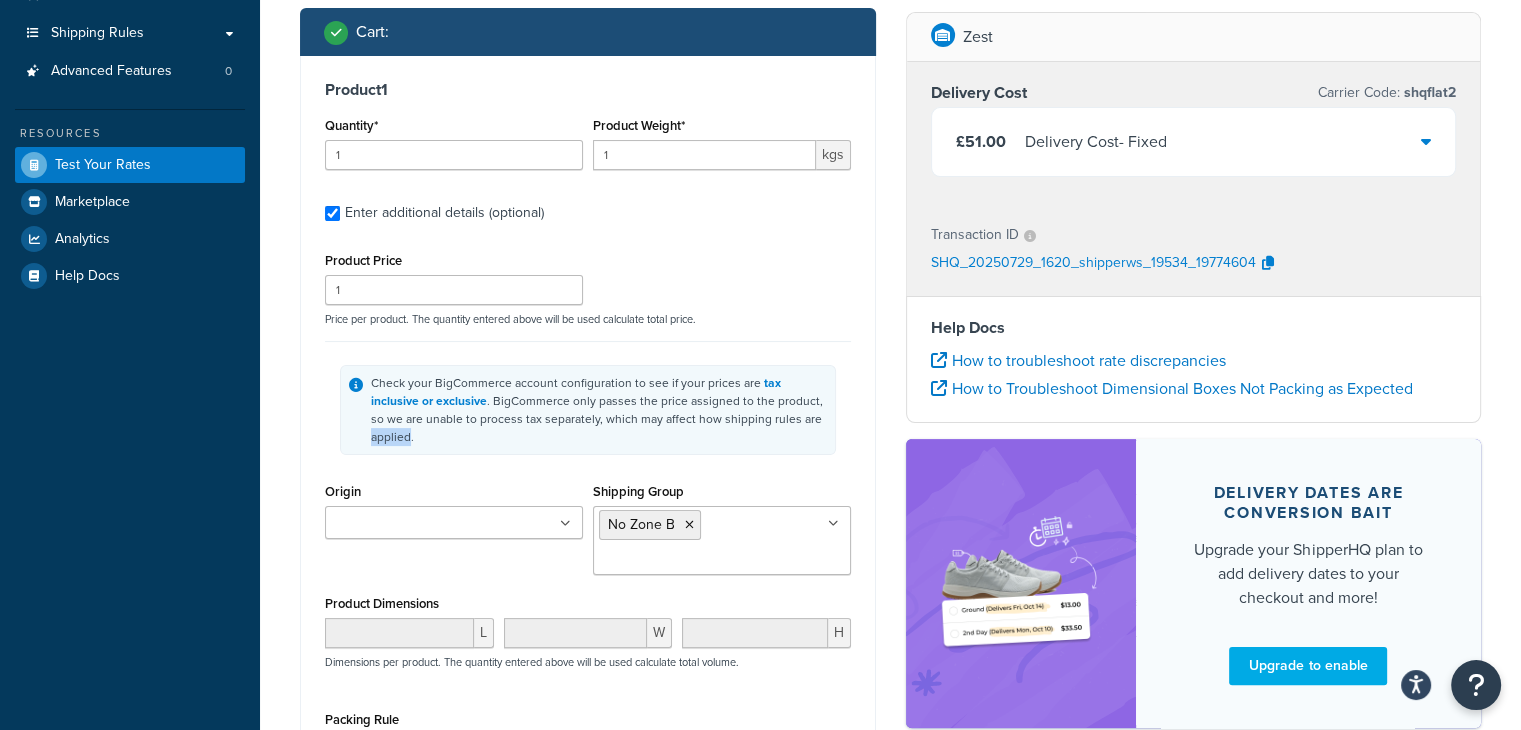 click on "Check your BigCommerce account configuration to see if your prices are   tax inclusive or exclusive . BigCommerce only passes the price assigned to the product, so we are unable to process tax separately, which may affect how shipping rules are applied." at bounding box center (588, 409) 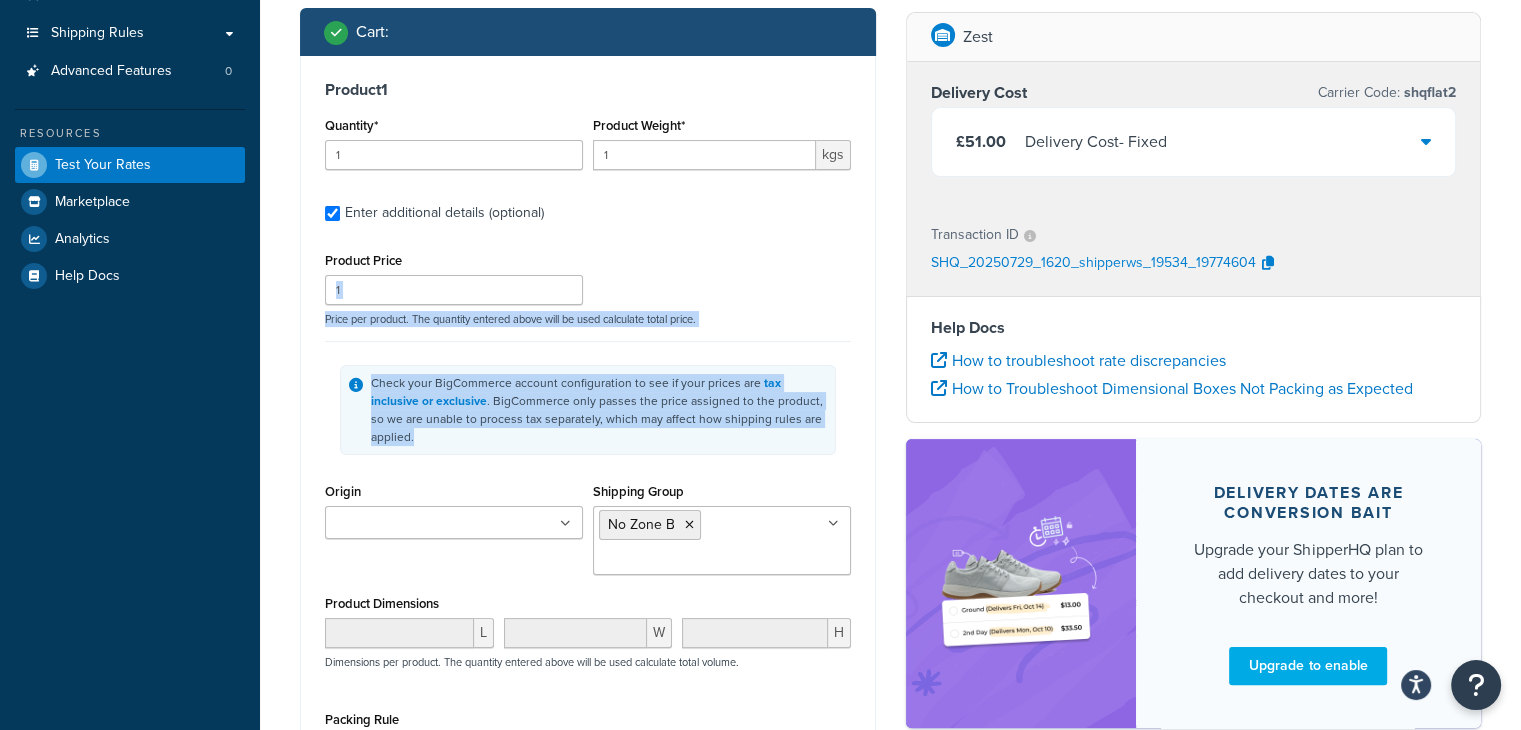 drag, startPoint x: 760, startPoint y: 441, endPoint x: 788, endPoint y: 291, distance: 152.59096 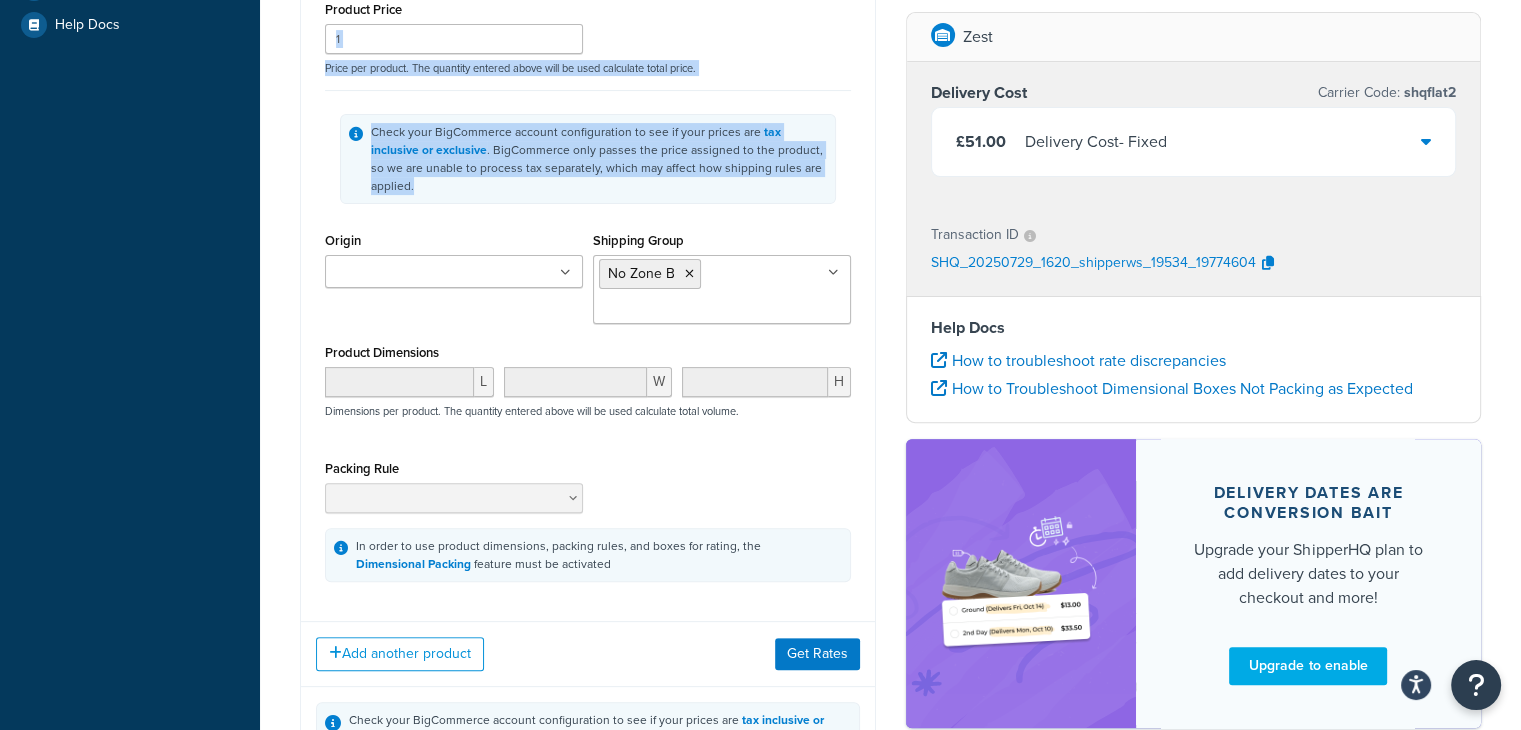 scroll, scrollTop: 540, scrollLeft: 0, axis: vertical 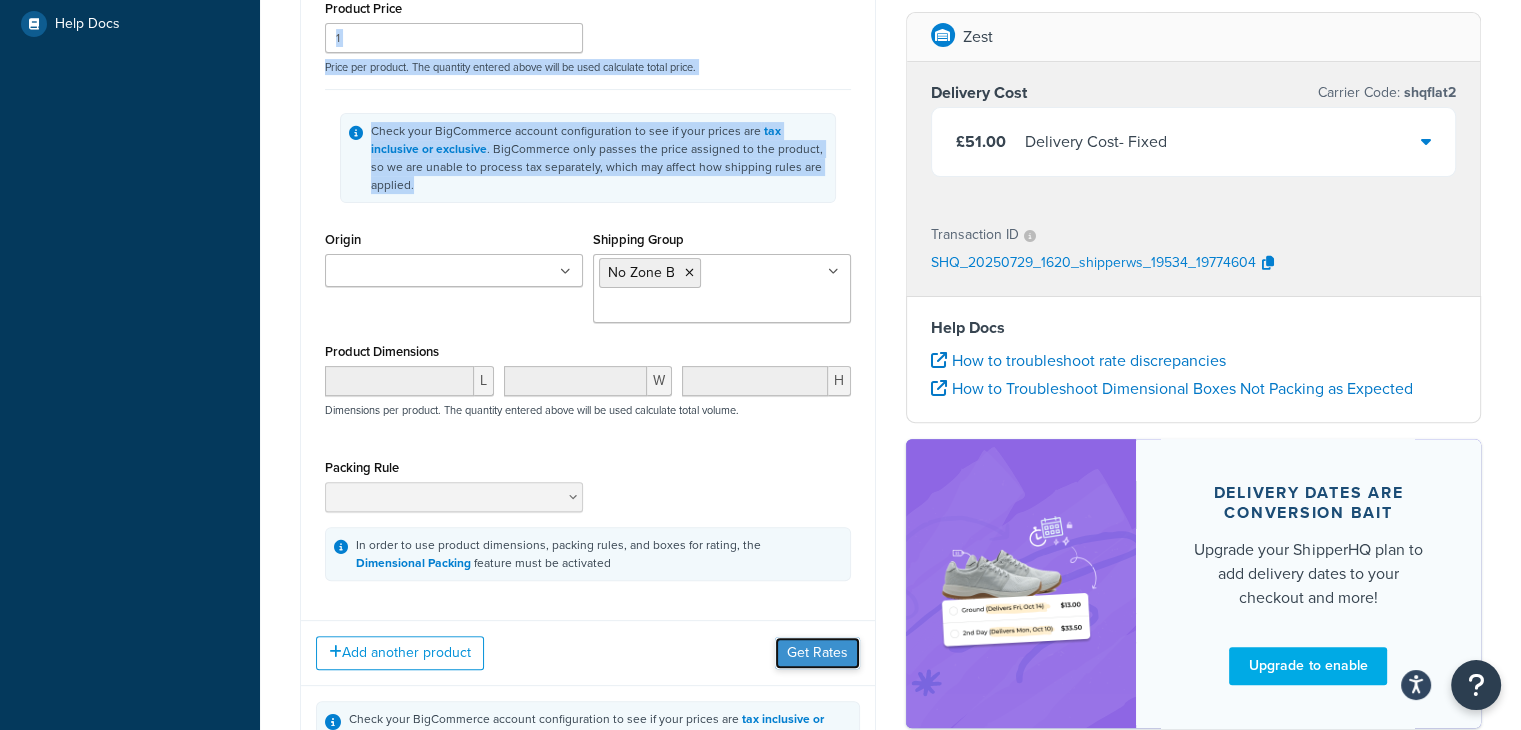 click on "Get Rates" at bounding box center (817, 653) 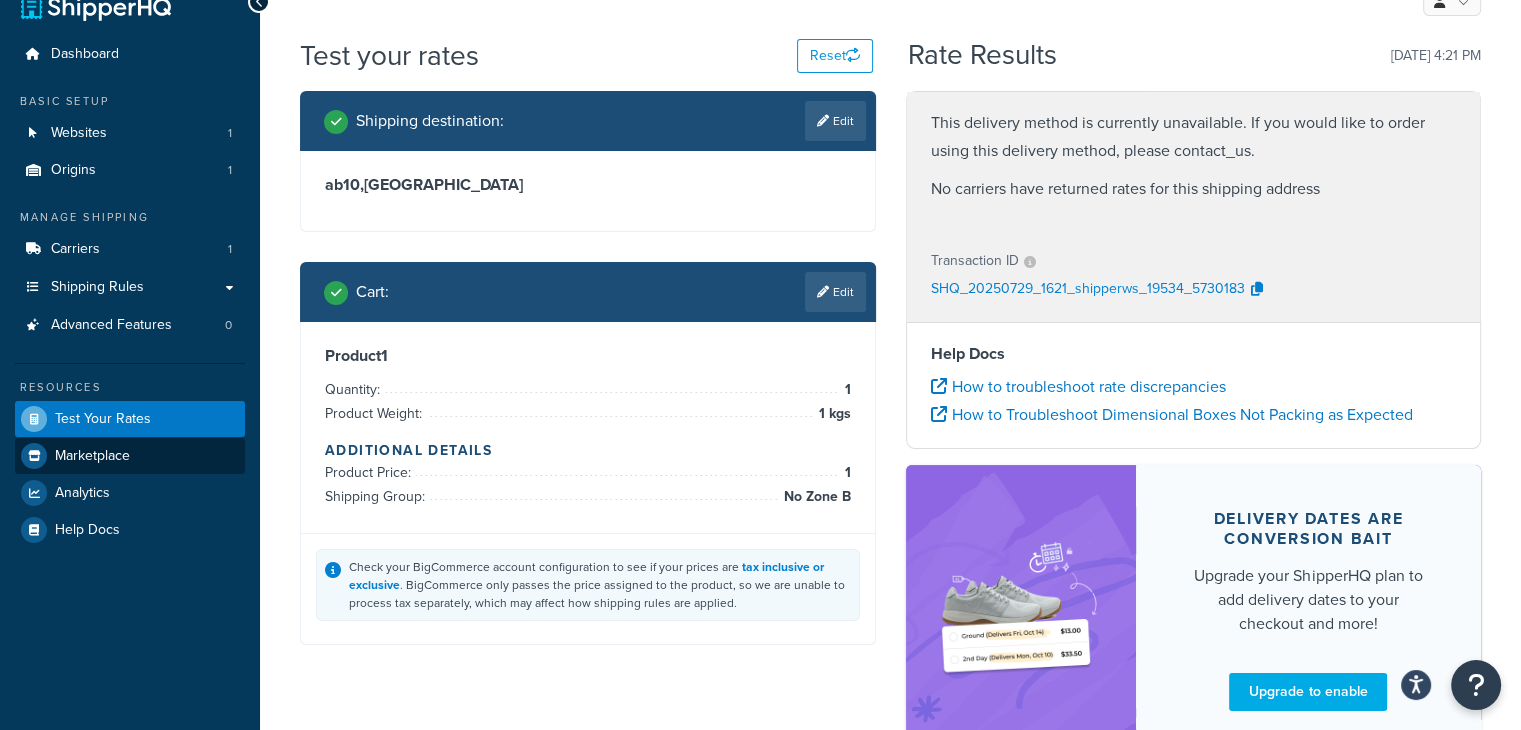 scroll, scrollTop: 0, scrollLeft: 0, axis: both 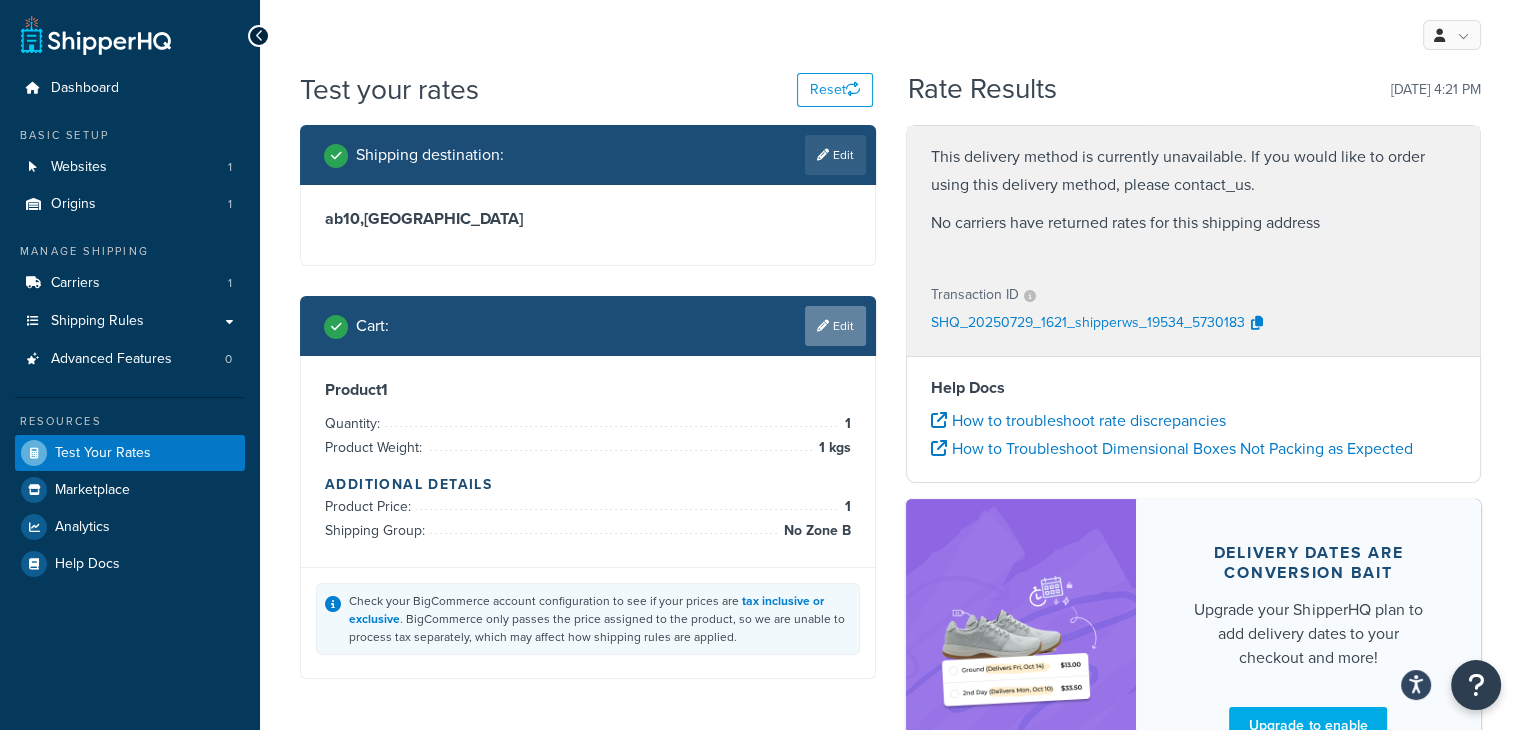 click on "Edit" at bounding box center (835, 326) 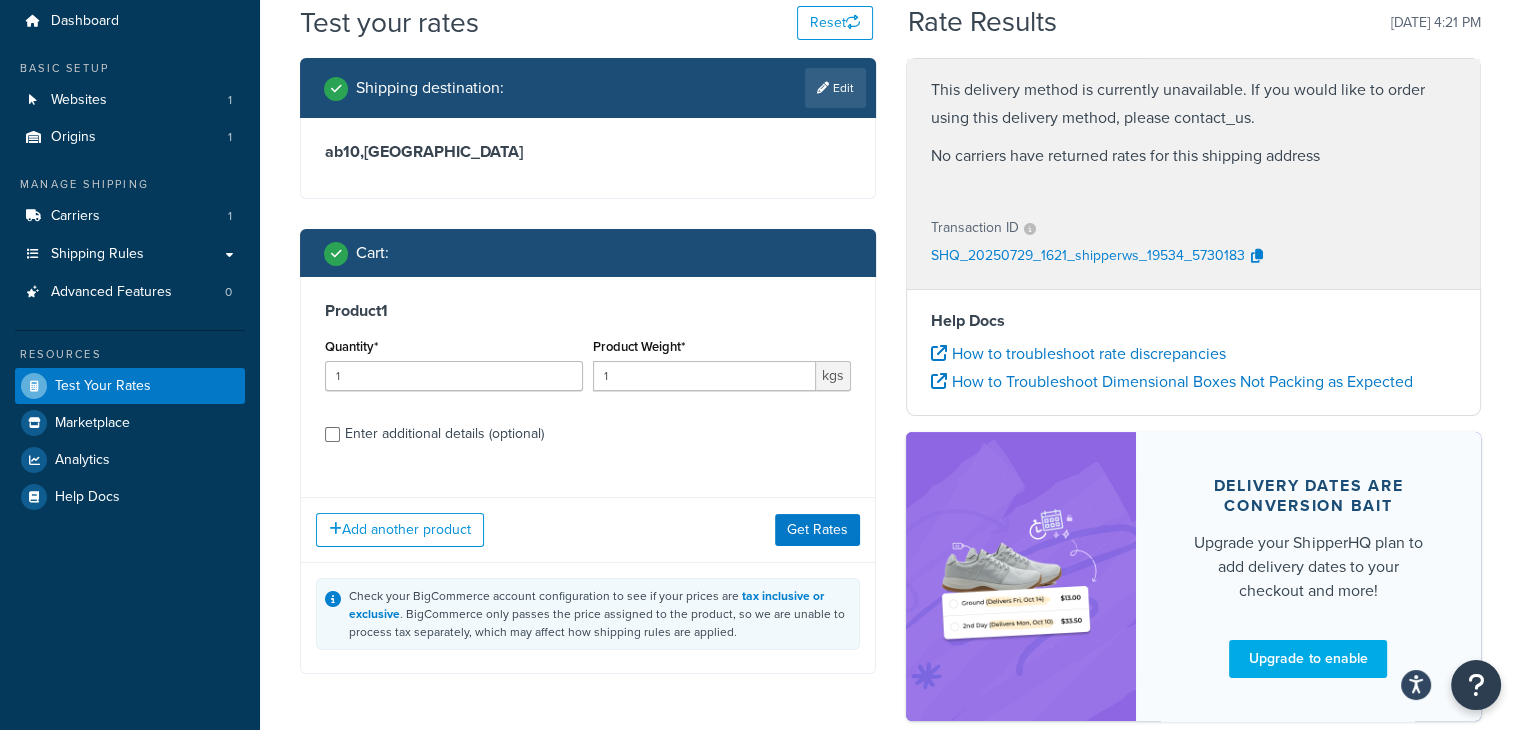 scroll, scrollTop: 114, scrollLeft: 0, axis: vertical 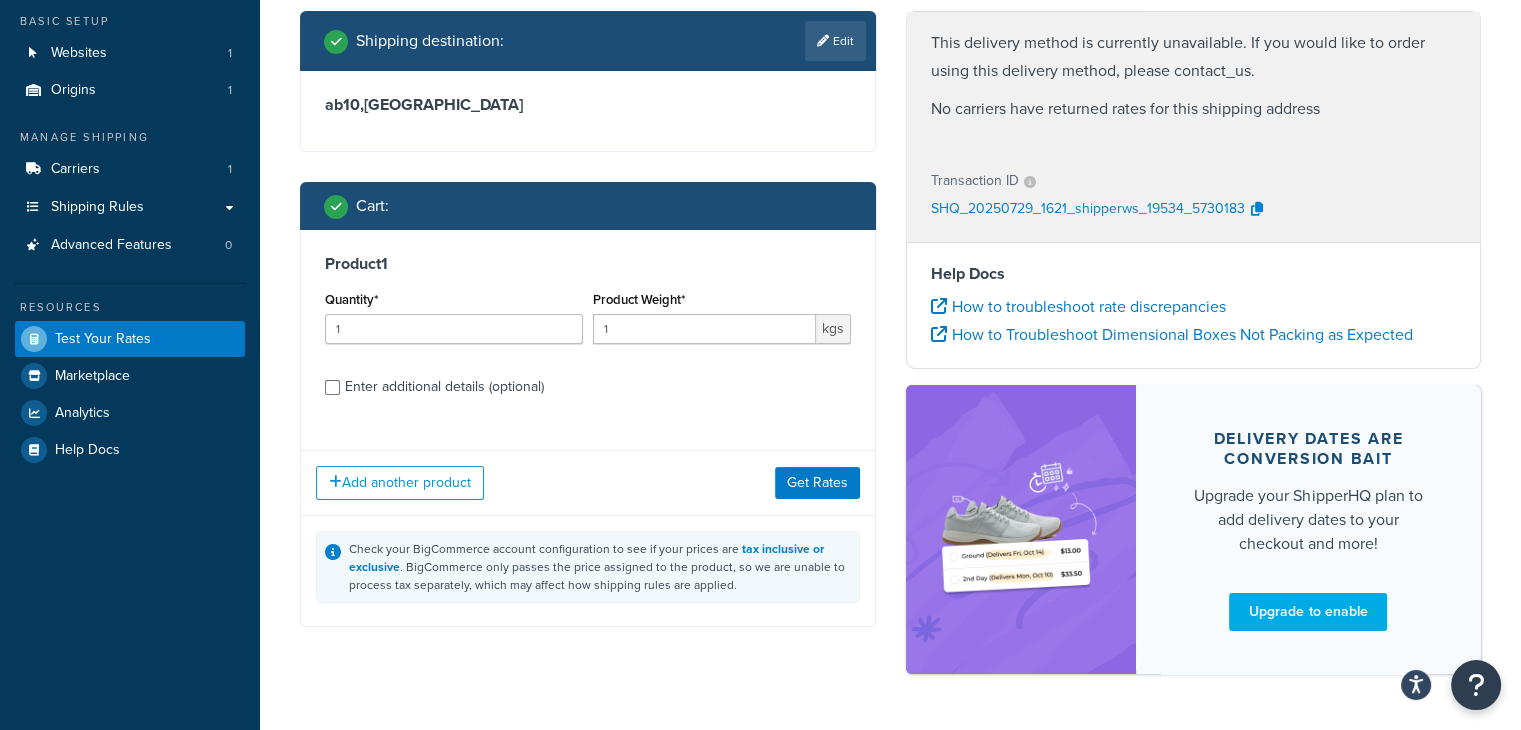 click on "Enter additional details (optional)" at bounding box center (444, 387) 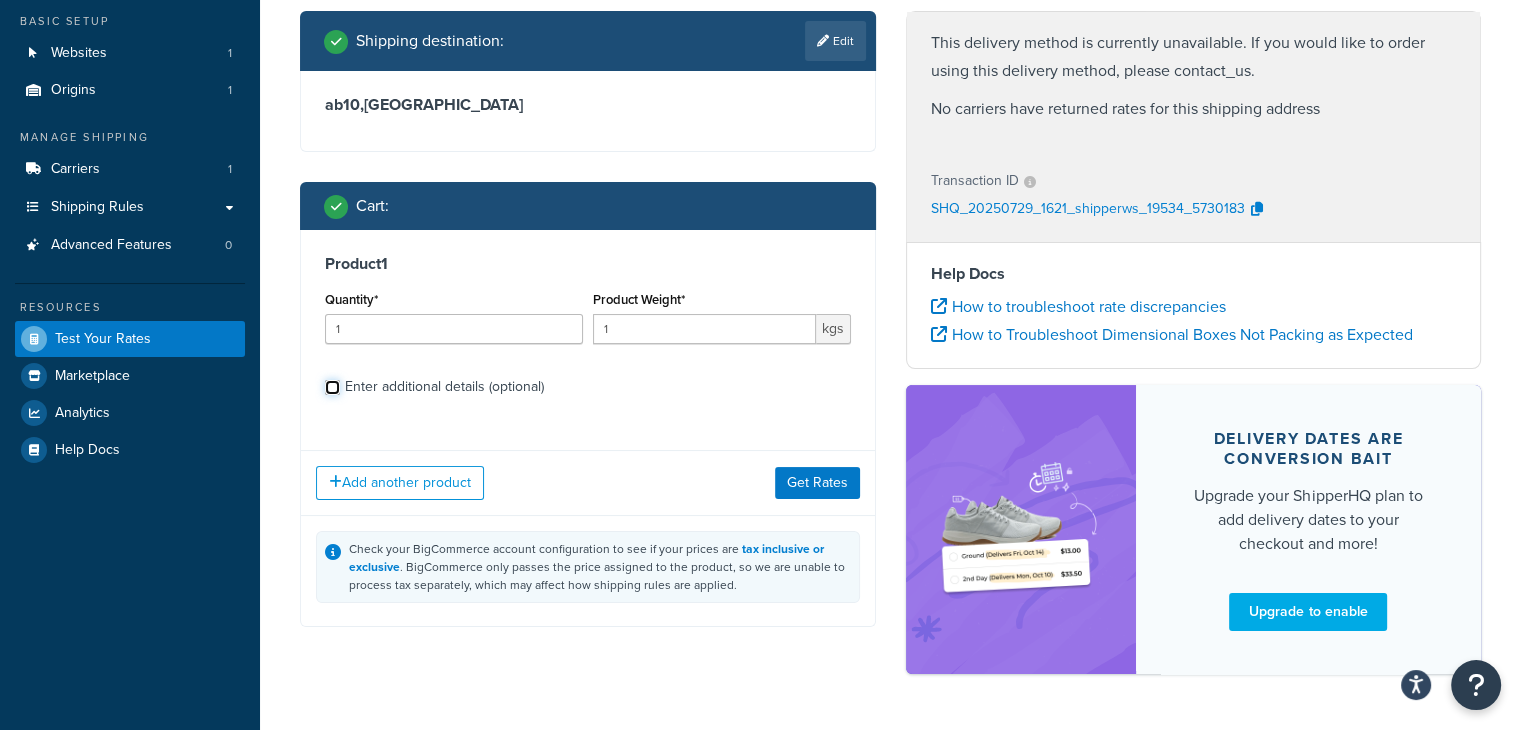 click on "Enter additional details (optional)" at bounding box center [332, 387] 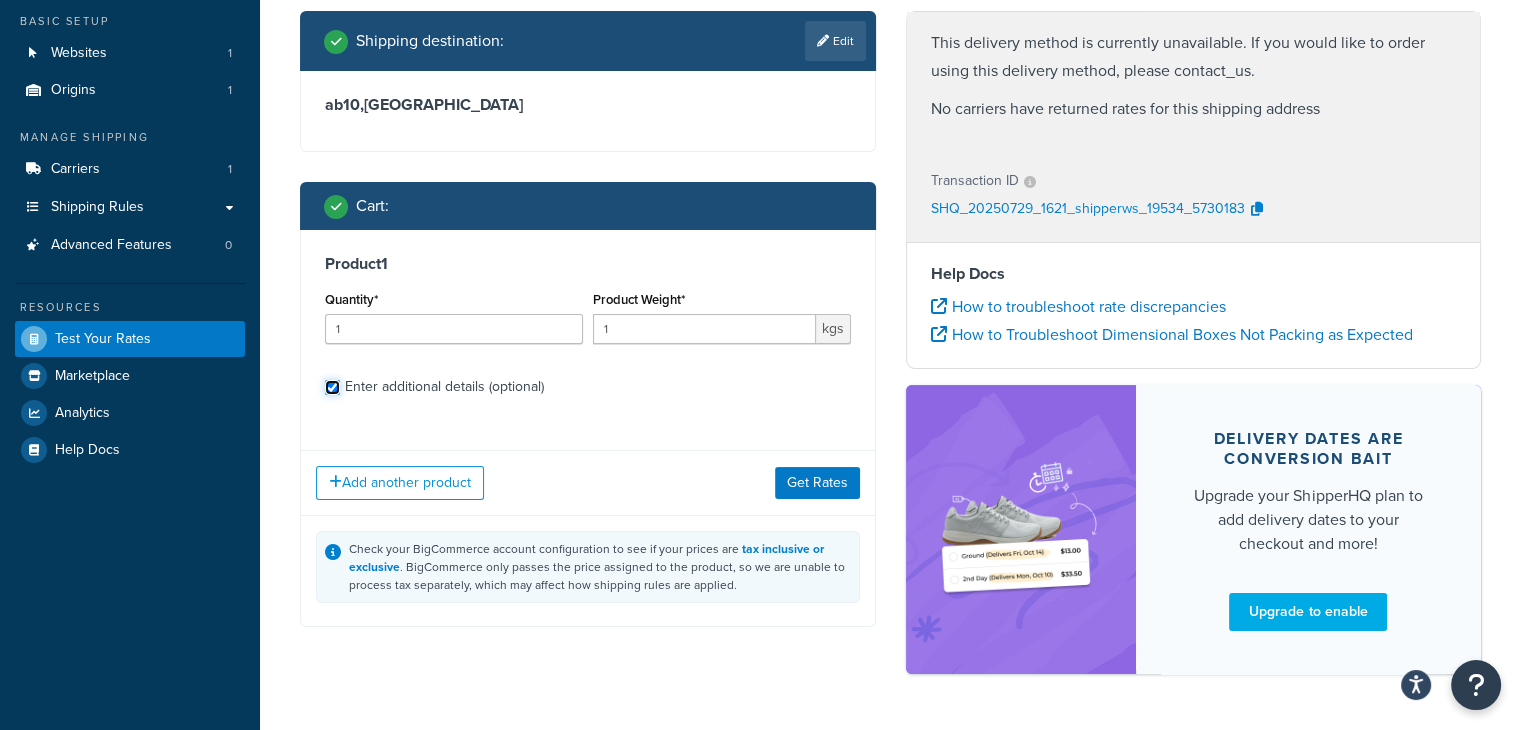 checkbox on "true" 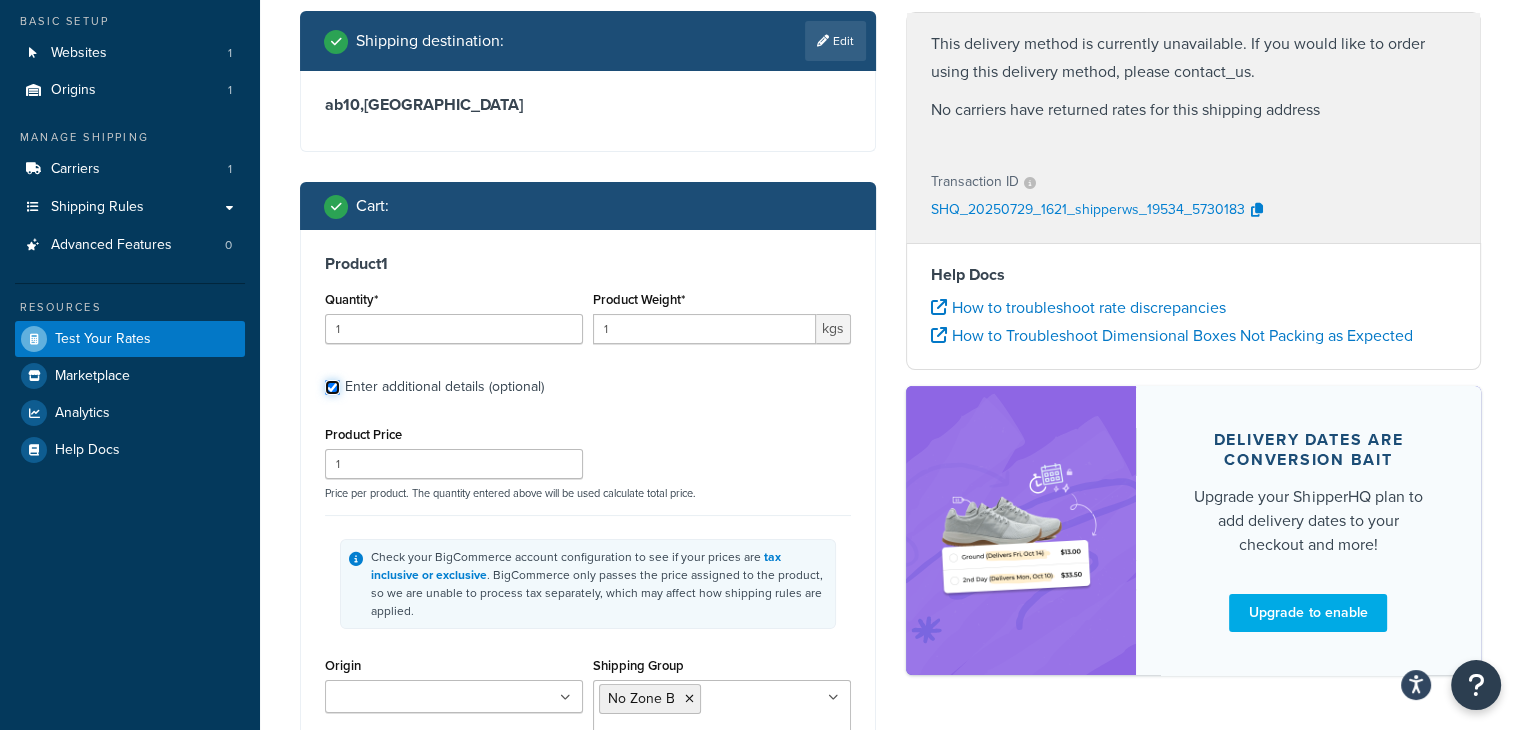 scroll, scrollTop: 232, scrollLeft: 0, axis: vertical 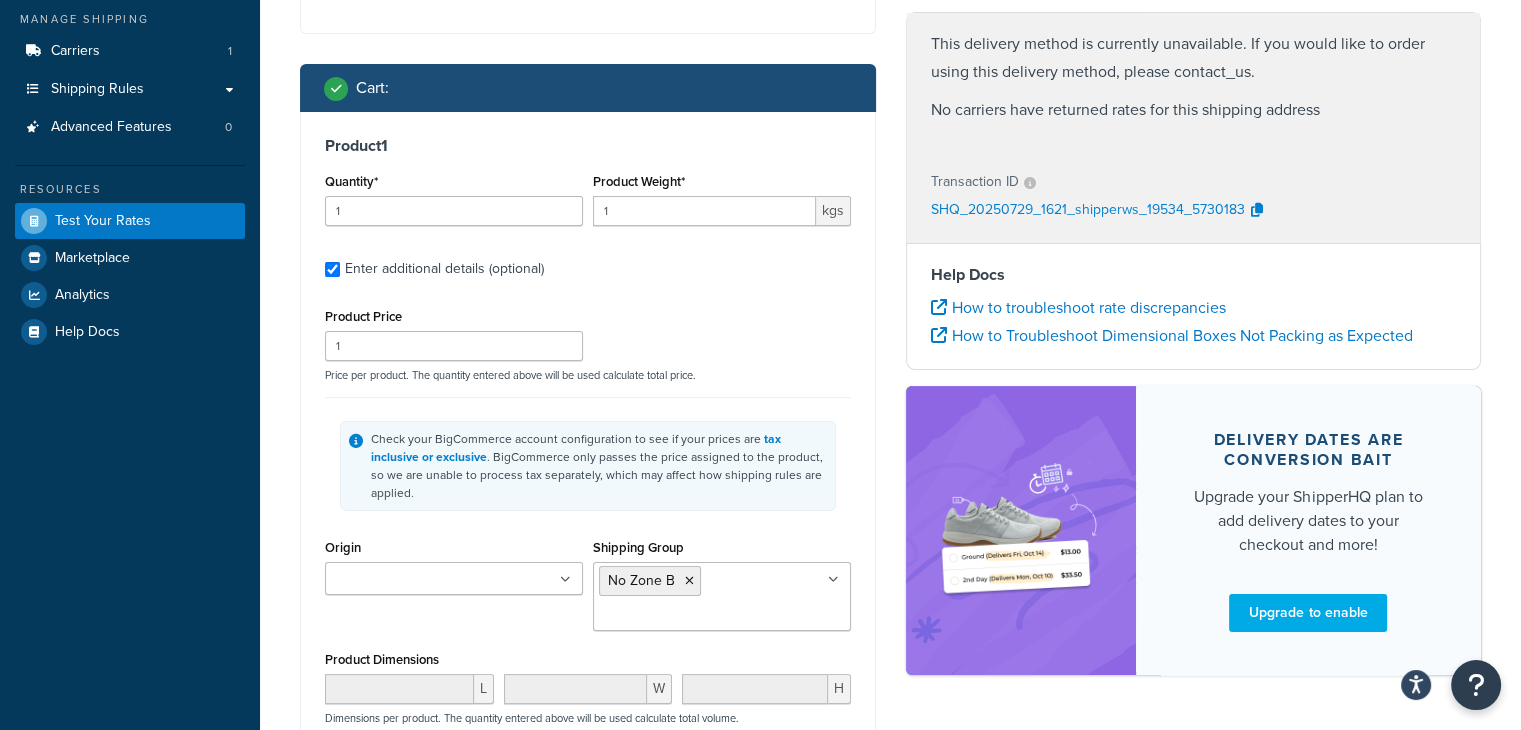 click on "No Zone B" at bounding box center [722, 596] 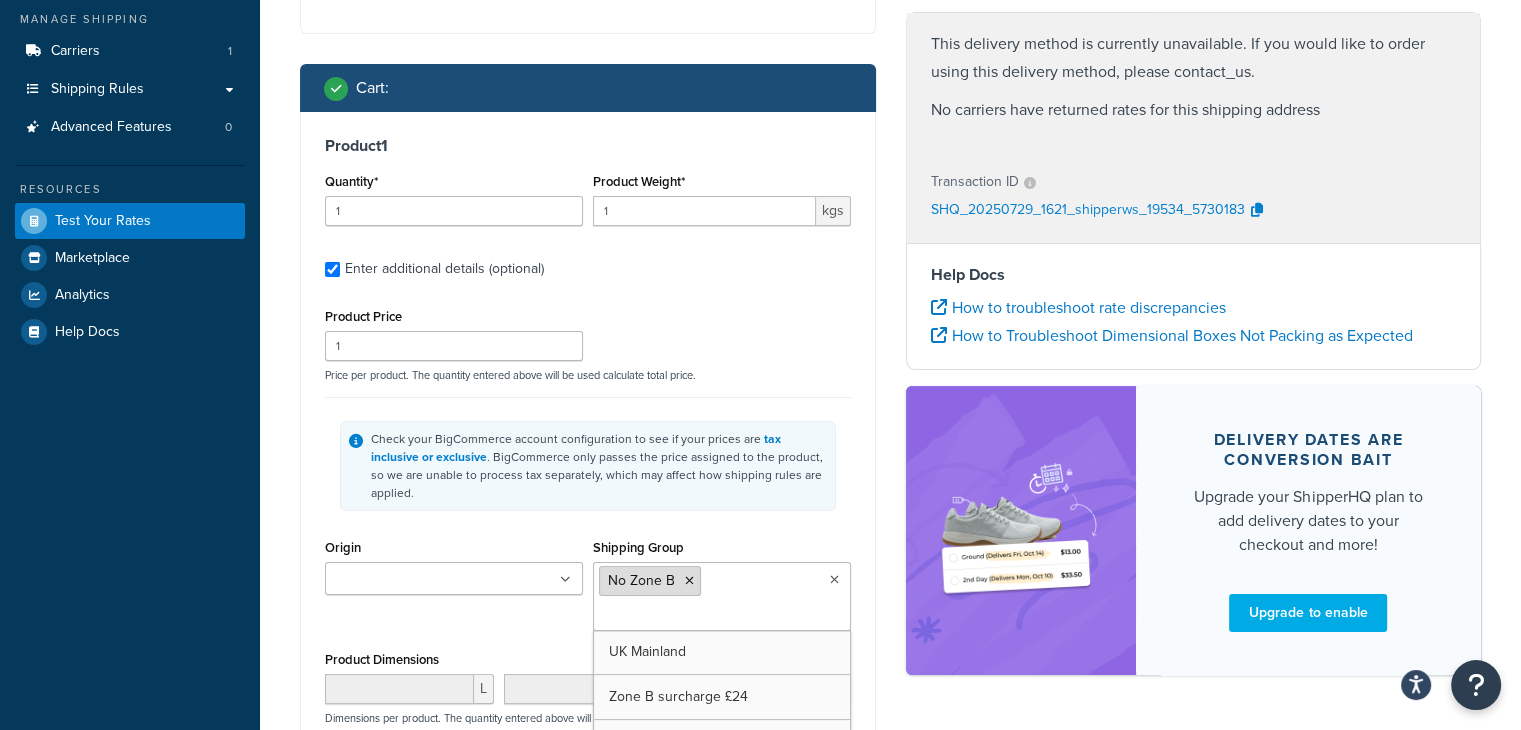 click on "No Zone B" at bounding box center [650, 581] 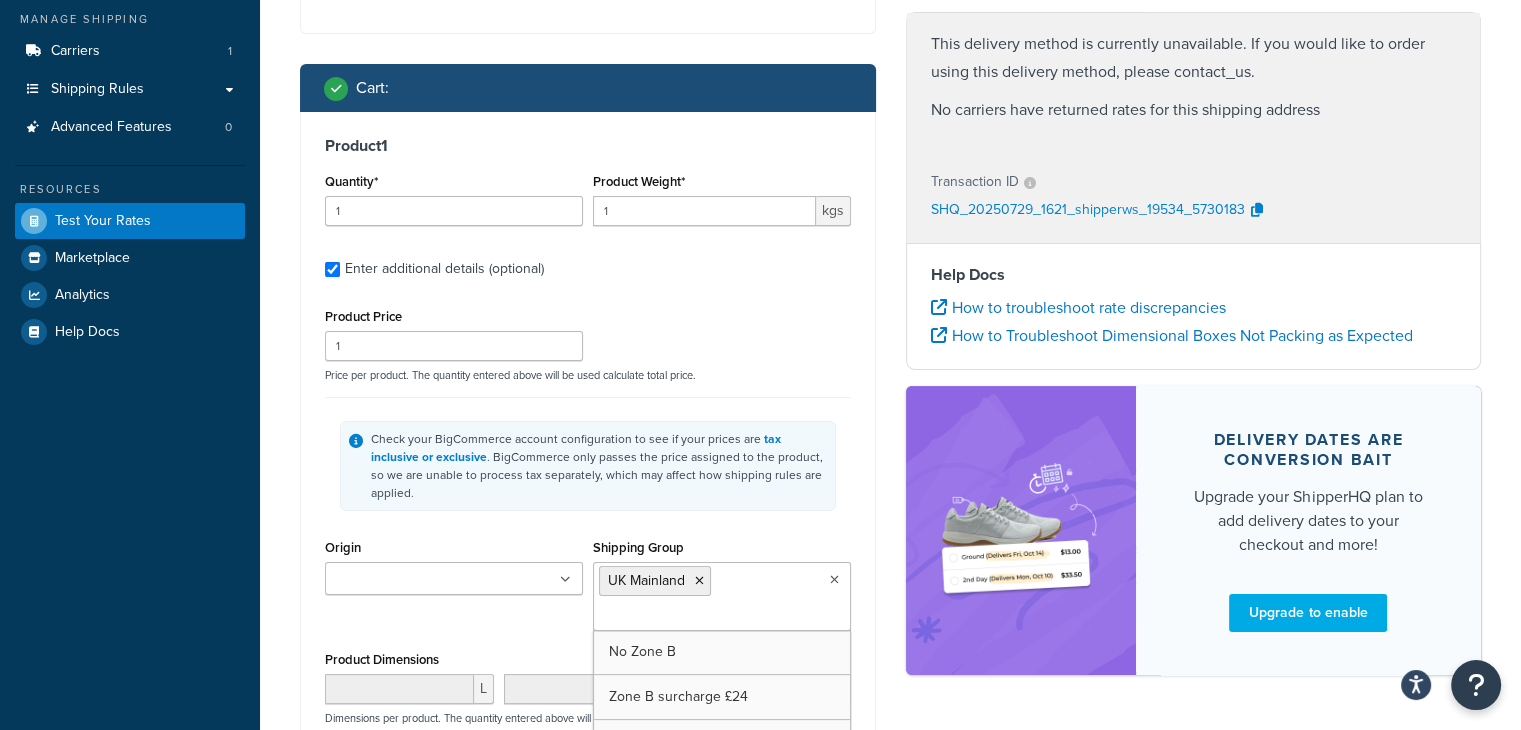 click on "Origin   Zest" at bounding box center [454, 572] 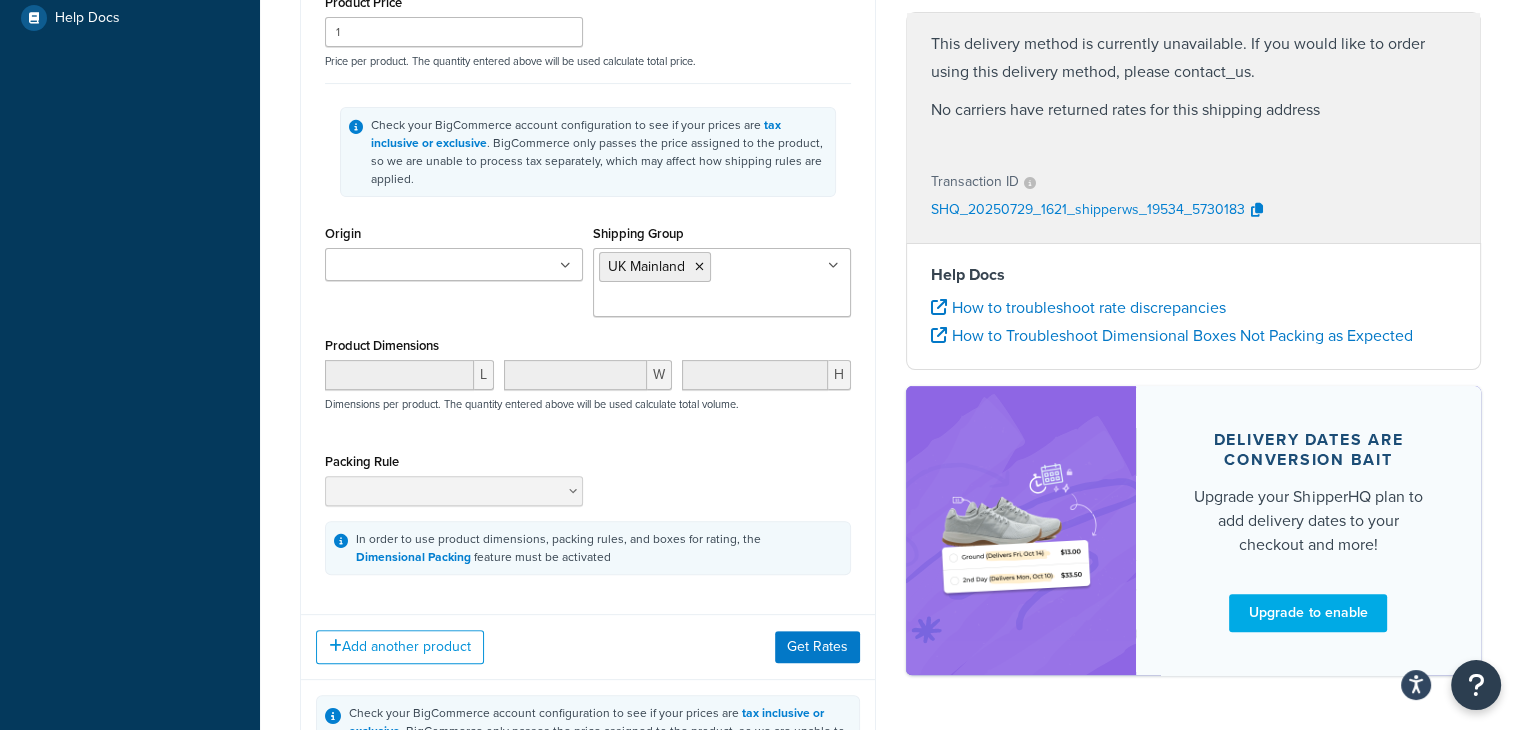 scroll, scrollTop: 548, scrollLeft: 0, axis: vertical 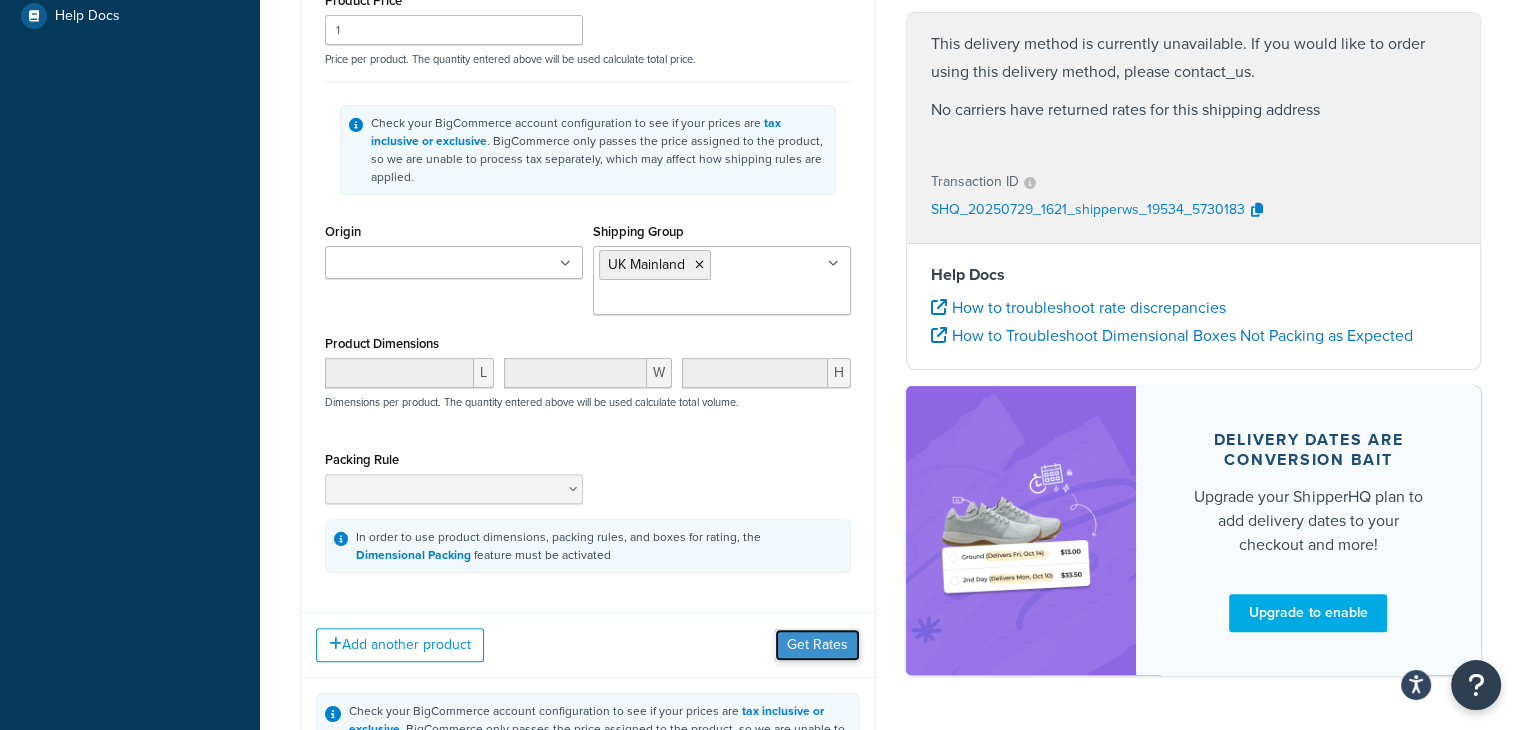 click on "Get Rates" at bounding box center (817, 645) 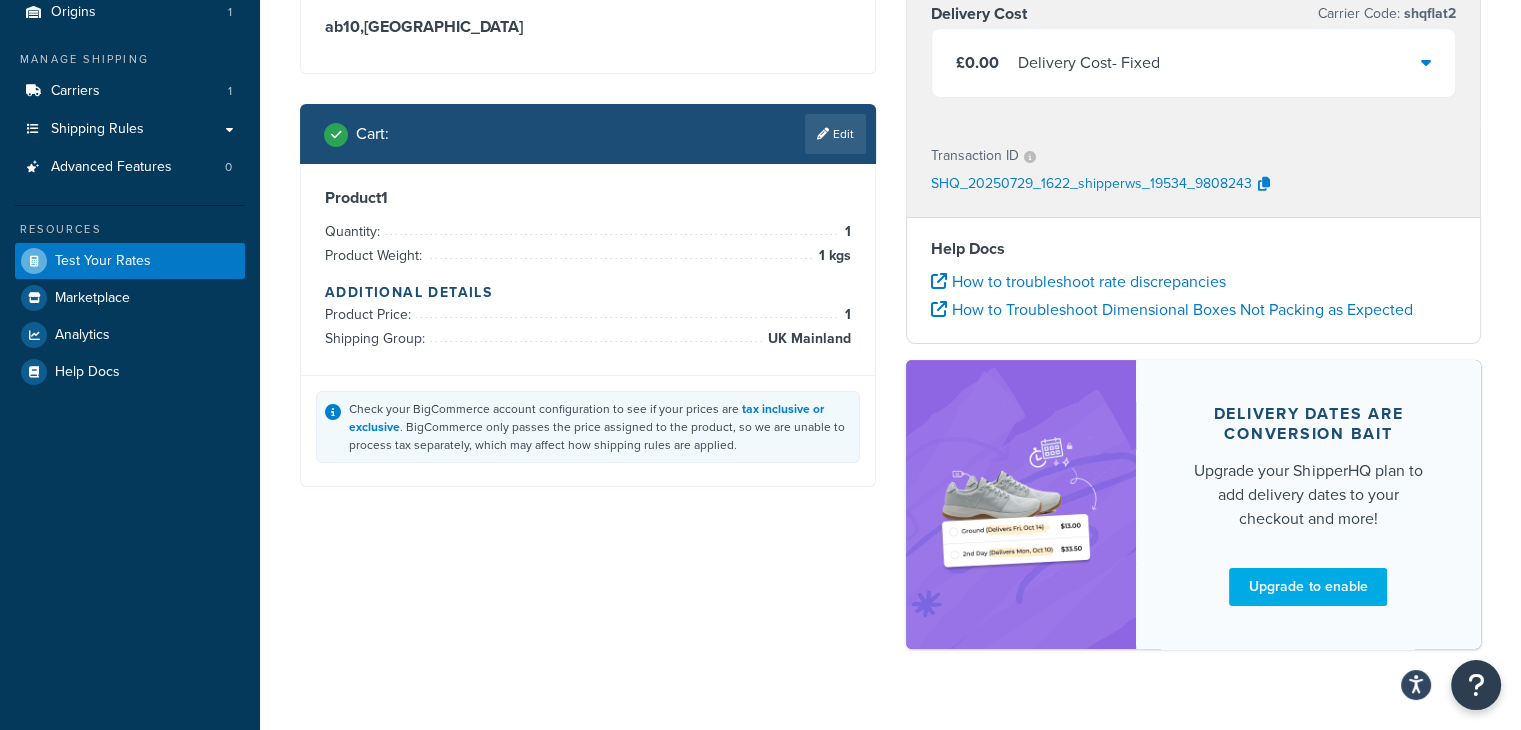 scroll, scrollTop: 190, scrollLeft: 0, axis: vertical 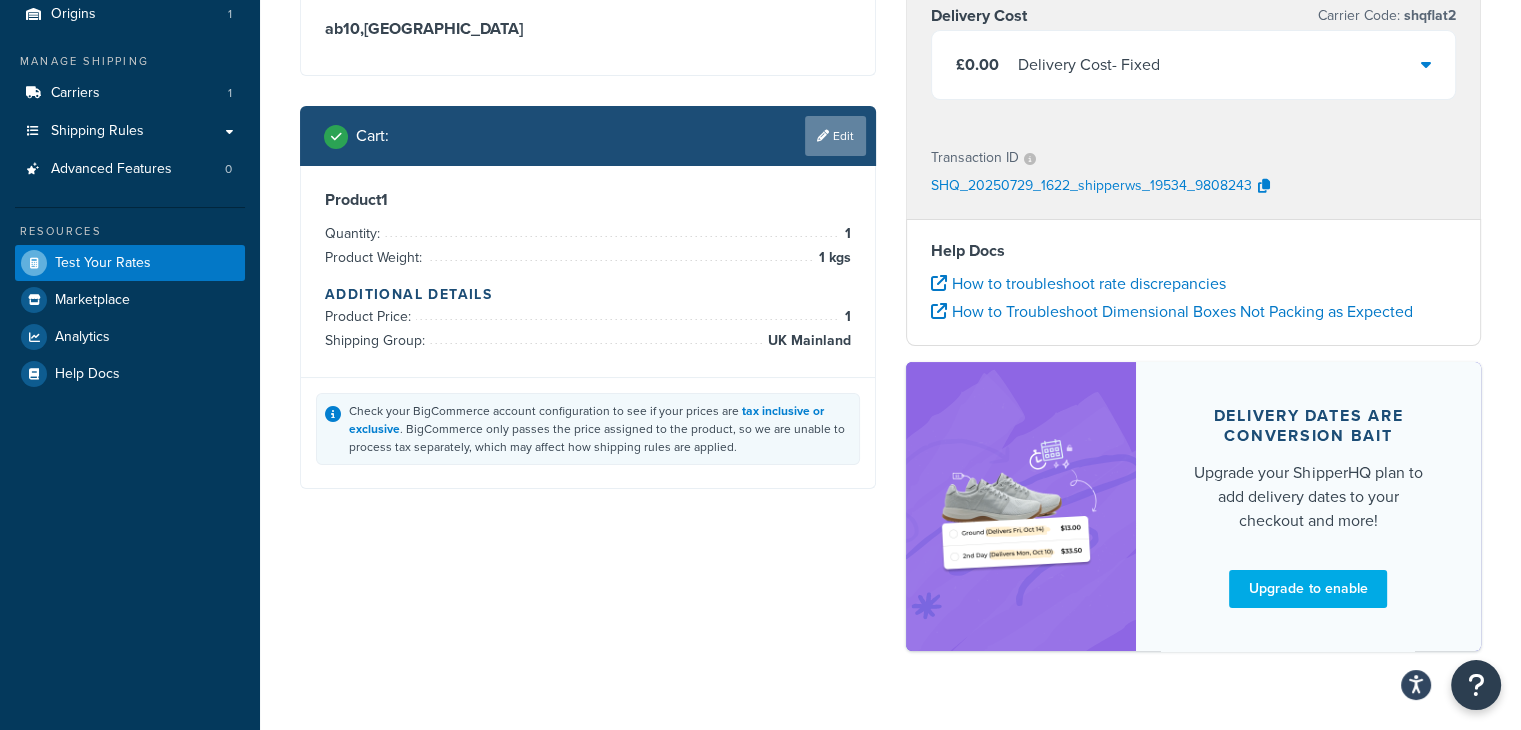 click on "Edit" at bounding box center (835, 136) 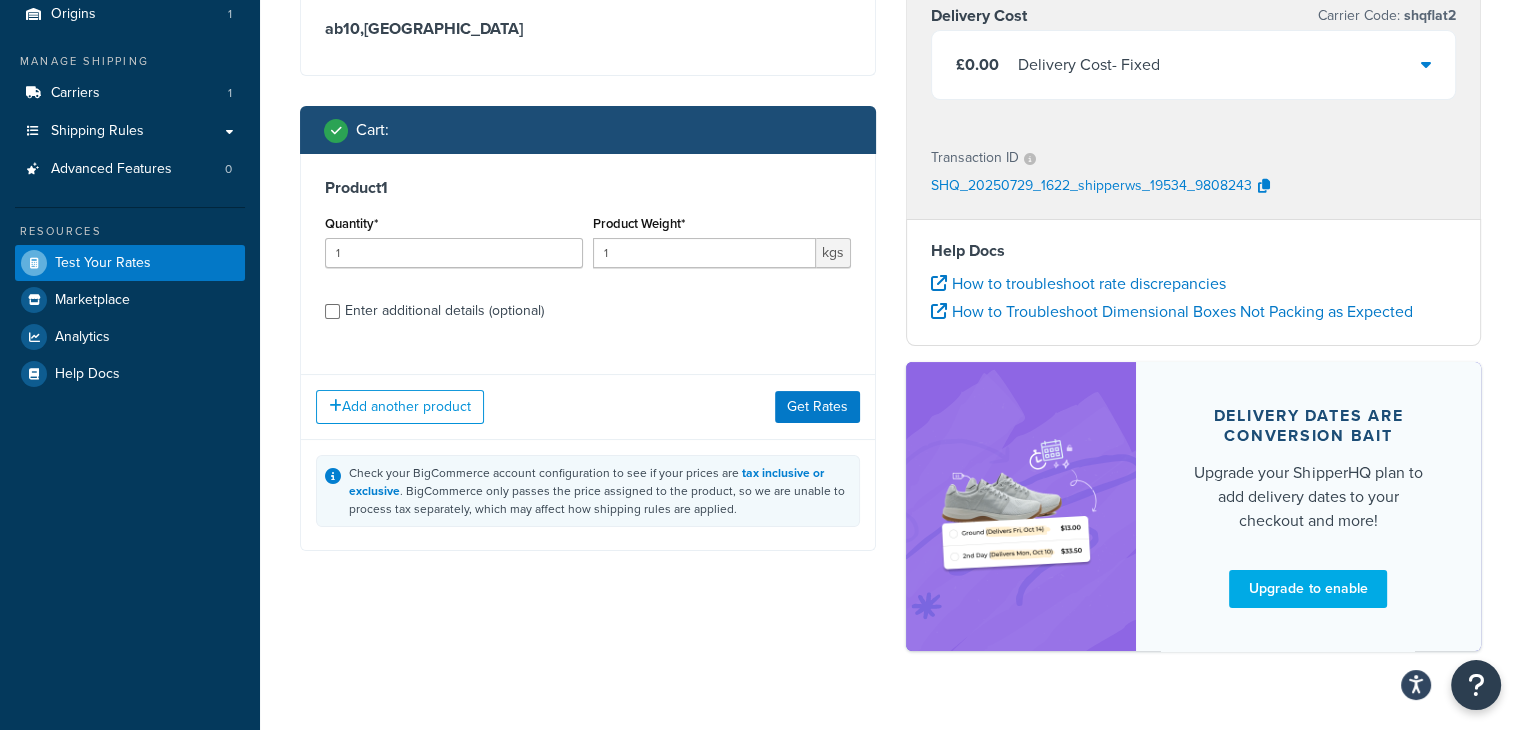 click on "Enter additional details (optional)" at bounding box center (444, 311) 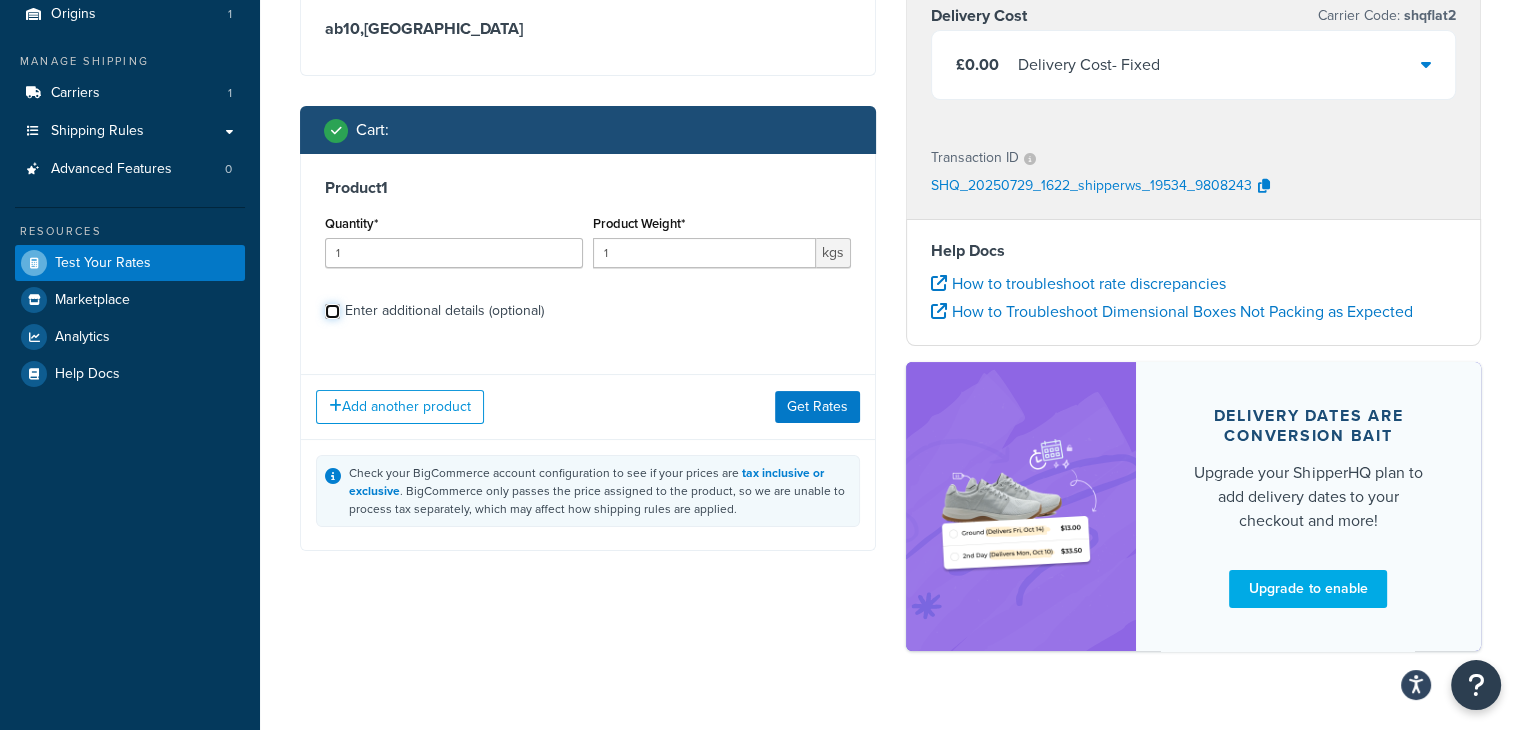 click on "Enter additional details (optional)" at bounding box center (332, 311) 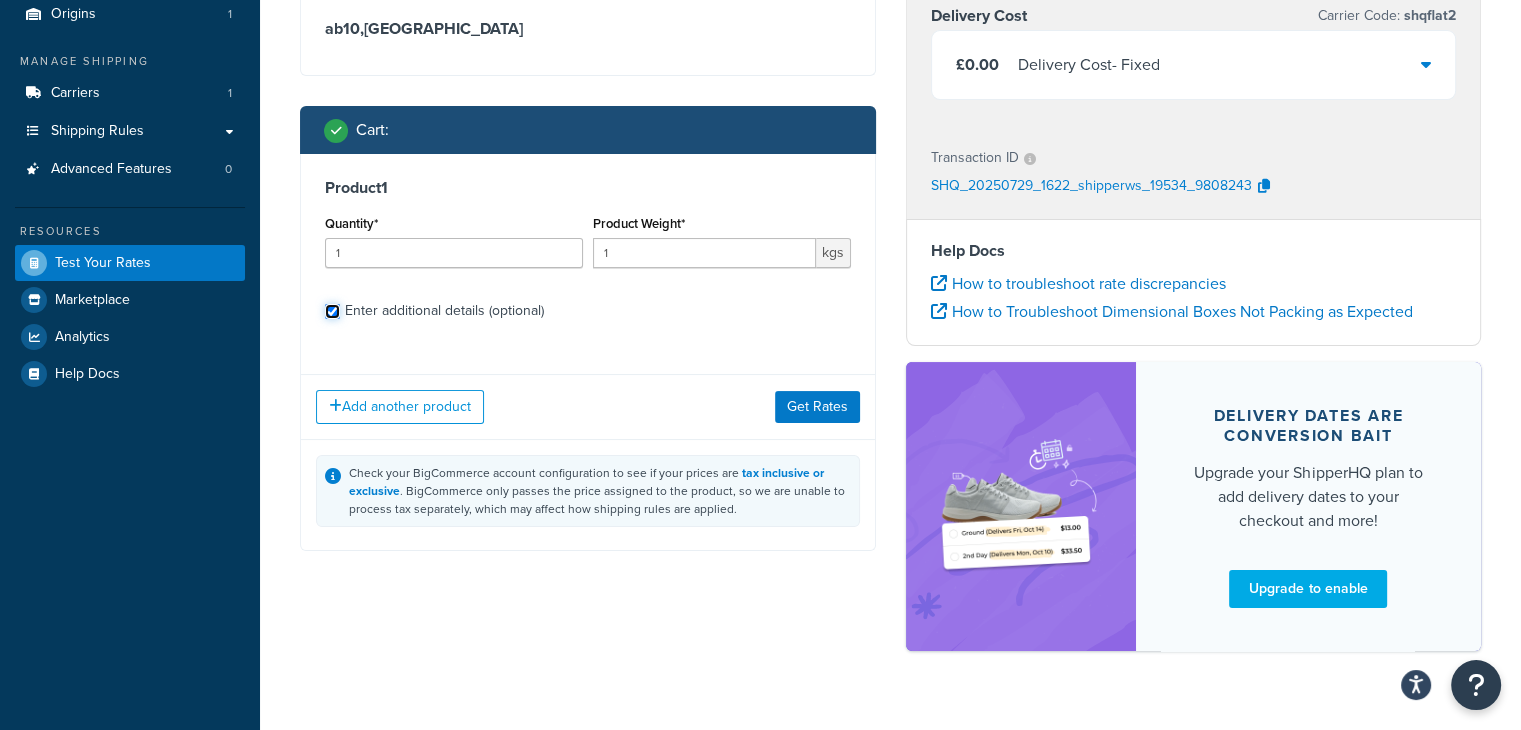 checkbox on "true" 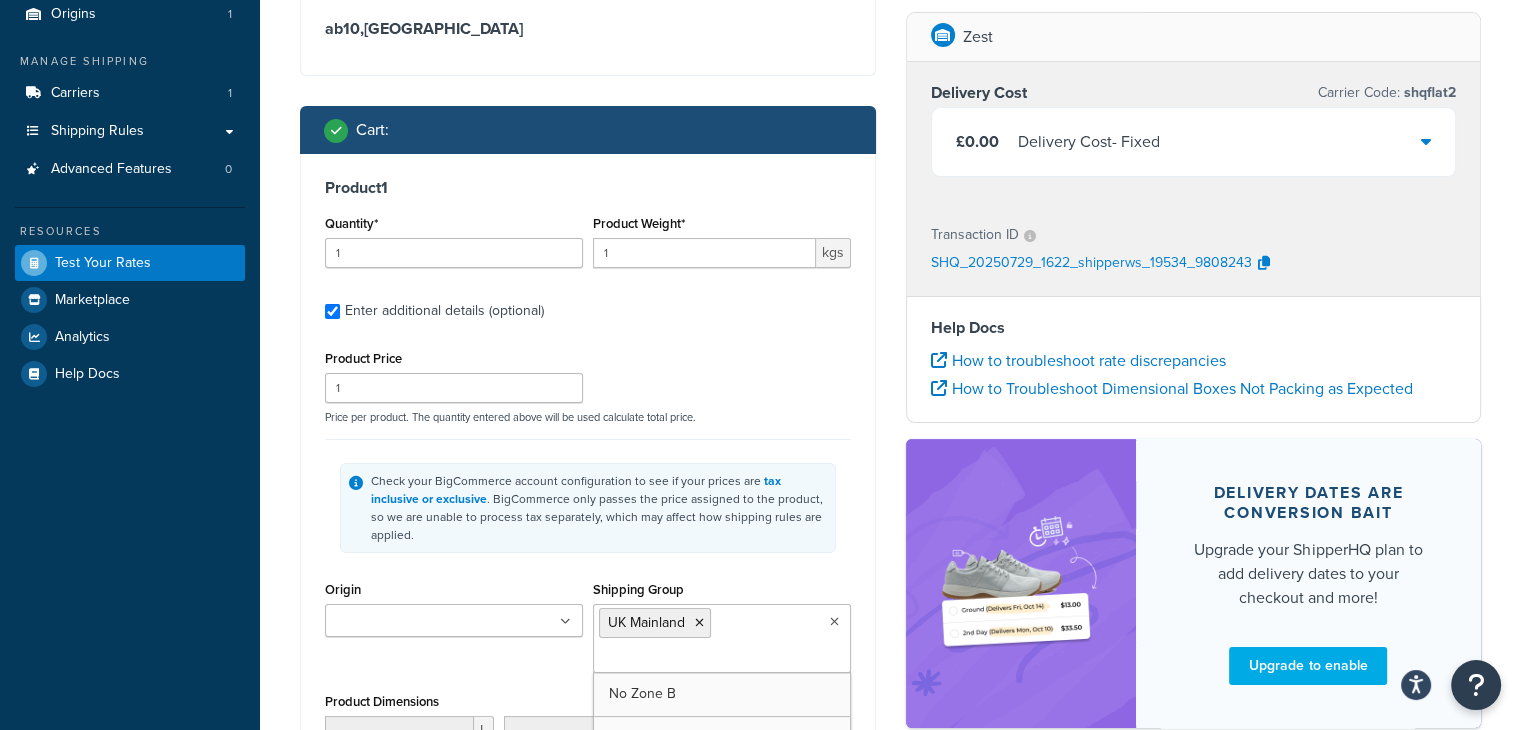 click on "UK Mainland" at bounding box center (722, 638) 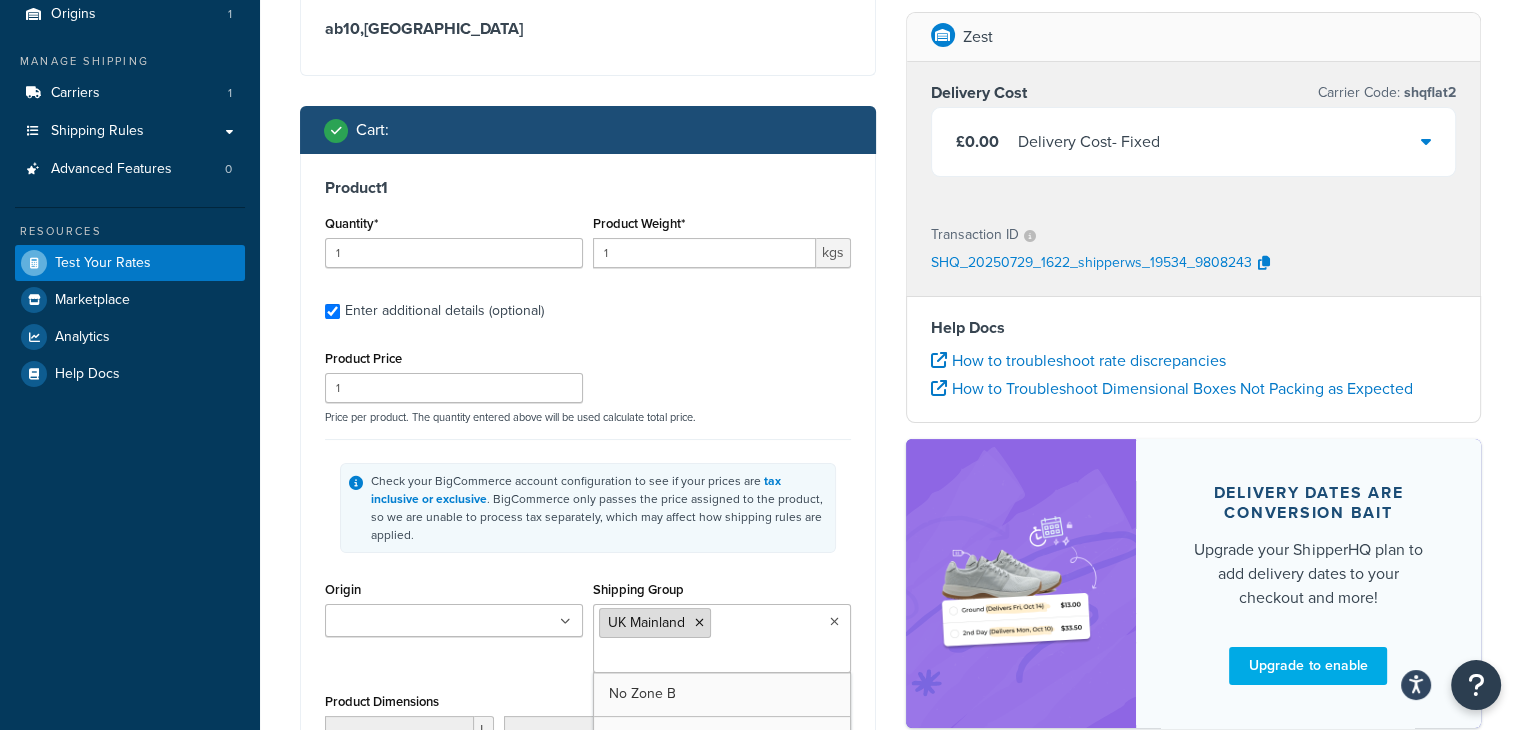 click at bounding box center [699, 623] 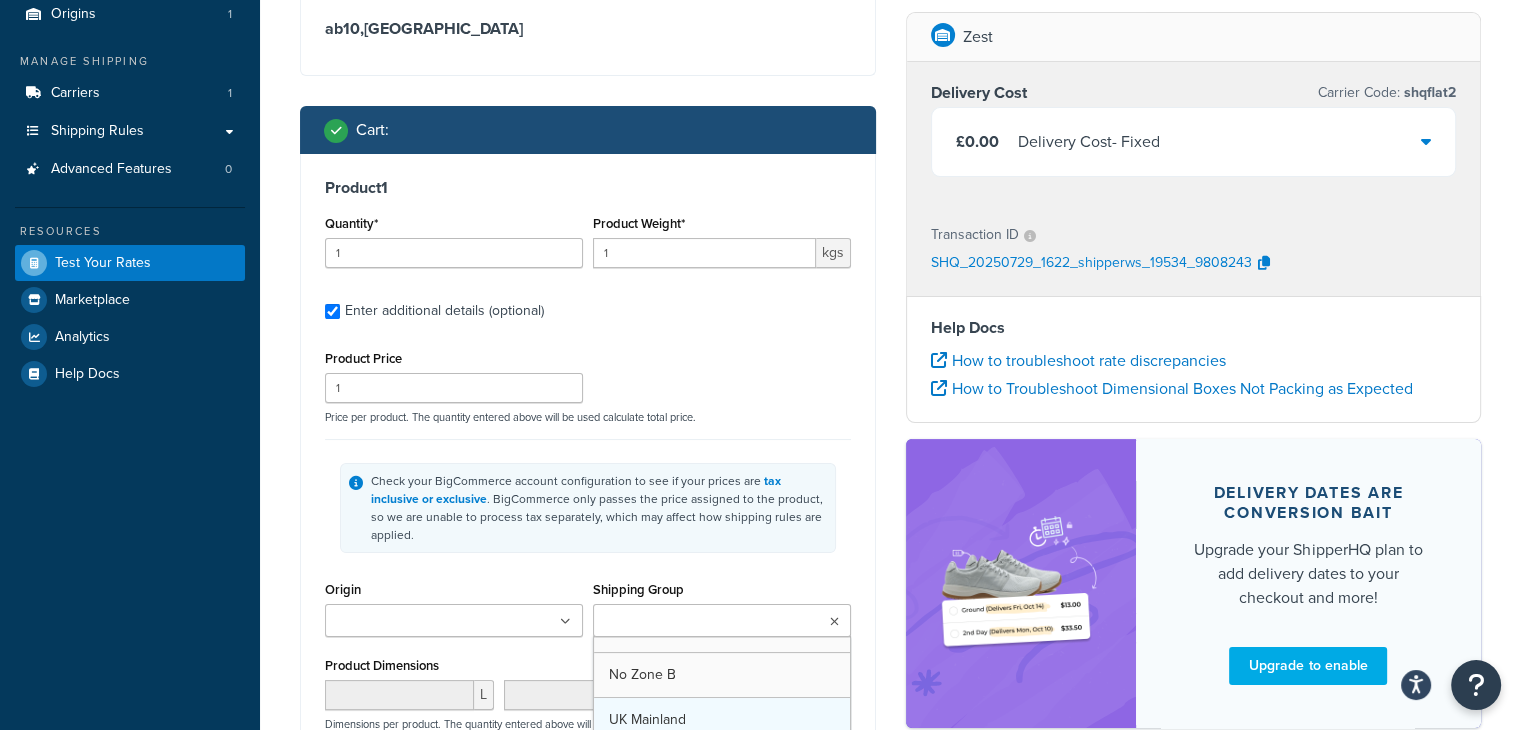 scroll, scrollTop: 256, scrollLeft: 0, axis: vertical 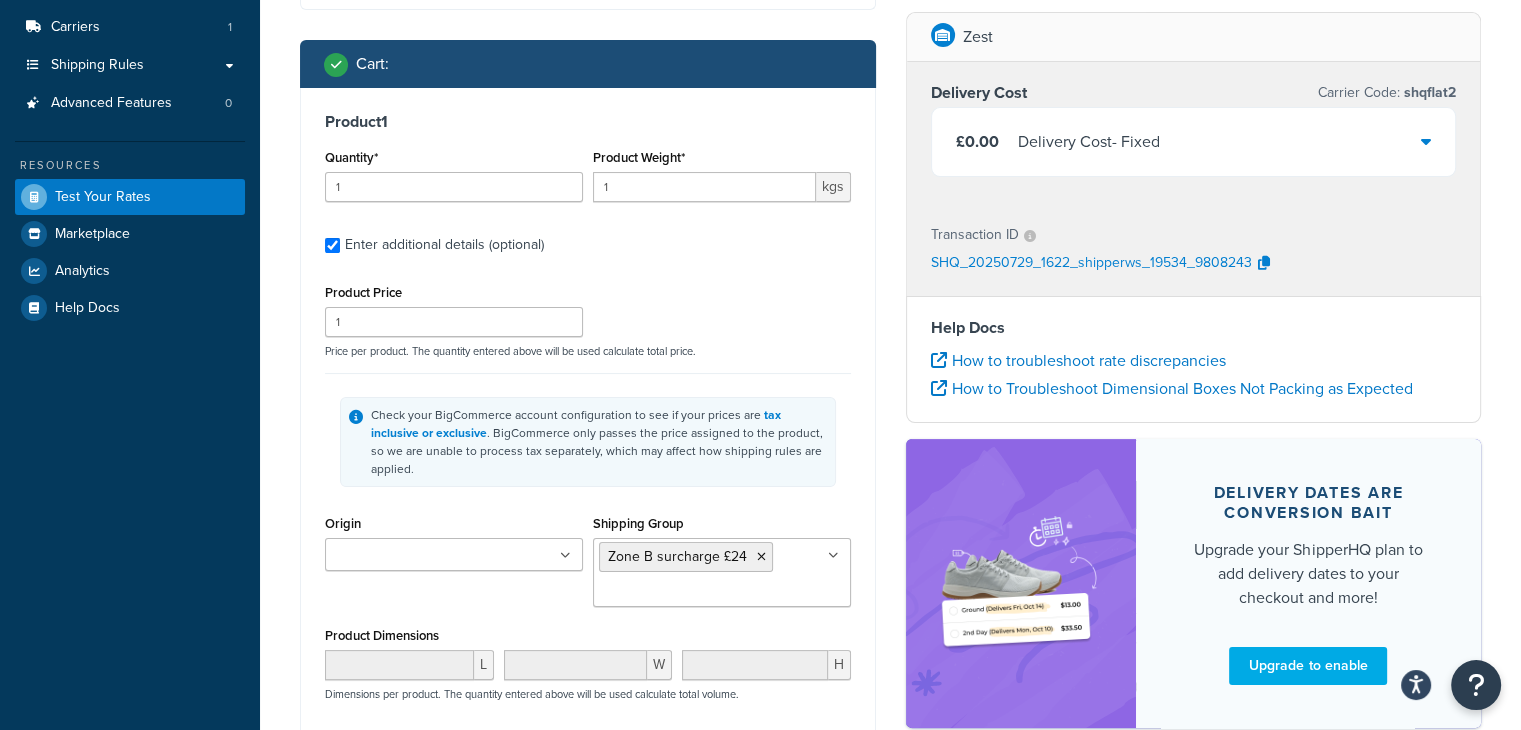 click on "Check your BigCommerce account configuration to see if your prices are   tax inclusive or exclusive . BigCommerce only passes the price assigned to the product, so we are unable to process tax separately, which may affect how shipping rules are applied." at bounding box center (588, 442) 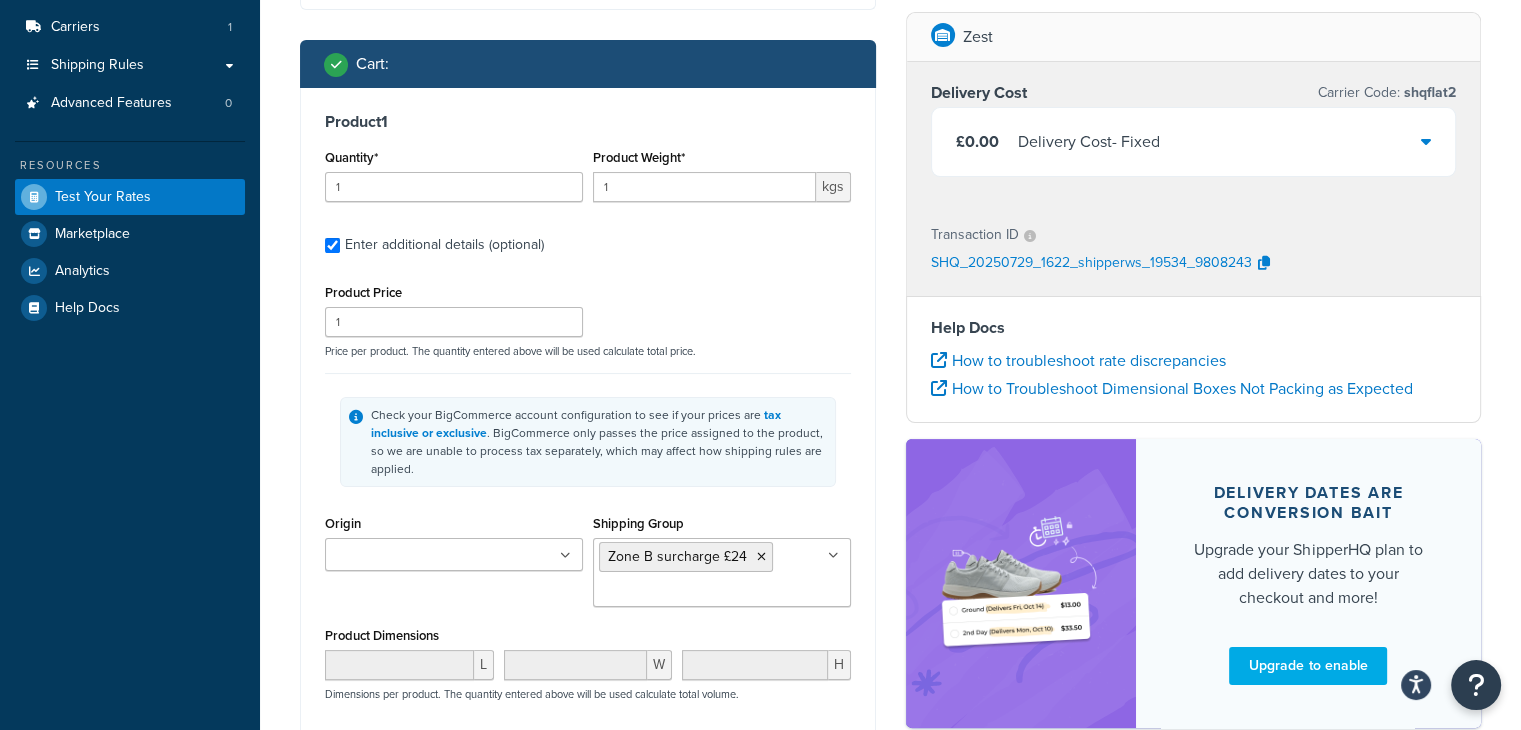 click on "Shipping Group   Zone B surcharge £24   No Zone B UK Mainland Zone B surcharge £51" at bounding box center (722, 566) 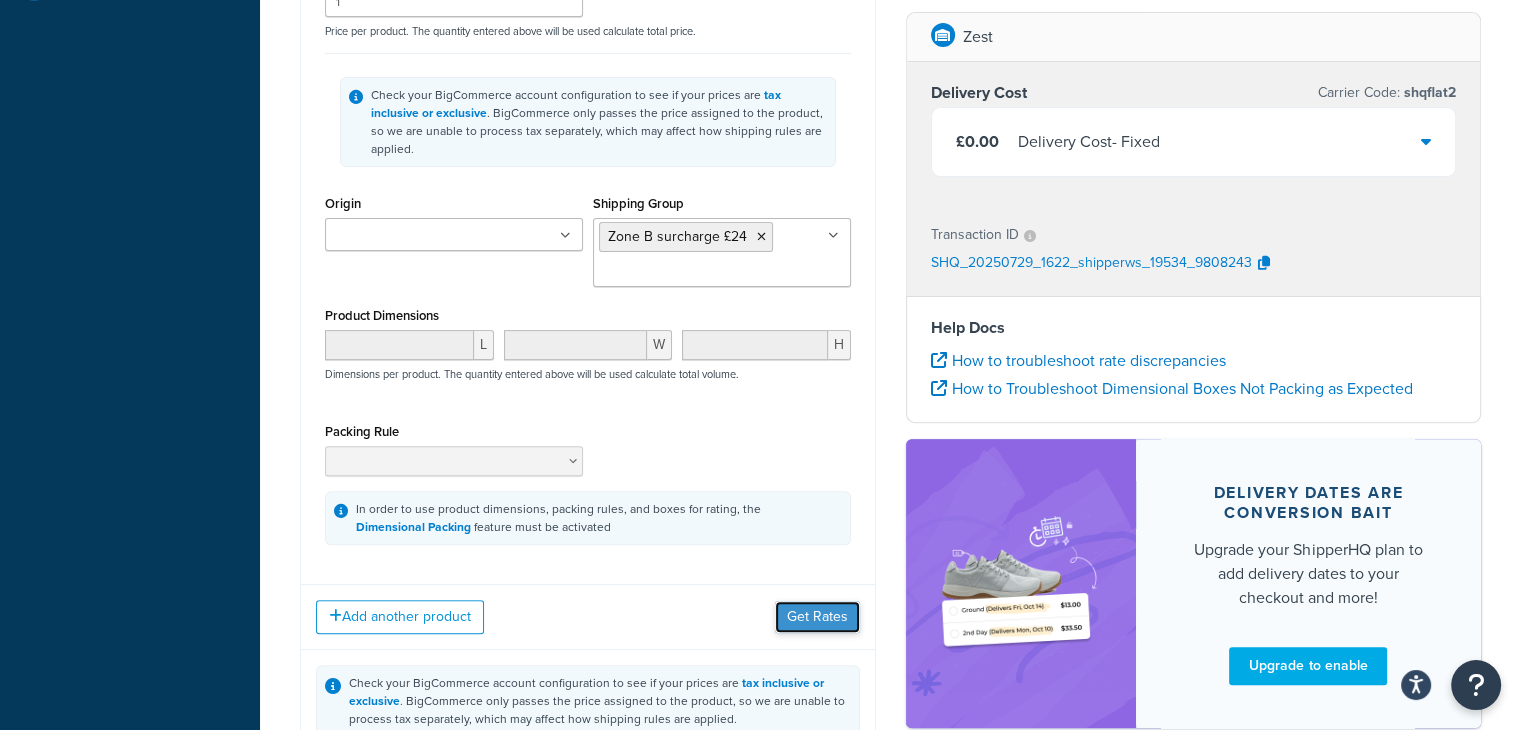click on "Get Rates" at bounding box center [817, 617] 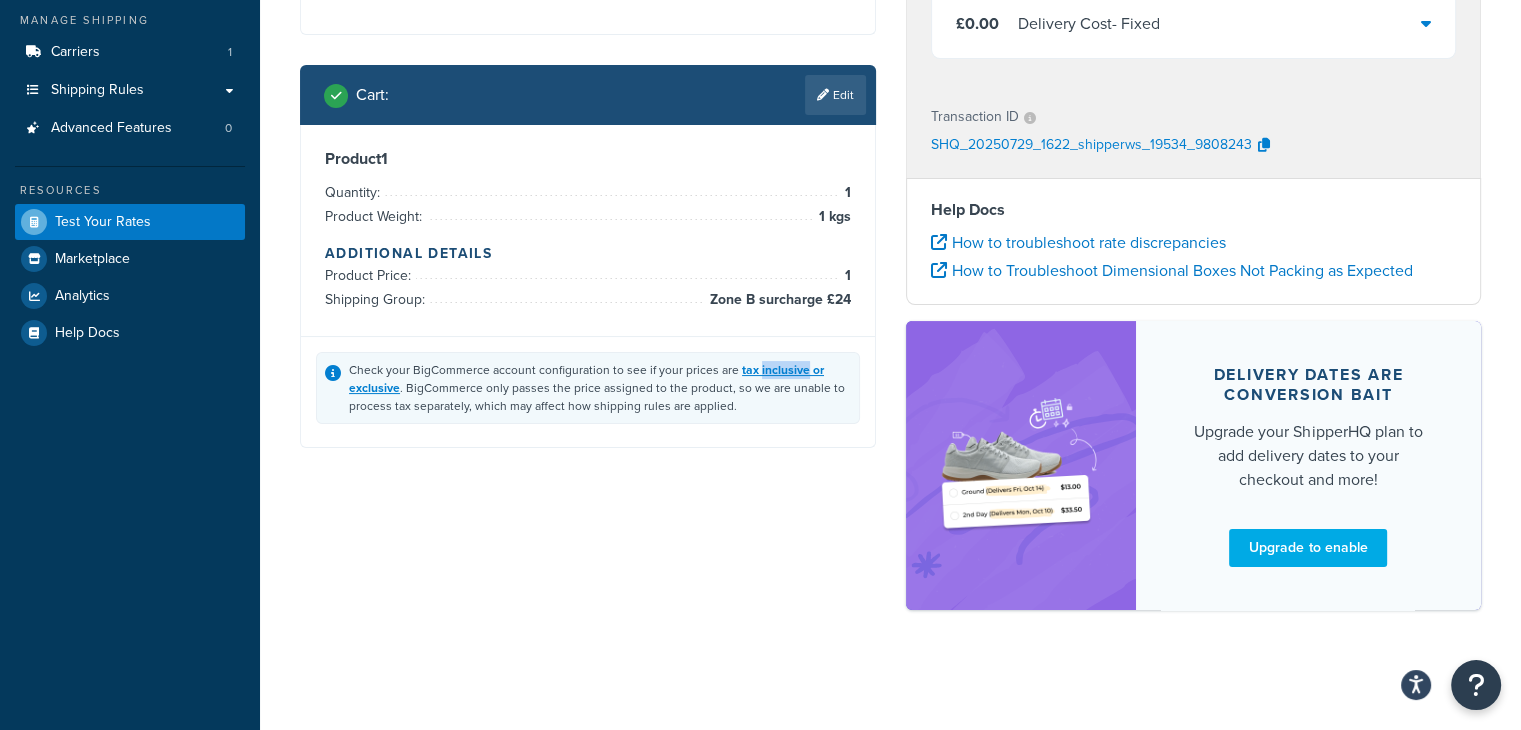 click on "Check your BigCommerce account configuration to see if your prices are   tax inclusive or exclusive . BigCommerce only passes the price assigned to the product, so we are unable to process tax separately, which may affect how shipping rules are applied." at bounding box center (588, 388) 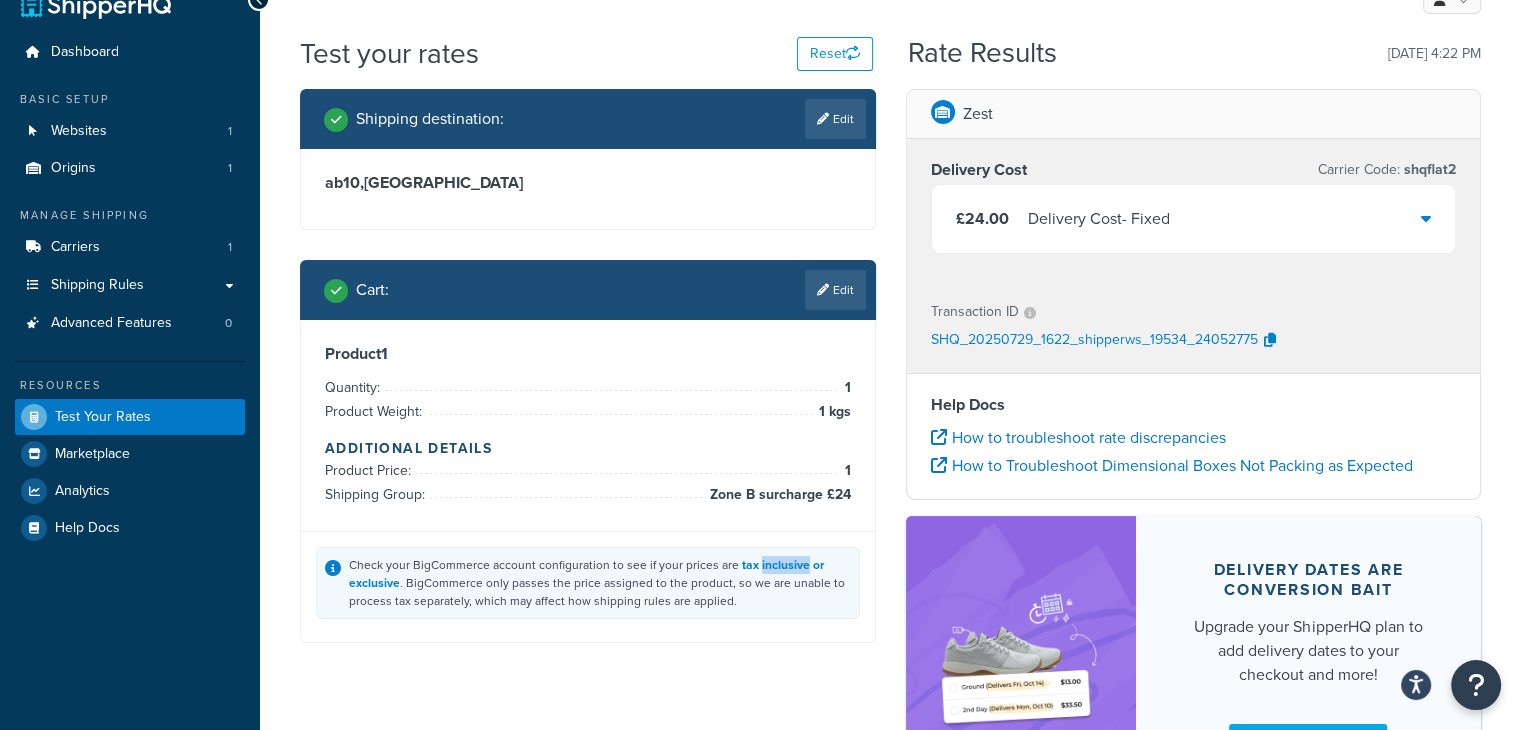 scroll, scrollTop: 35, scrollLeft: 0, axis: vertical 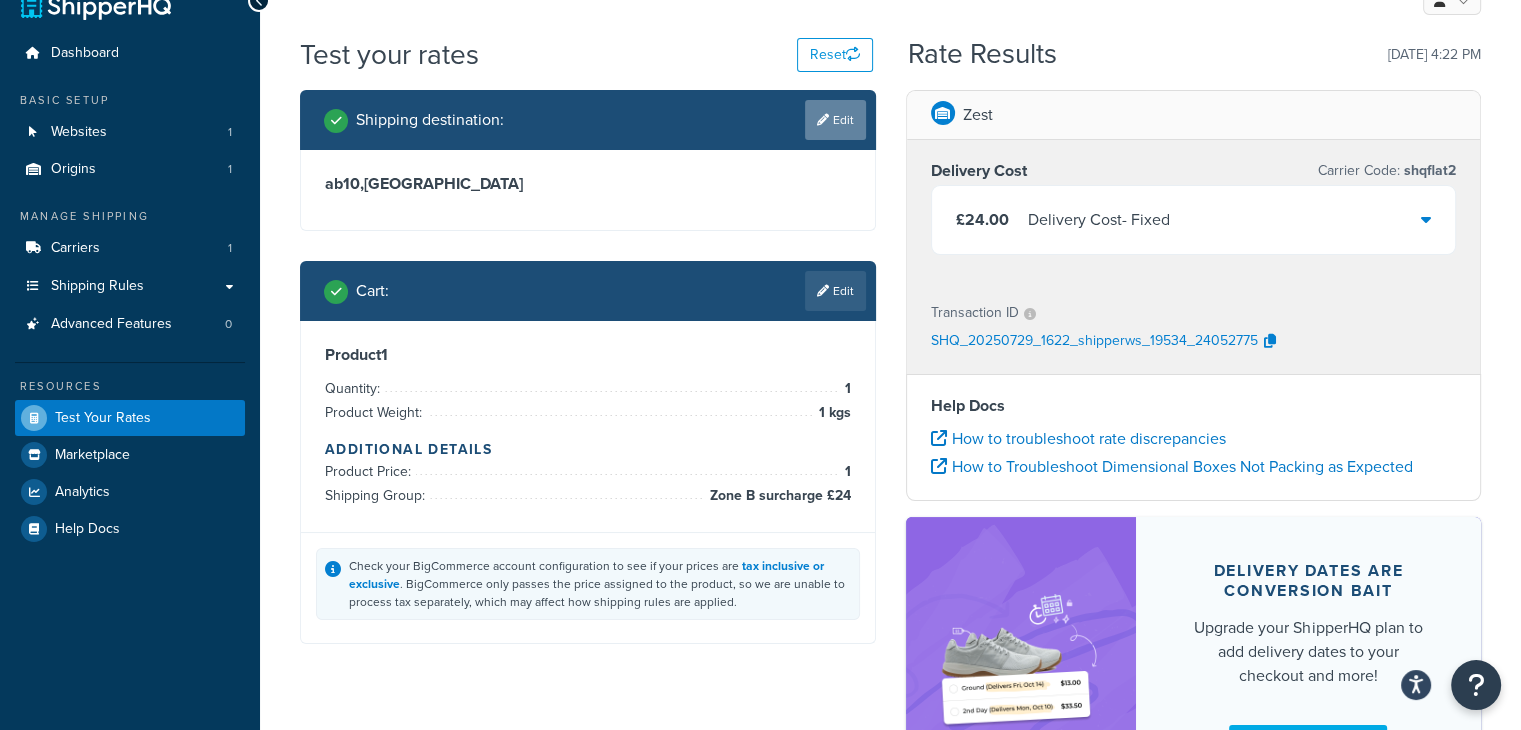 click on "Edit" at bounding box center [835, 120] 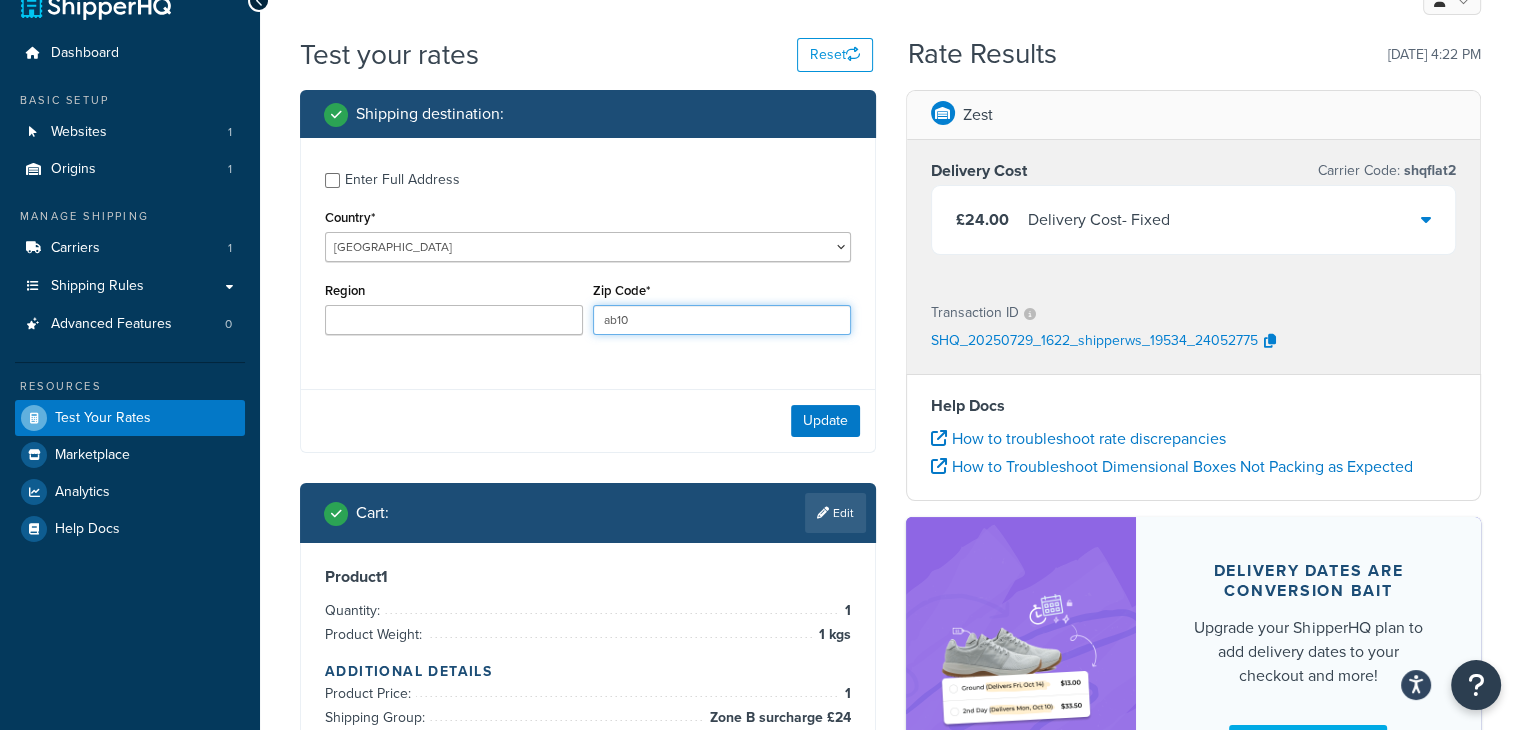 click on "ab10" at bounding box center (722, 320) 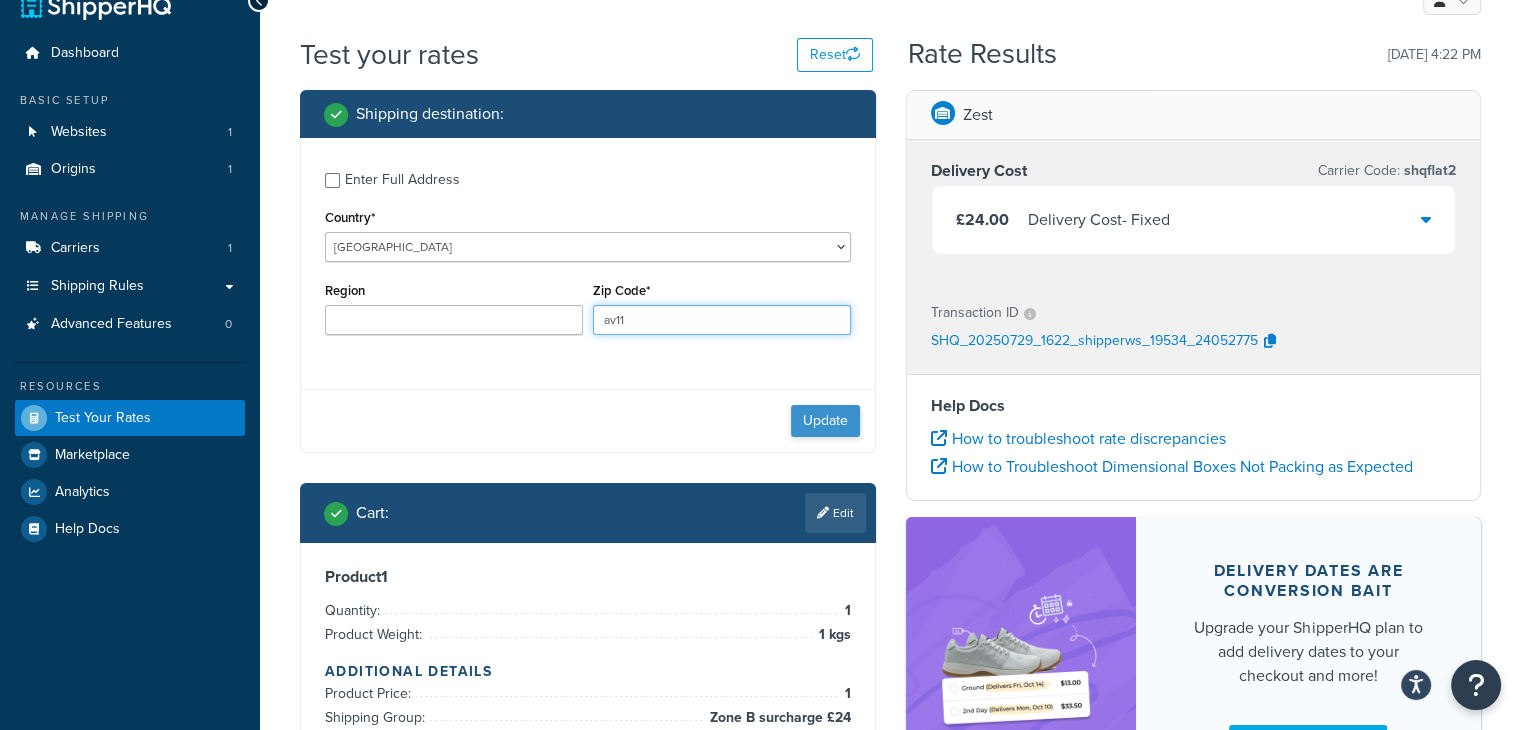 type on "av11" 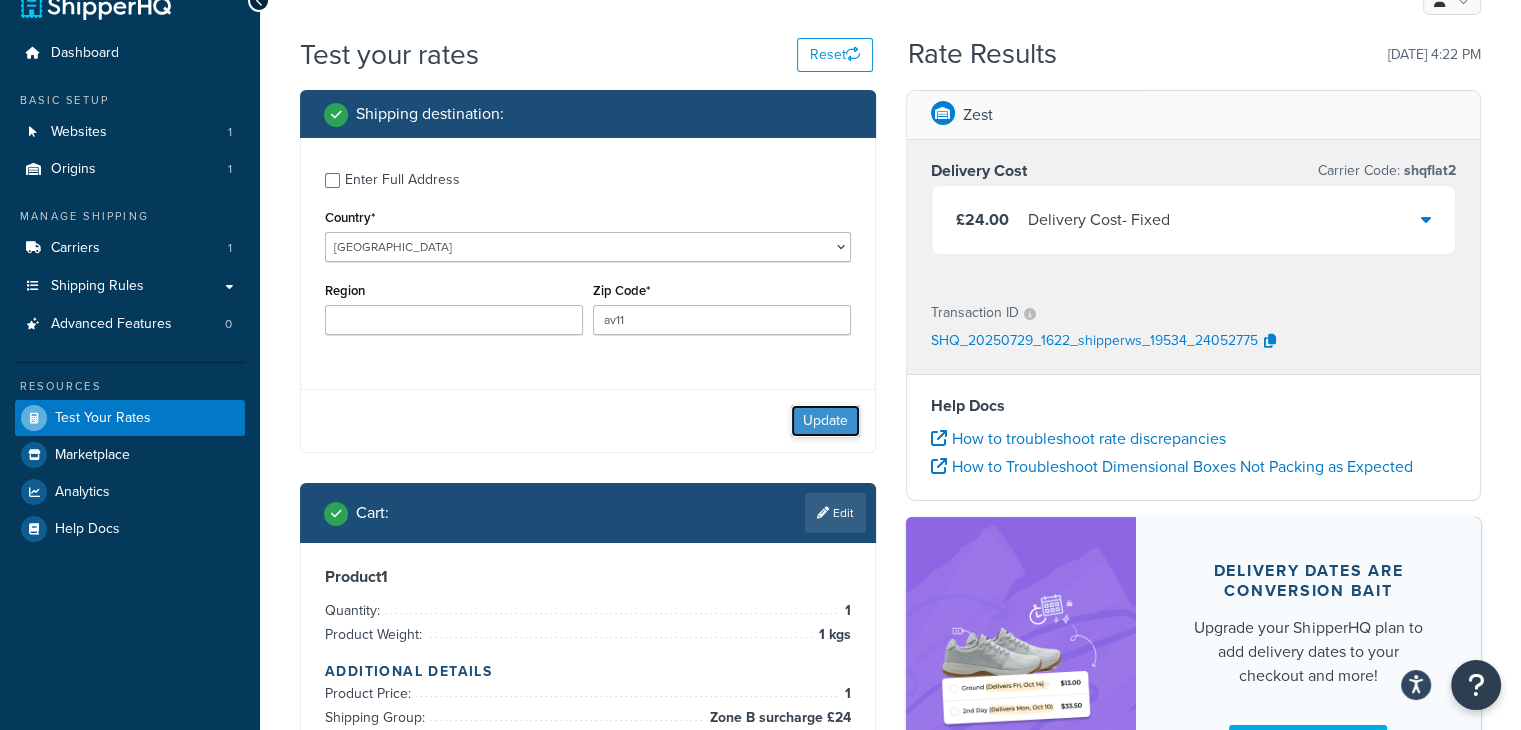 click on "Update" at bounding box center [825, 421] 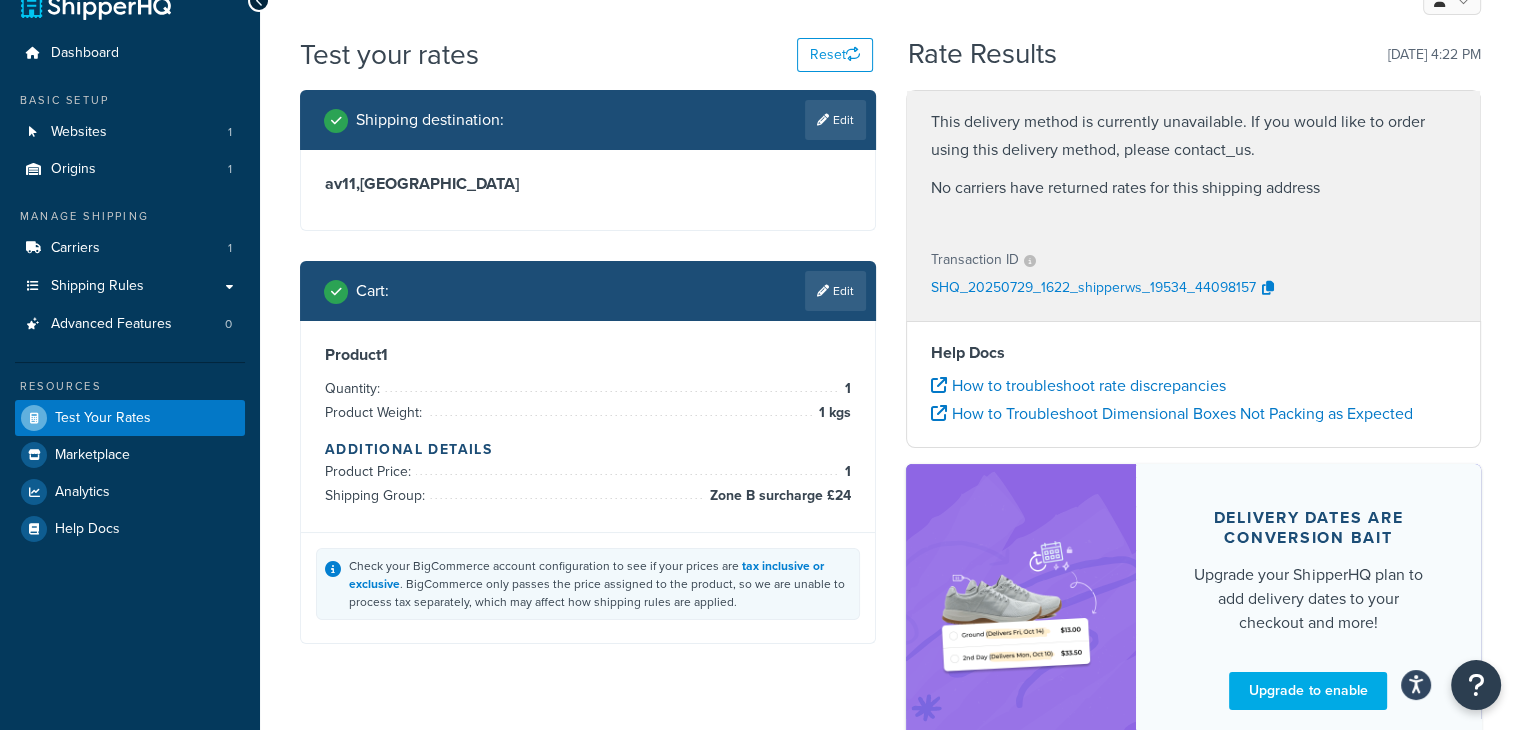 scroll, scrollTop: 0, scrollLeft: 0, axis: both 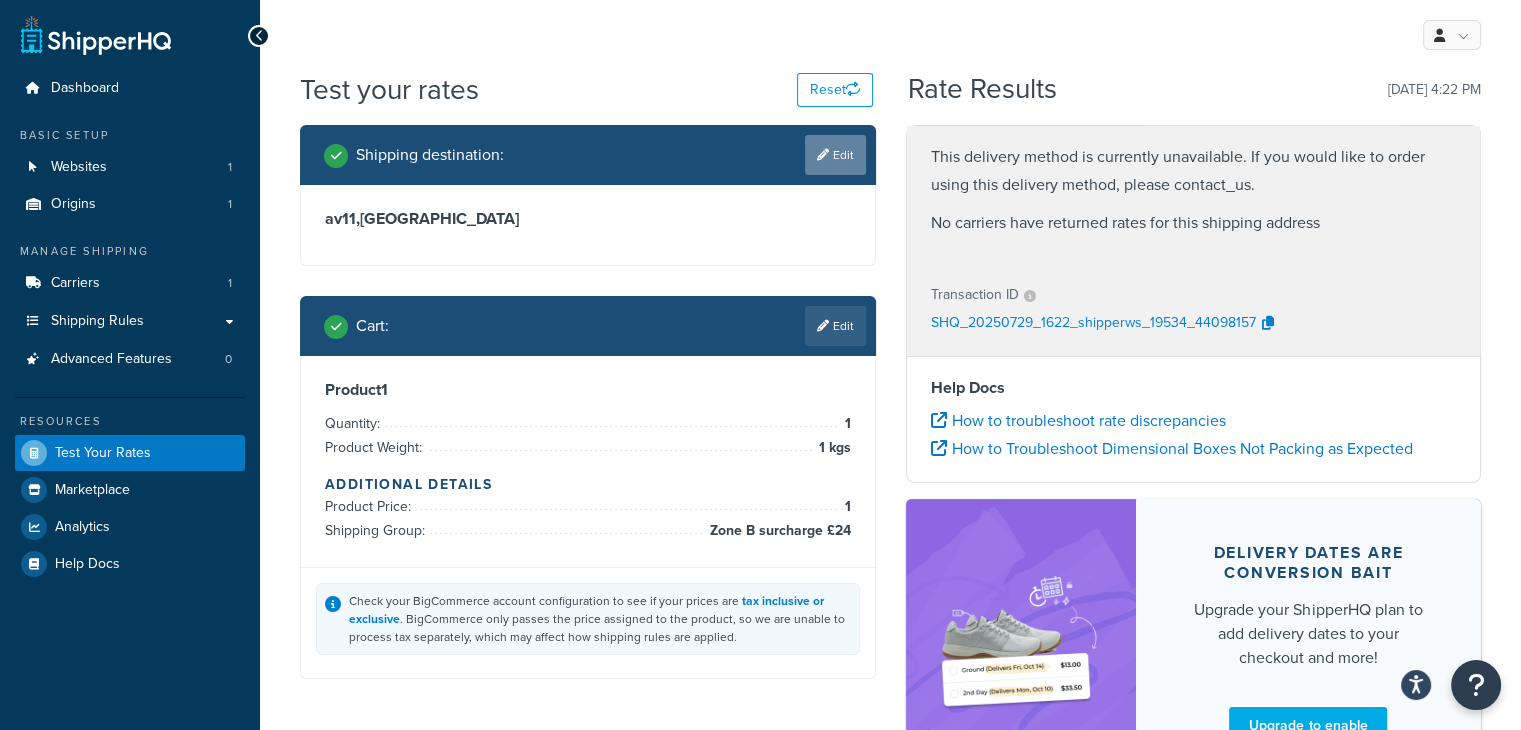 click on "Edit" at bounding box center [835, 155] 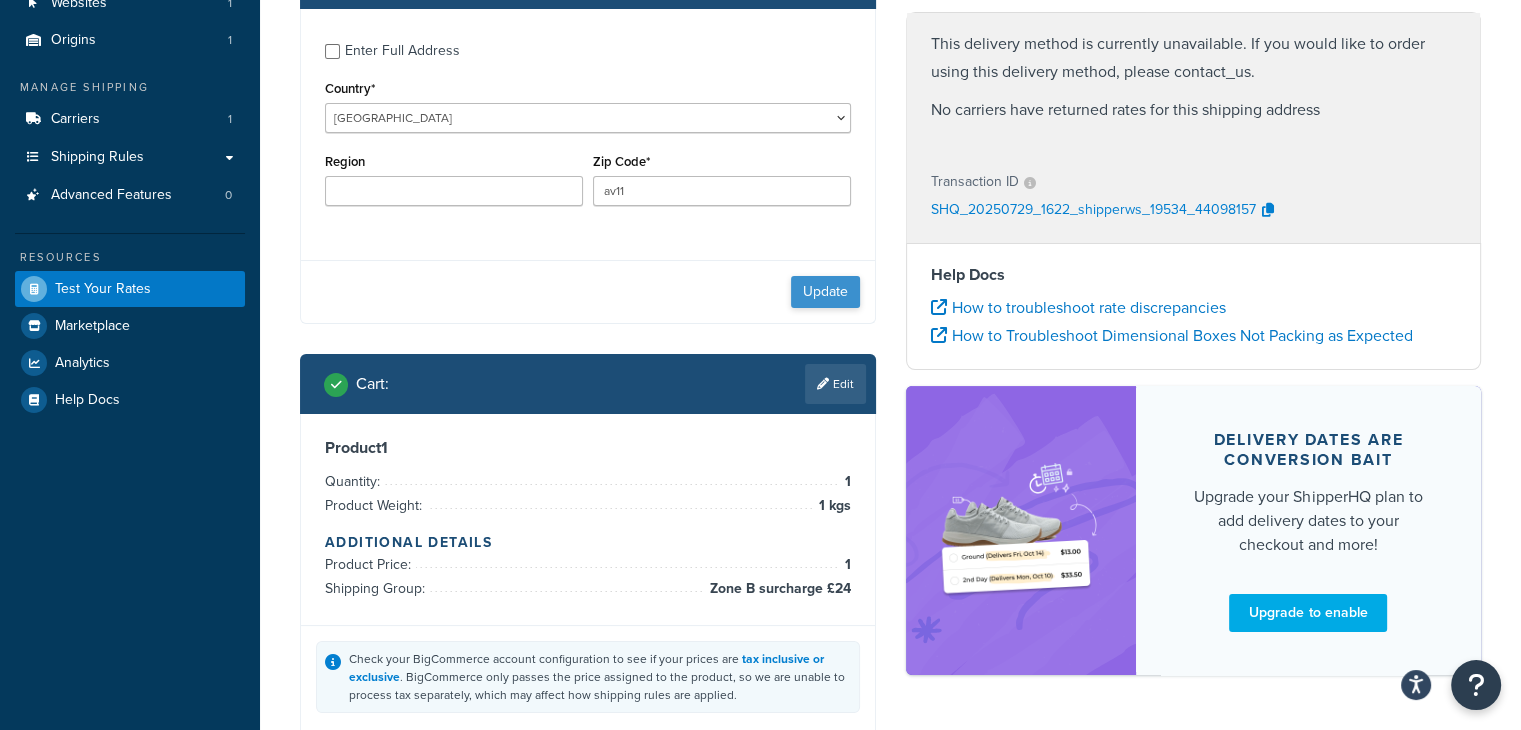 scroll, scrollTop: 238, scrollLeft: 0, axis: vertical 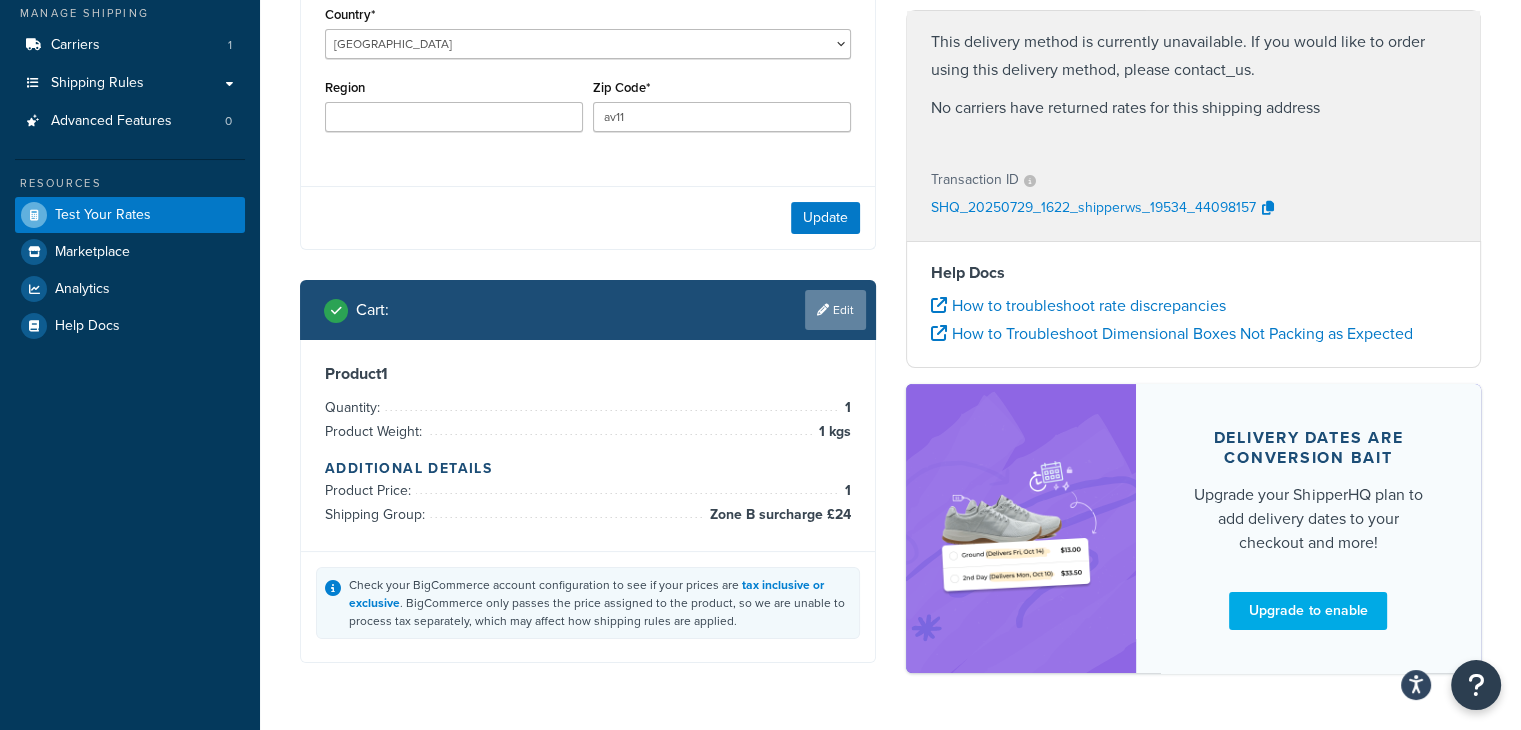 click on "Edit" at bounding box center (835, 310) 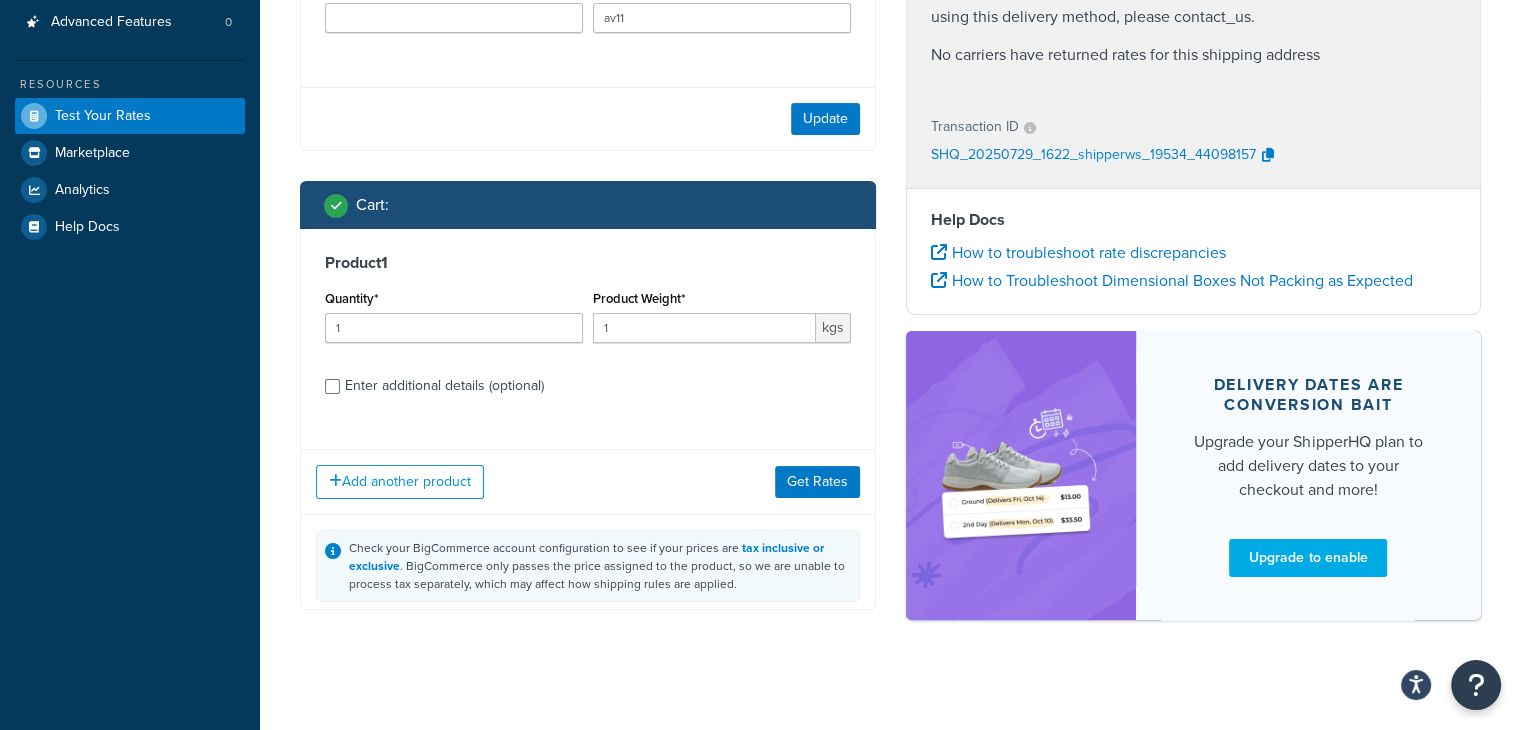 scroll, scrollTop: 339, scrollLeft: 0, axis: vertical 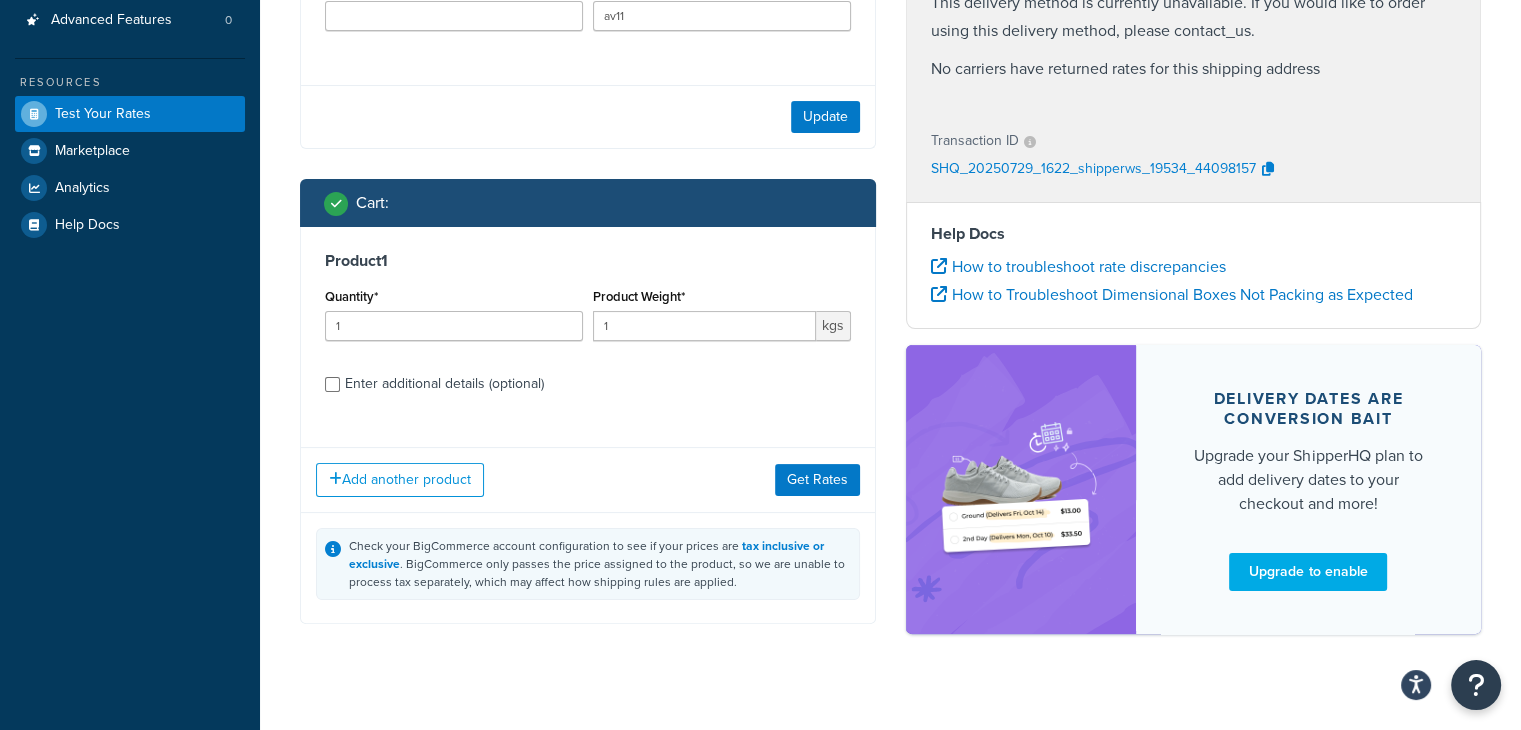 click on "Enter additional details (optional)" at bounding box center [444, 384] 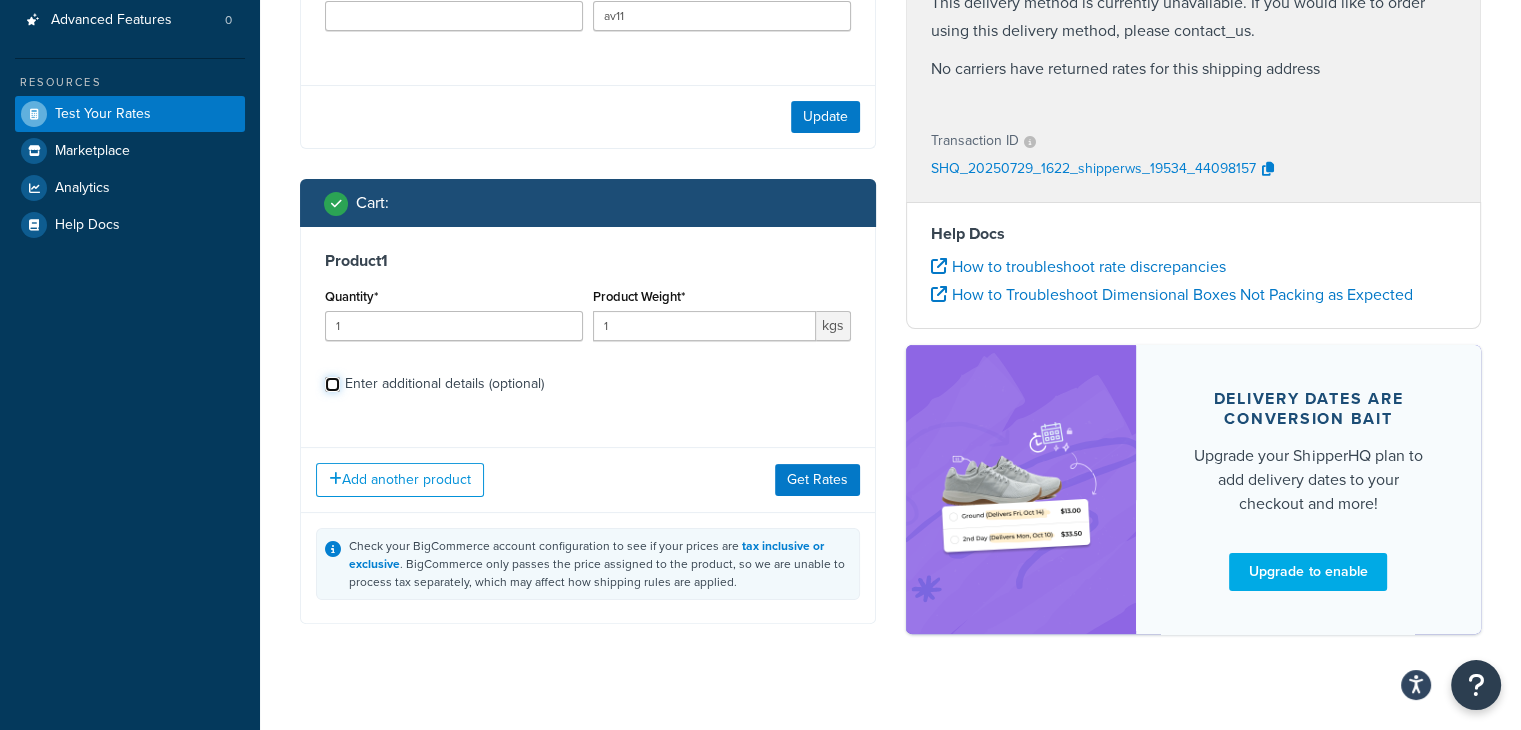 click on "Enter additional details (optional)" at bounding box center (332, 384) 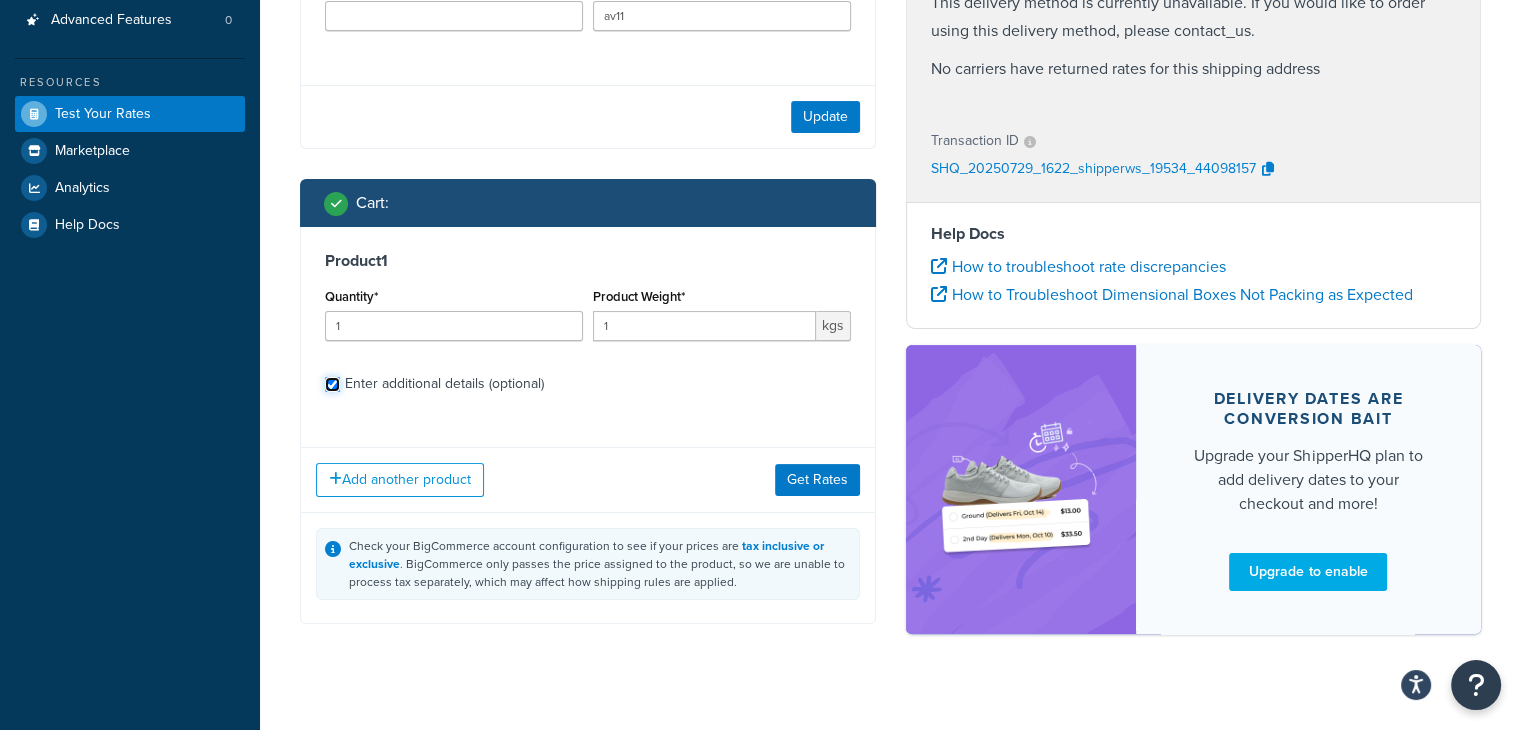 checkbox on "true" 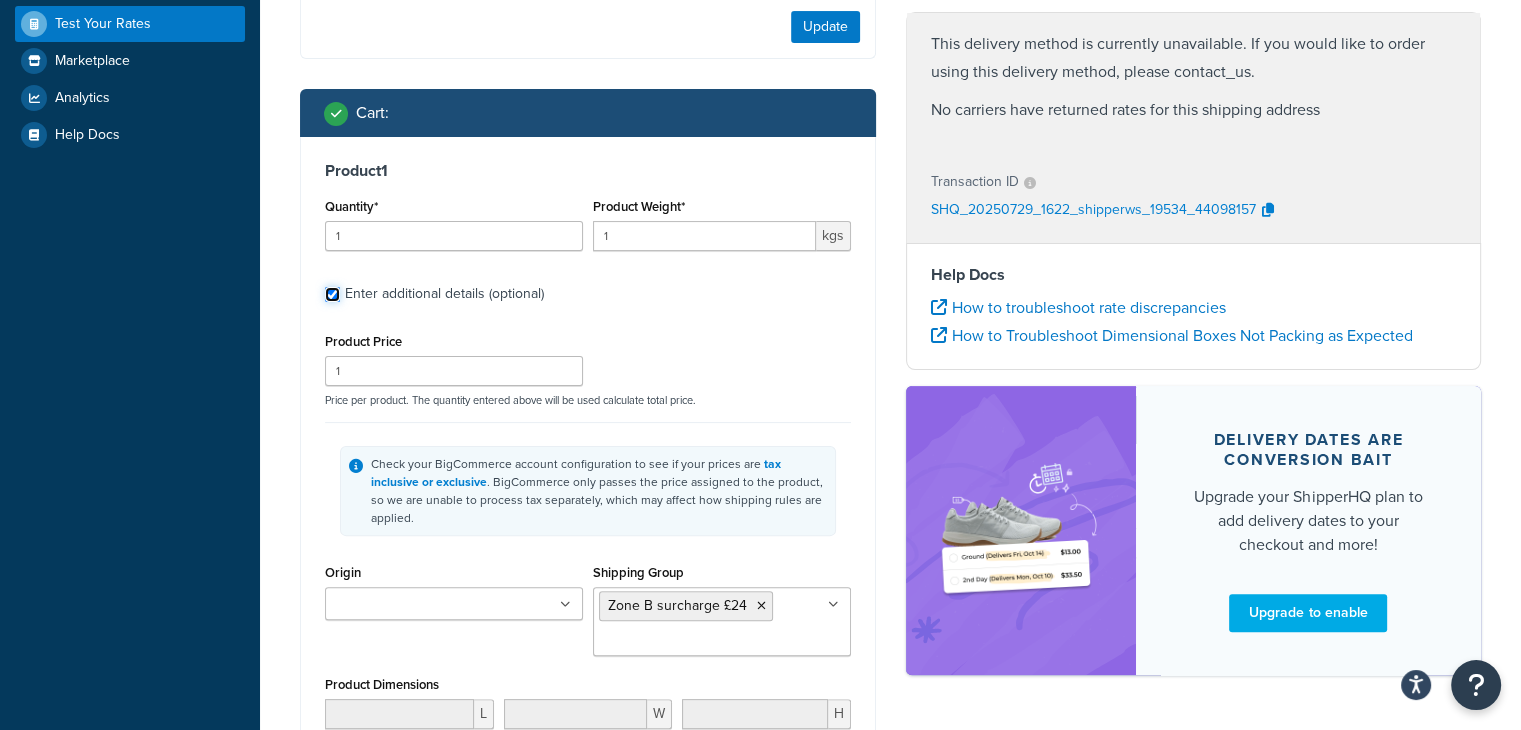 scroll, scrollTop: 431, scrollLeft: 0, axis: vertical 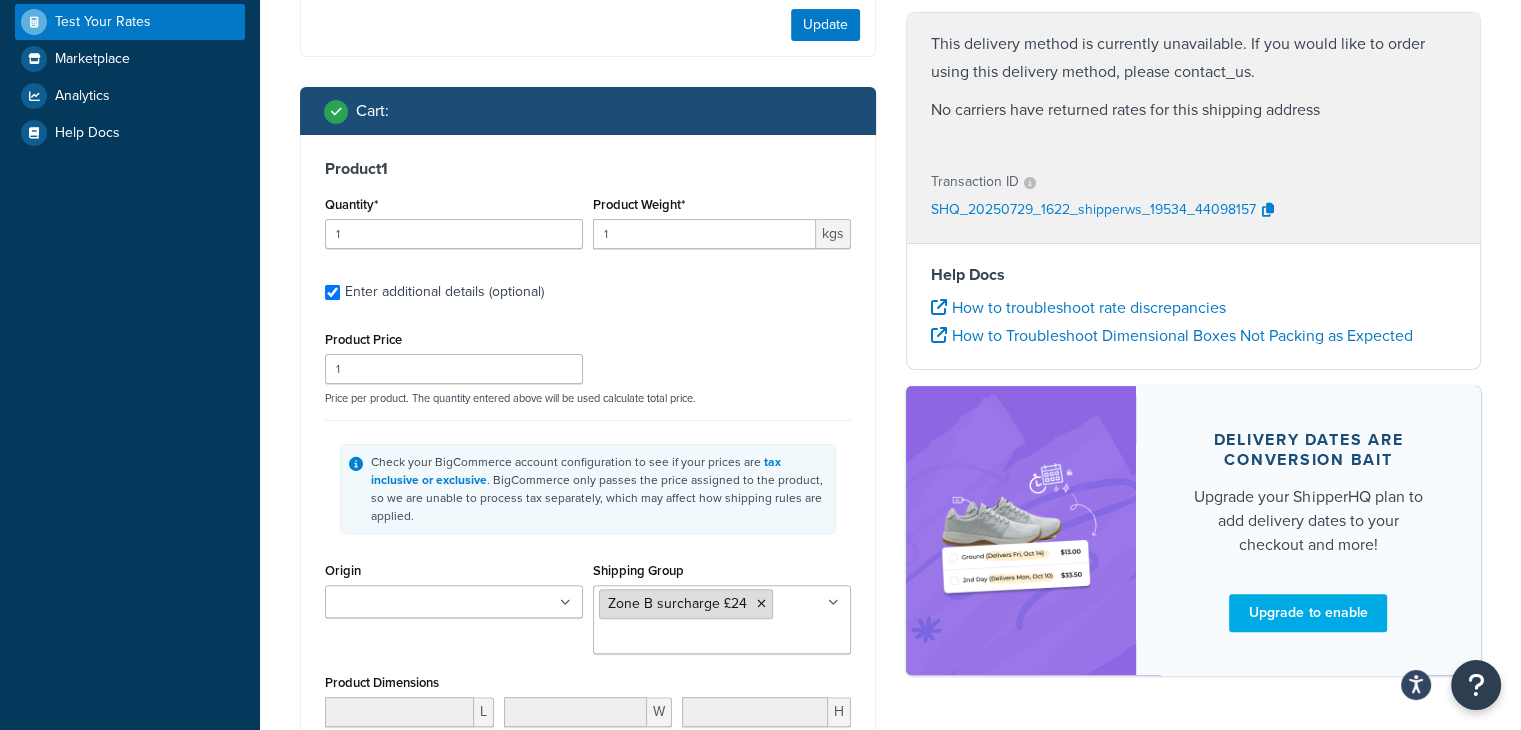 click at bounding box center [761, 604] 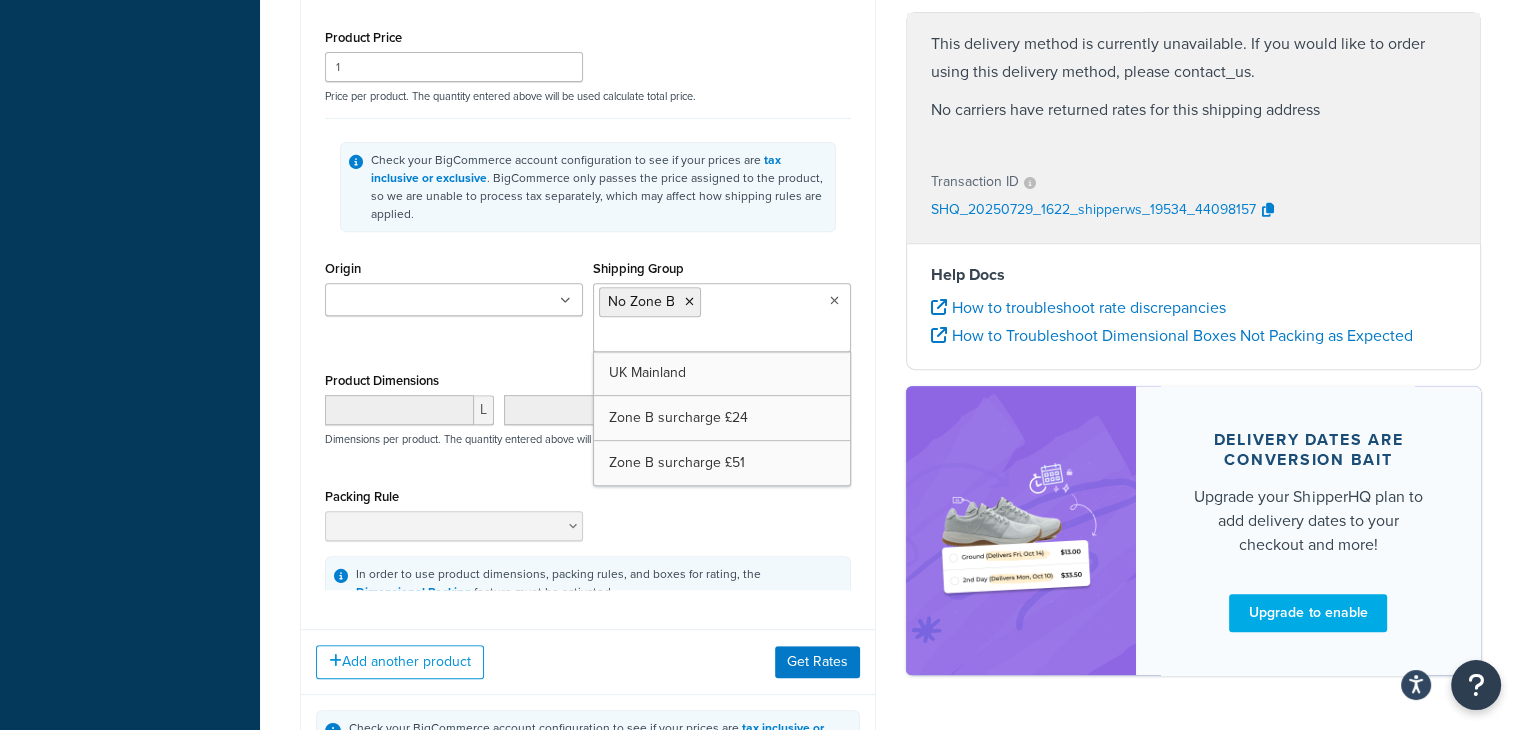 scroll, scrollTop: 735, scrollLeft: 0, axis: vertical 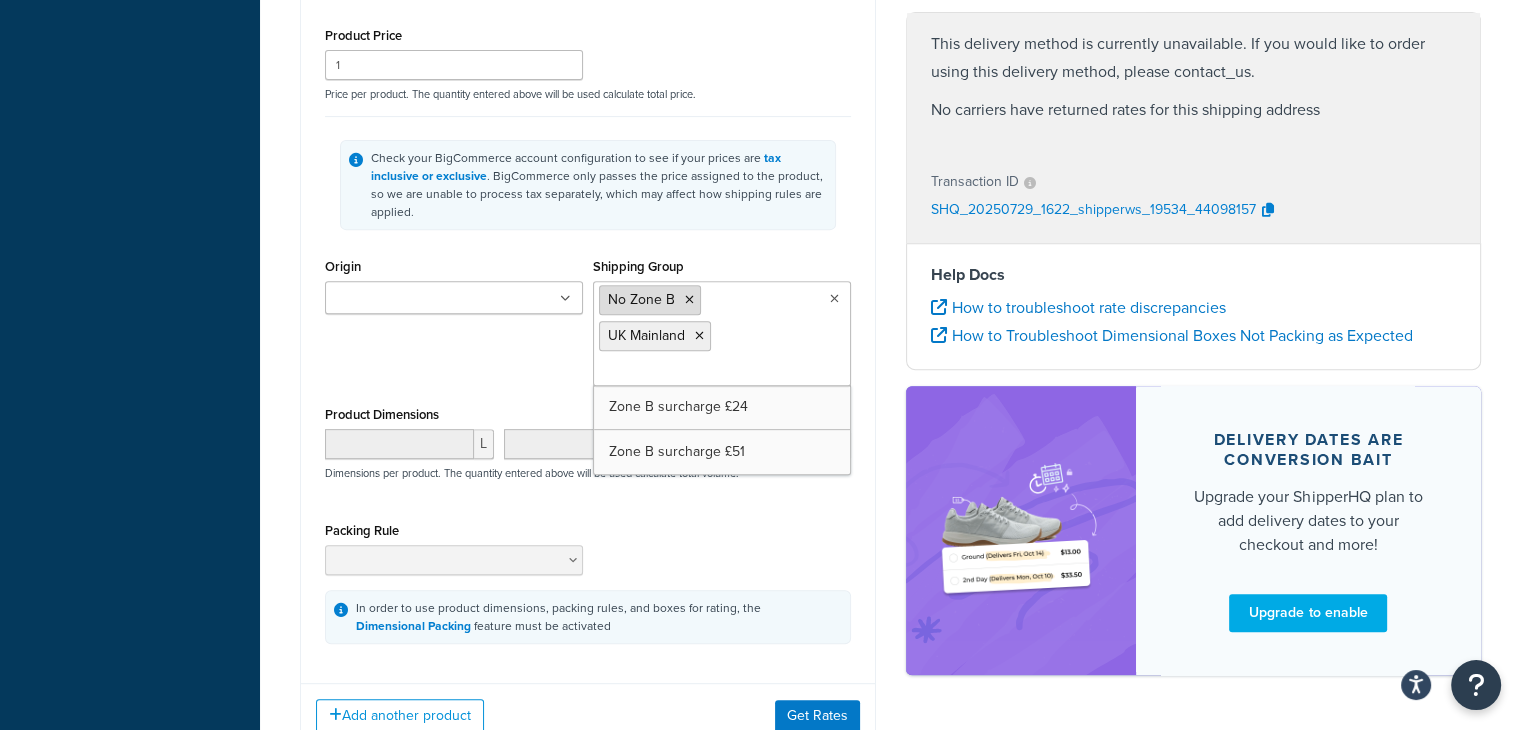 click at bounding box center (689, 300) 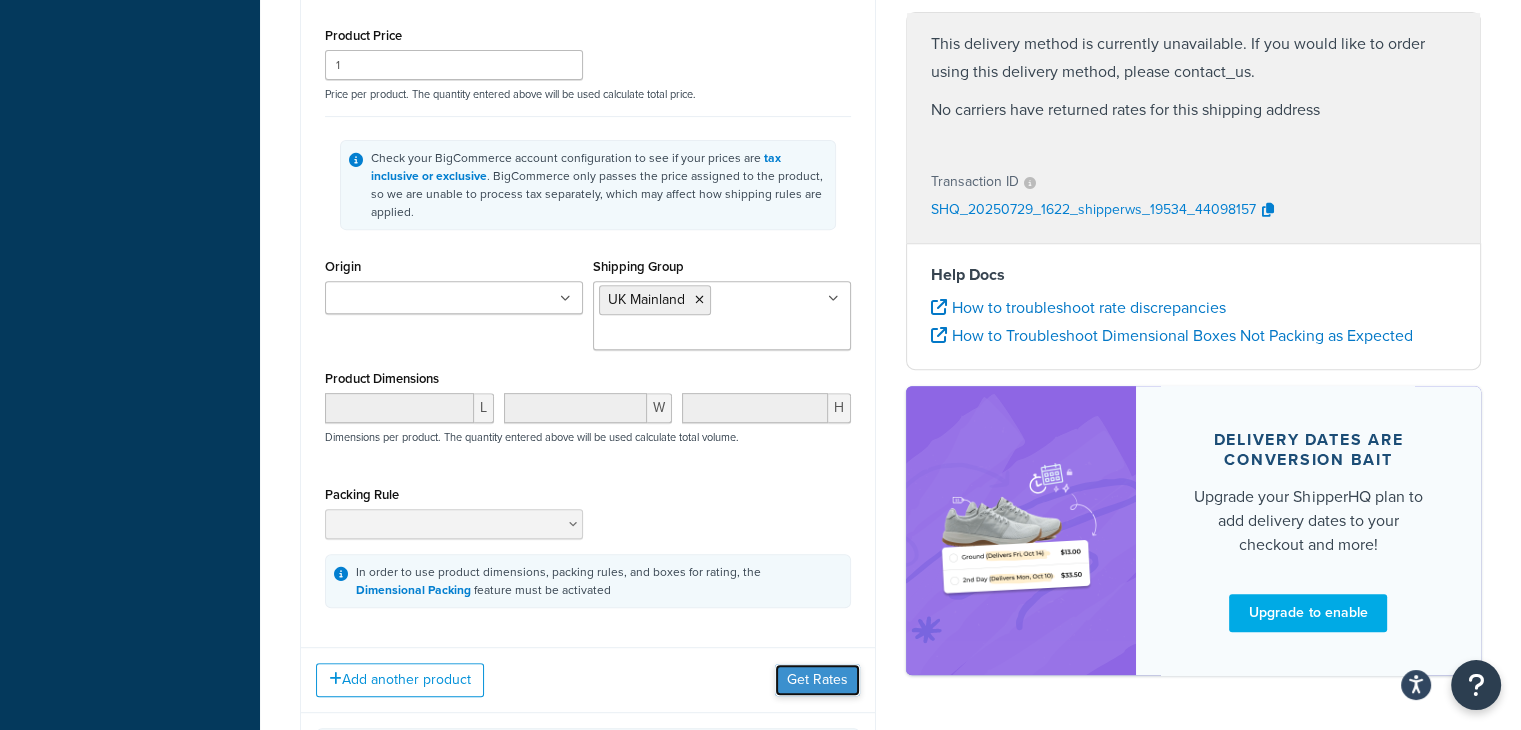 click on "Get Rates" at bounding box center (817, 680) 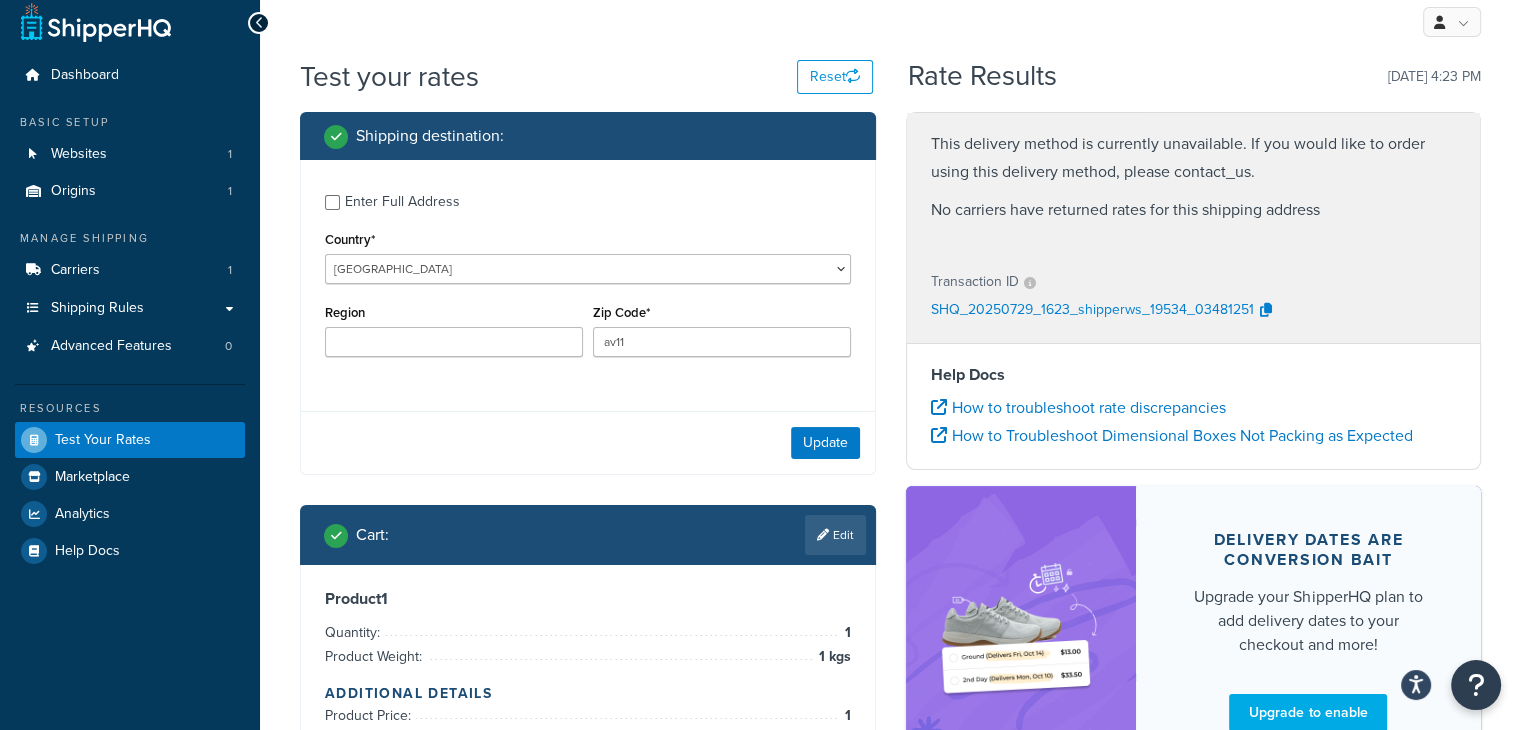 scroll, scrollTop: 10, scrollLeft: 0, axis: vertical 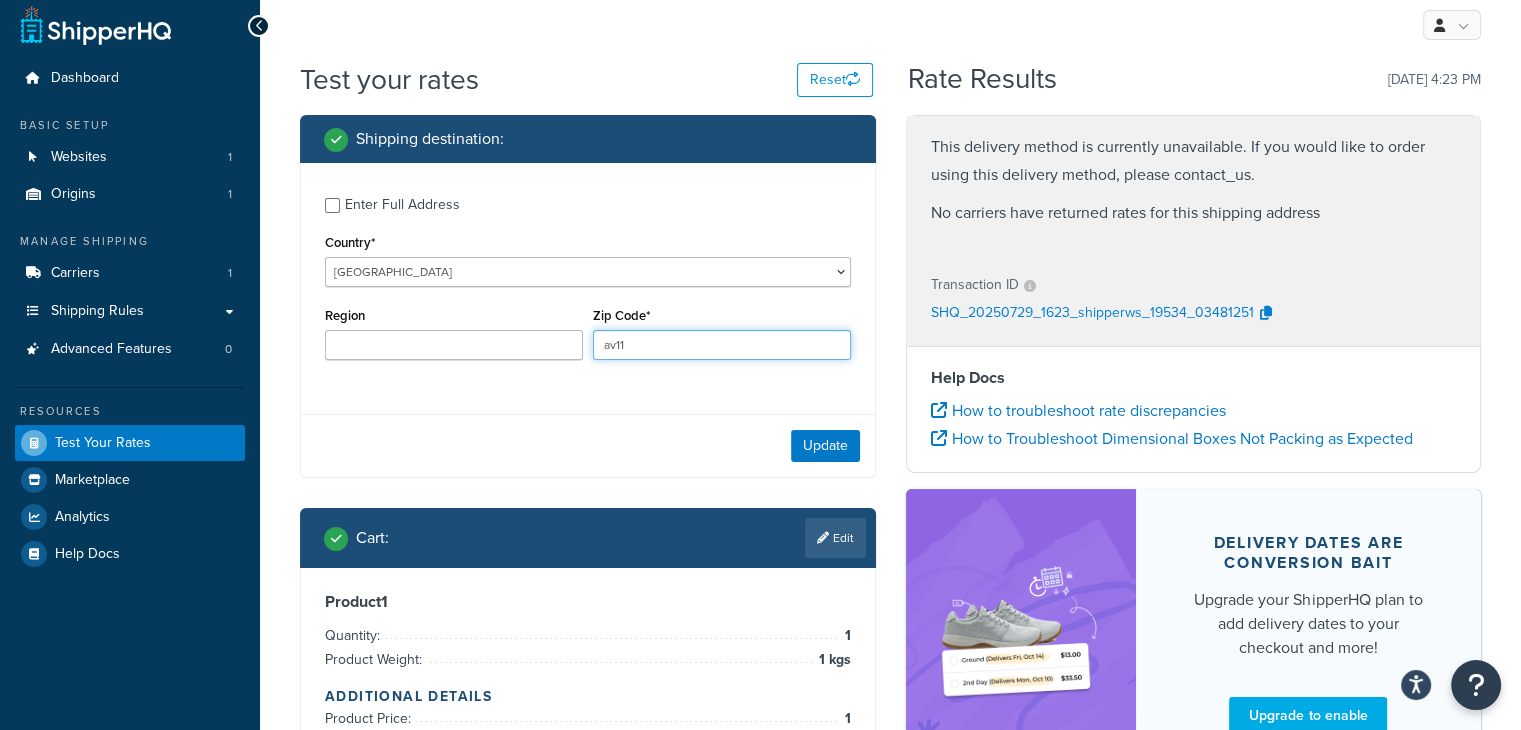 click on "av11" at bounding box center [722, 345] 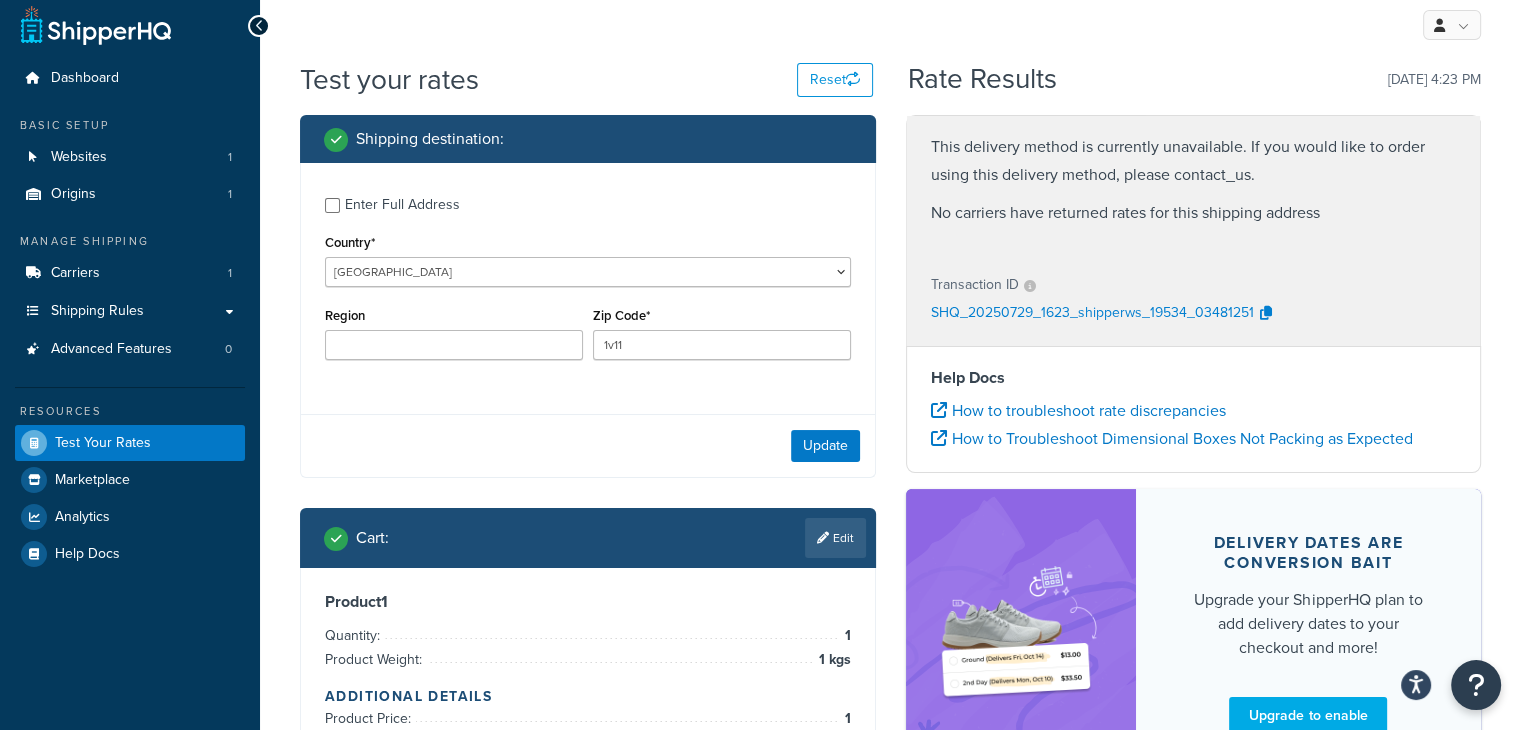 click on "Enter Full Address Country*   United States  United Kingdom  Afghanistan  Åland Islands  Albania  Algeria  American Samoa  Andorra  Angola  Anguilla  Antarctica  Antigua and Barbuda  Argentina  Armenia  Aruba  Australia  Austria  Azerbaijan  Bahamas  Bahrain  Bangladesh  Barbados  Belarus  Belgium  Belize  Benin  Bermuda  Bhutan  Bolivia  Bonaire, Sint Eustatius and Saba  Bosnia and Herzegovina  Botswana  Bouvet Island  Brazil  British Indian Ocean Territory  Brunei Darussalam  Bulgaria  Burkina Faso  Burundi  Cambodia  Cameroon  Canada  Cape Verde  Cayman Islands  Central African Republic  Chad  Chile  China  Christmas Island  Cocos (Keeling) Islands  Colombia  Comoros  Congo  Congo, The Democratic Republic of the  Cook Islands  Costa Rica  Côte d'Ivoire  Croatia  Cuba  Curacao  Cyprus  Czech Republic  Denmark  Djibouti  Dominica  Dominican Republic  Ecuador  Egypt  El Salvador  Equatorial Guinea  Eritrea  Estonia  Ethiopia  Falkland Islands (Malvinas)  Faroe Islands  Fiji  Finland  France  Gabon  Ghana" at bounding box center [588, 281] 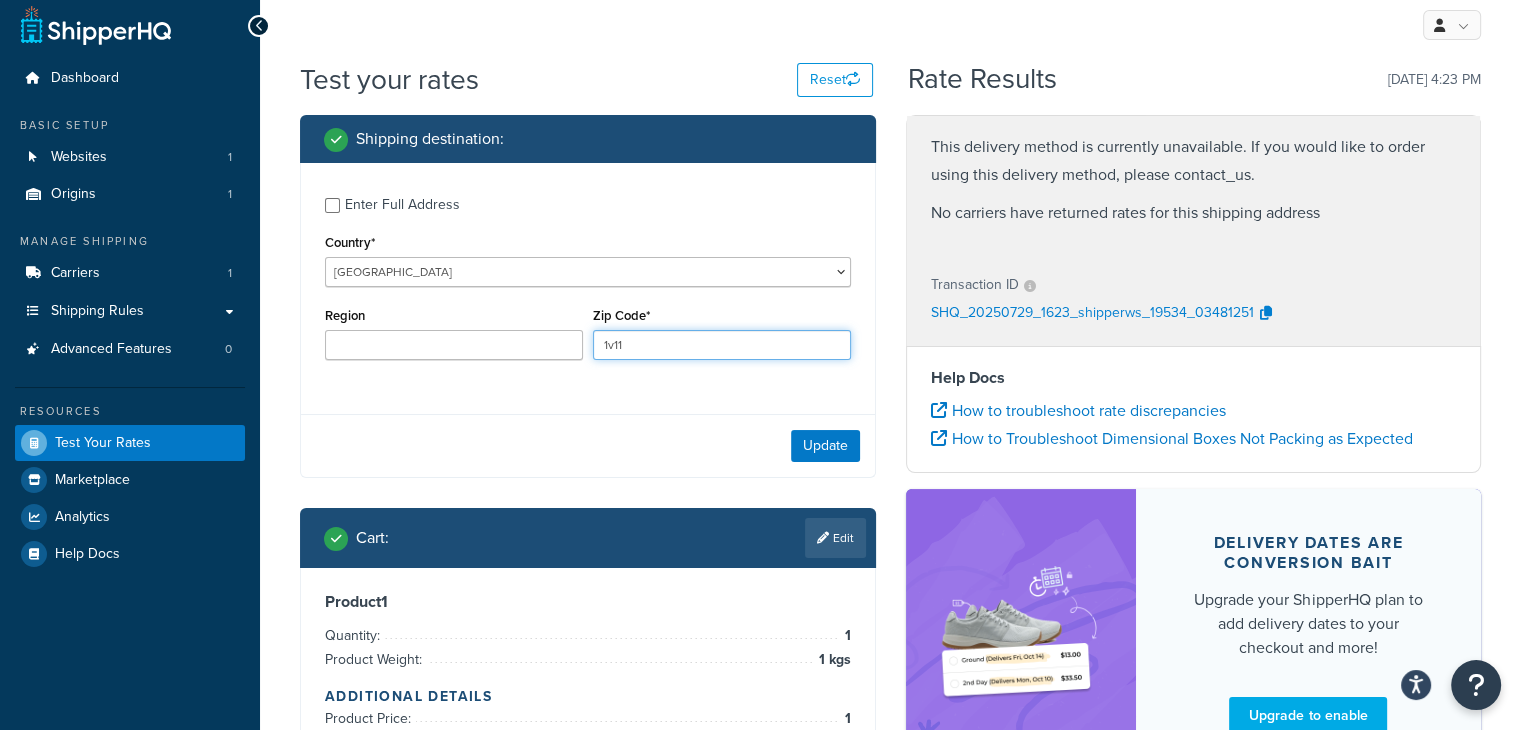 click on "1v11" at bounding box center [722, 345] 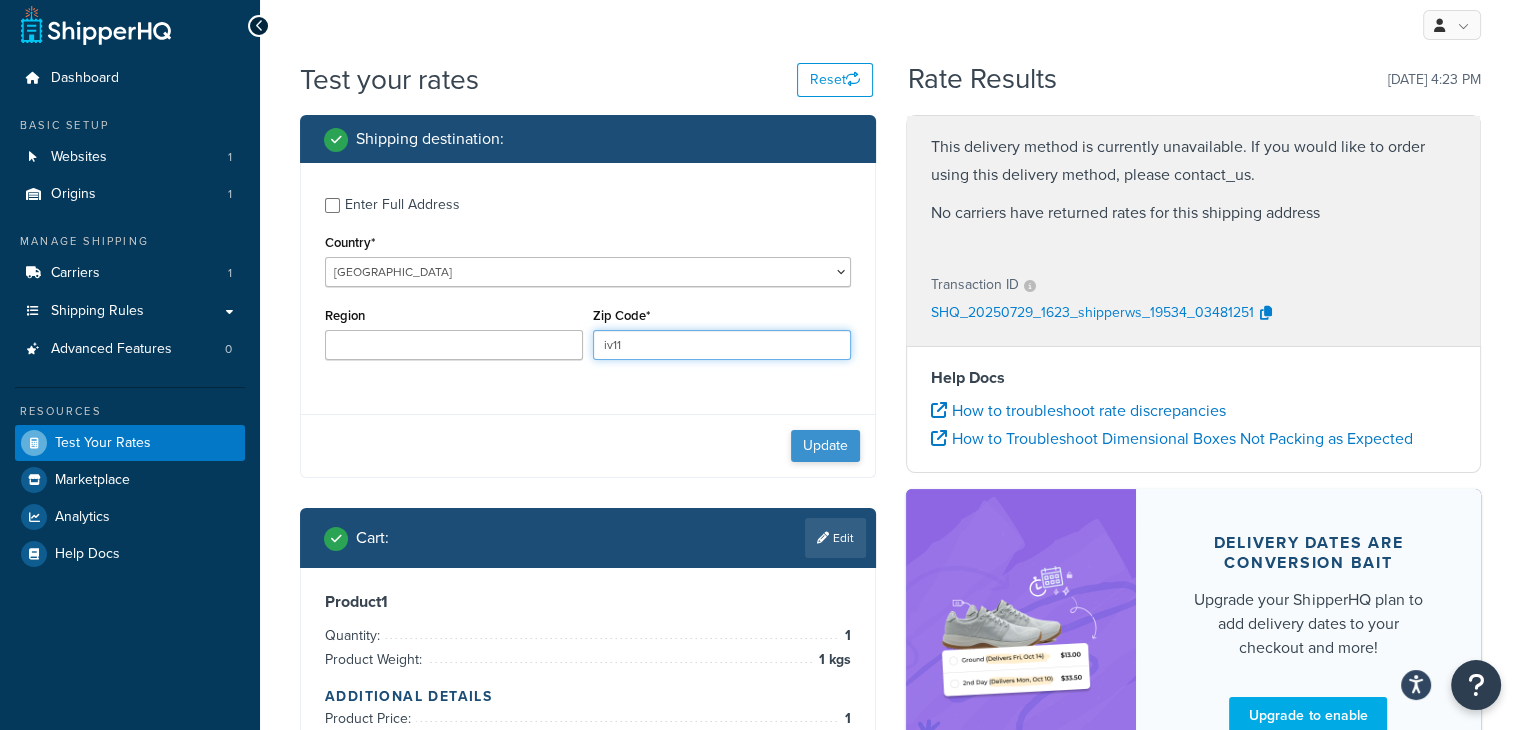 type on "iv11" 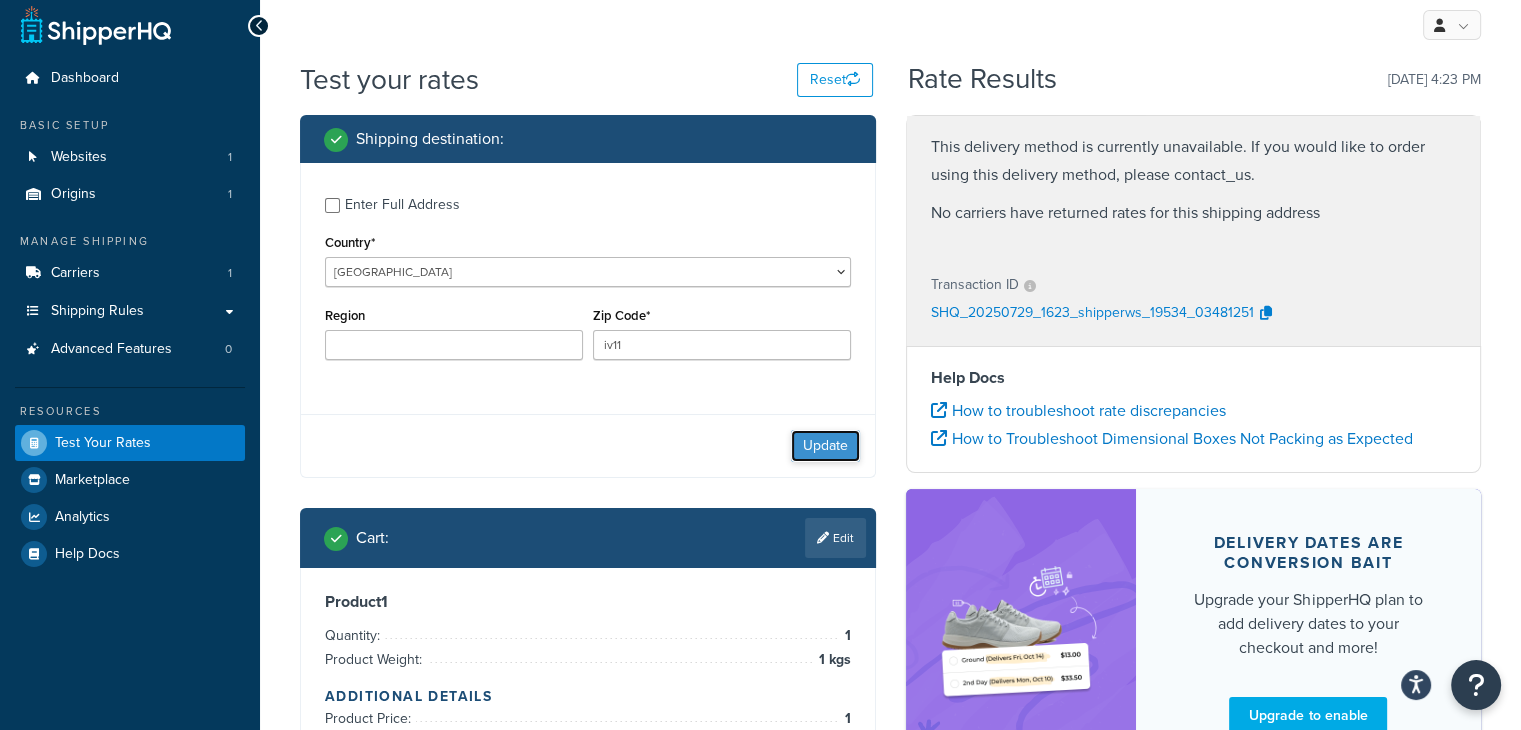 click on "Update" at bounding box center [825, 446] 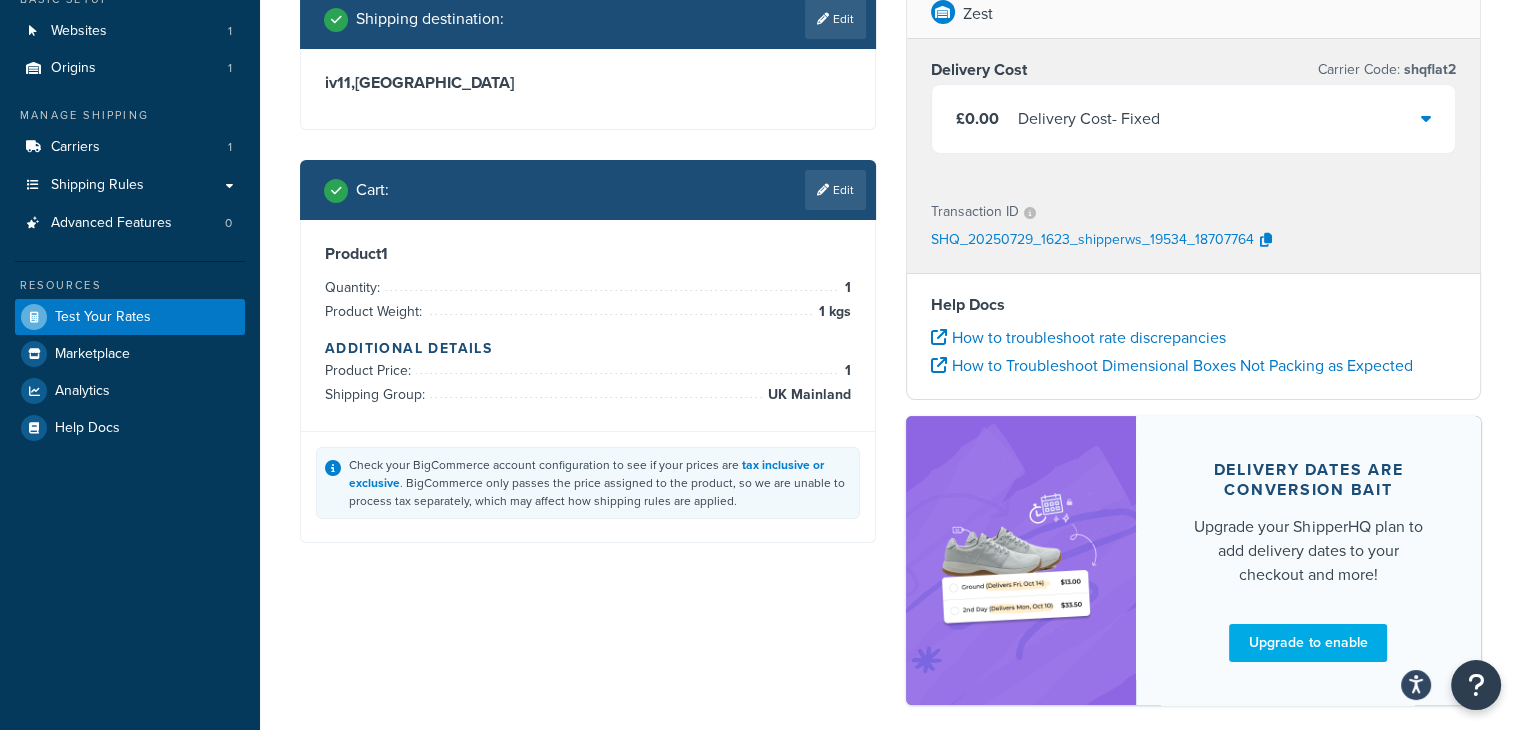 scroll, scrollTop: 141, scrollLeft: 0, axis: vertical 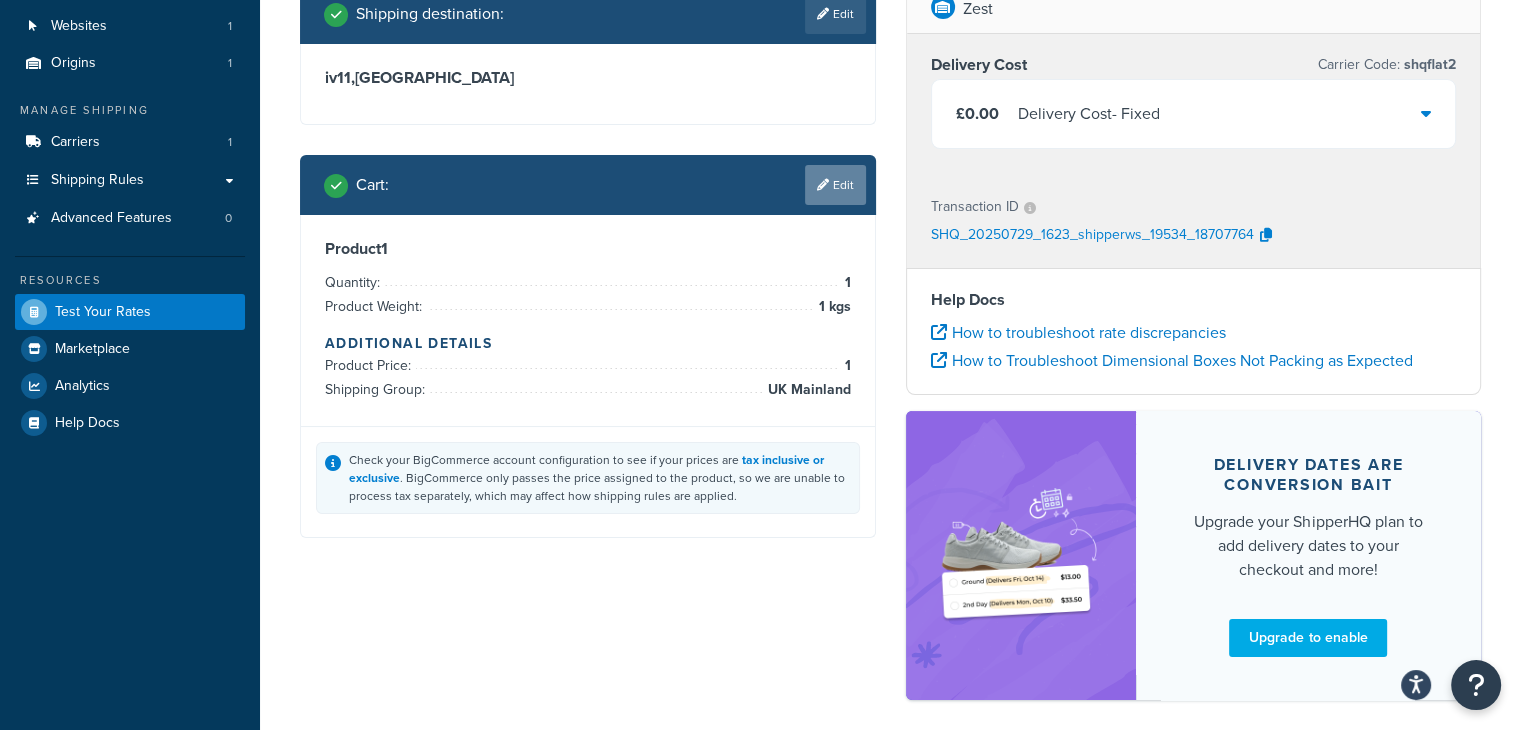 click on "Edit" at bounding box center (835, 185) 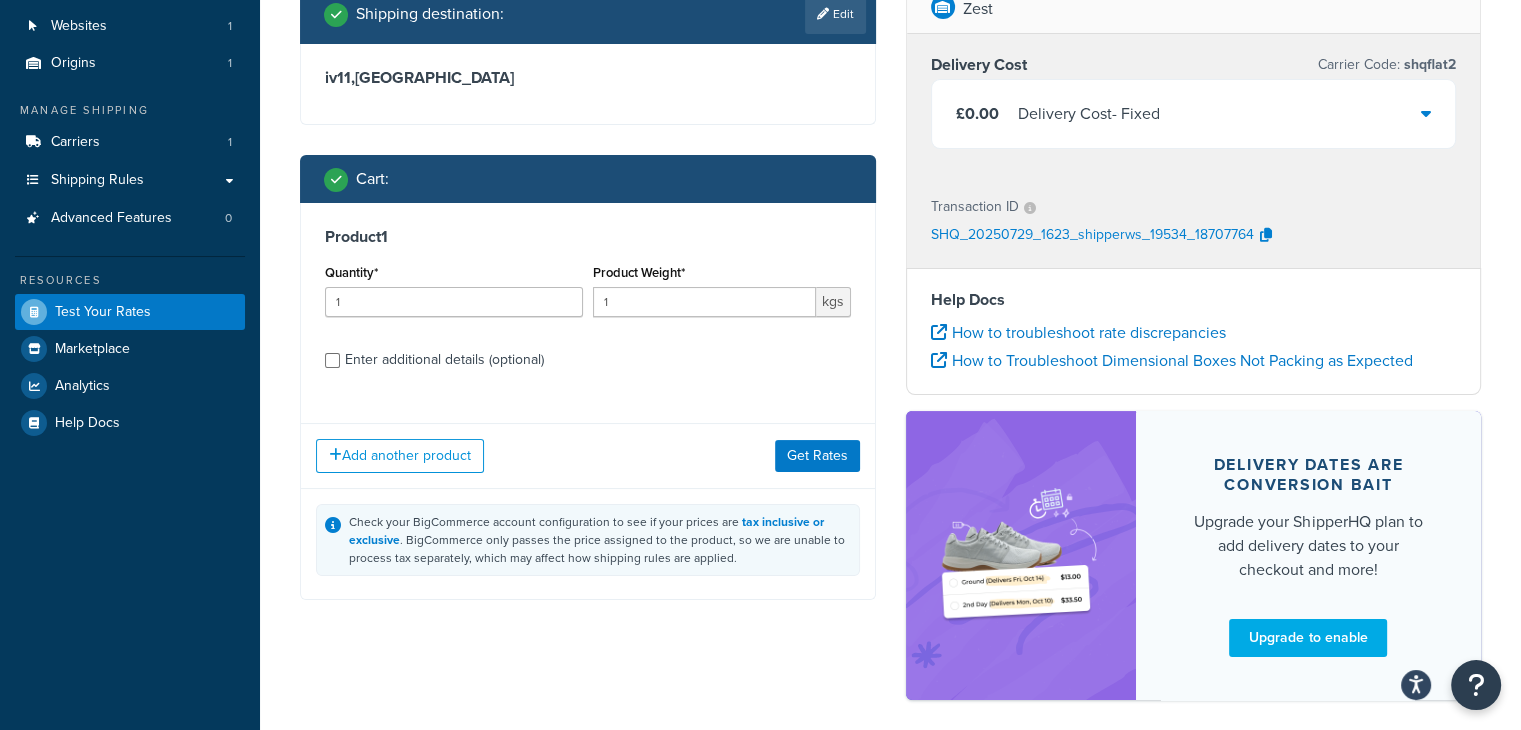 click on "Enter additional details (optional)" at bounding box center [444, 360] 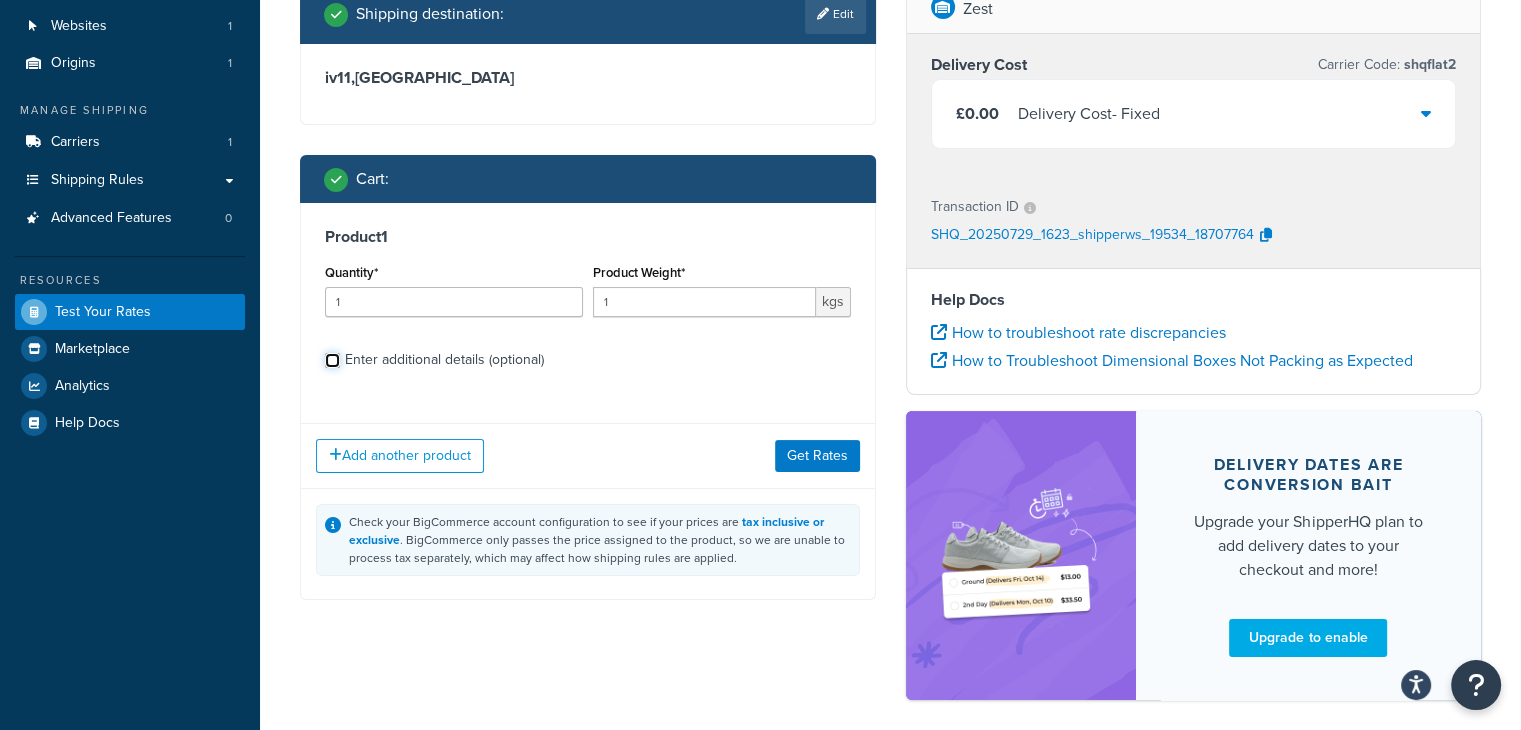 click on "Enter additional details (optional)" at bounding box center [332, 360] 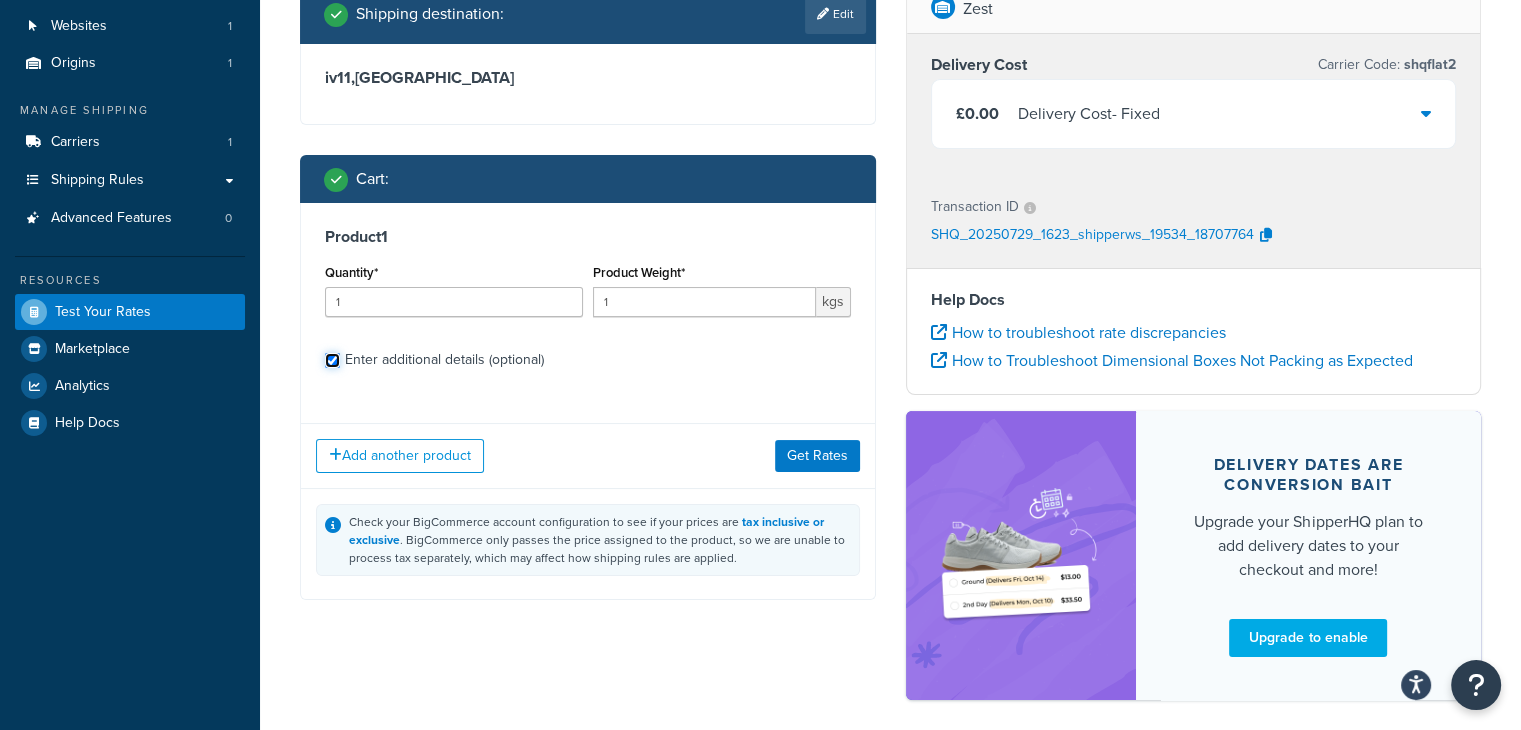 checkbox on "true" 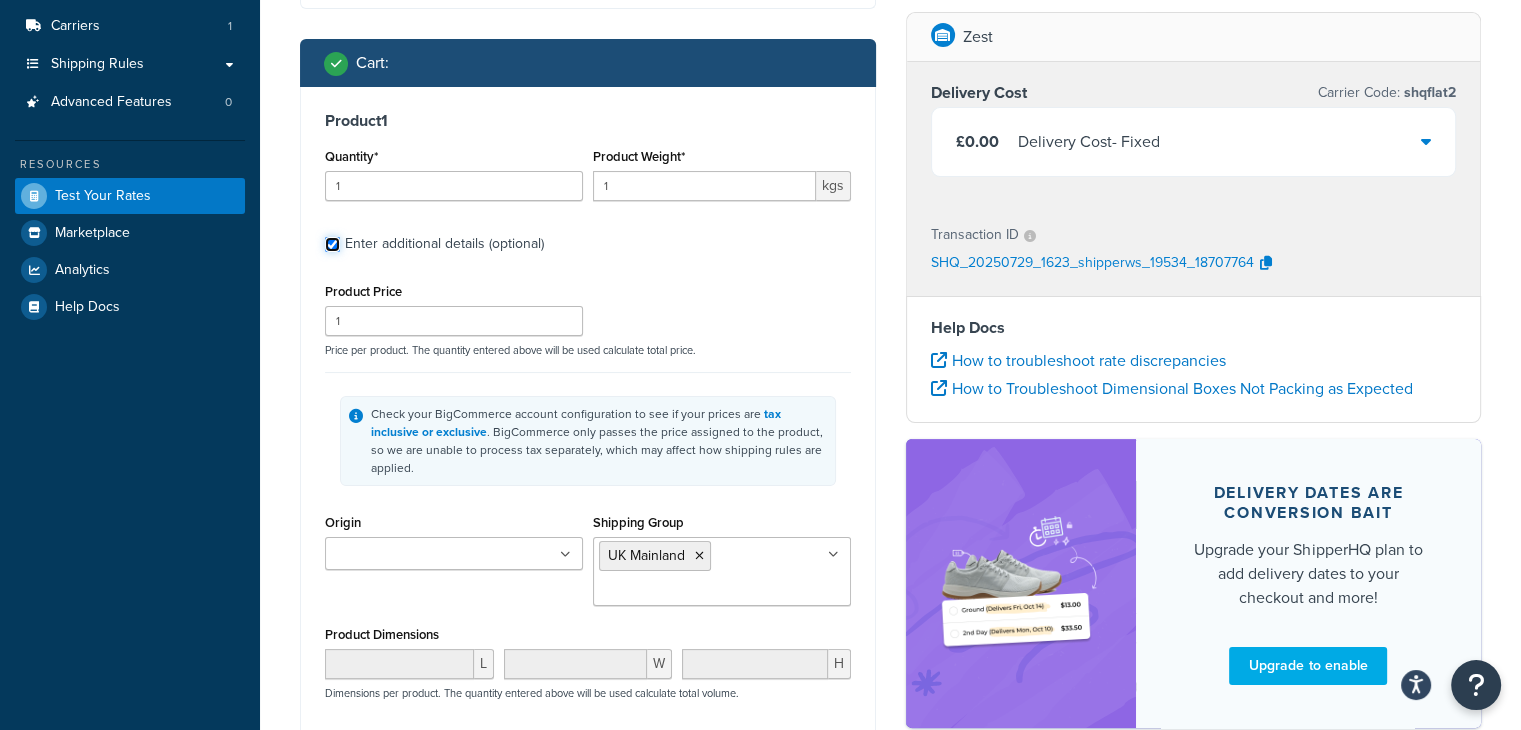 scroll, scrollTop: 259, scrollLeft: 0, axis: vertical 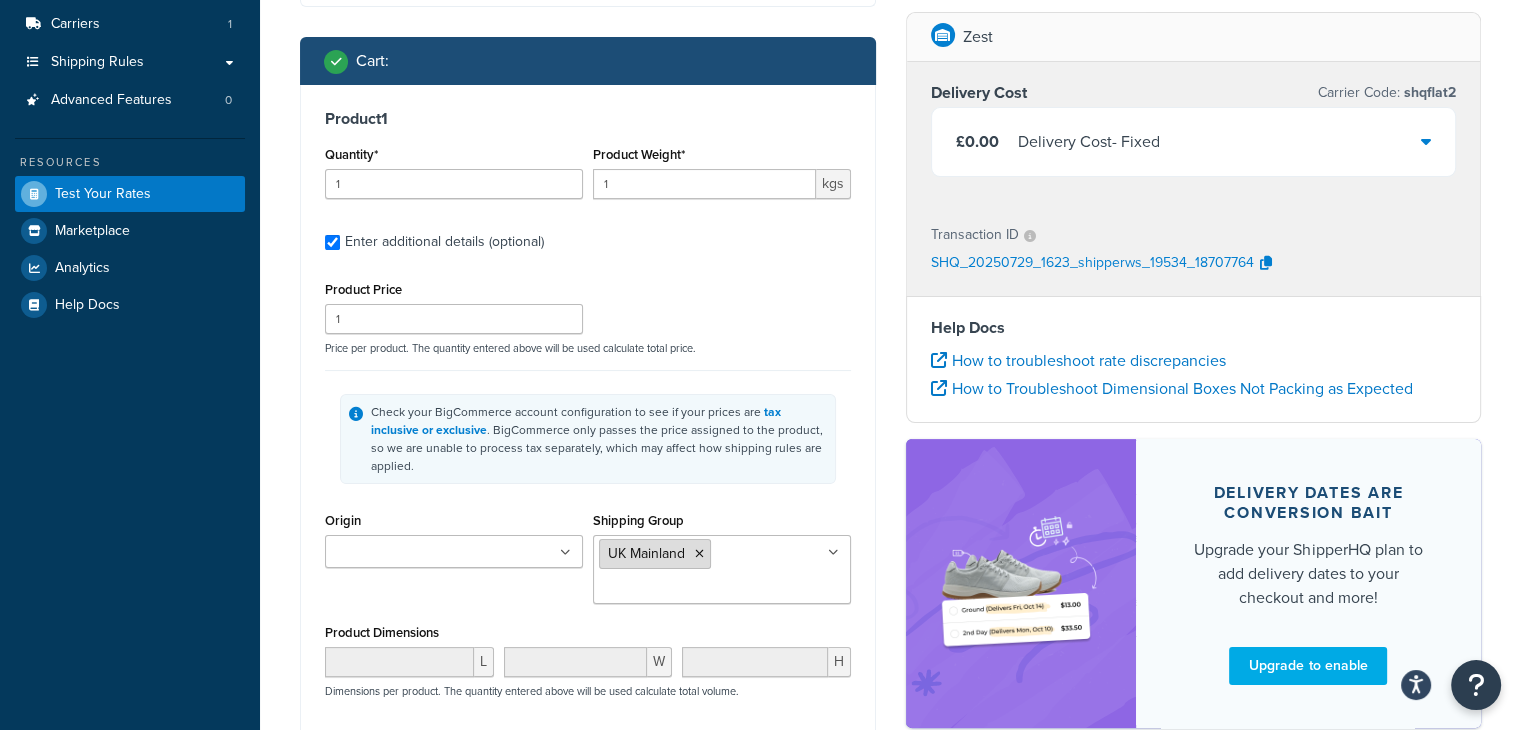 click on "UK Mainland" at bounding box center (655, 554) 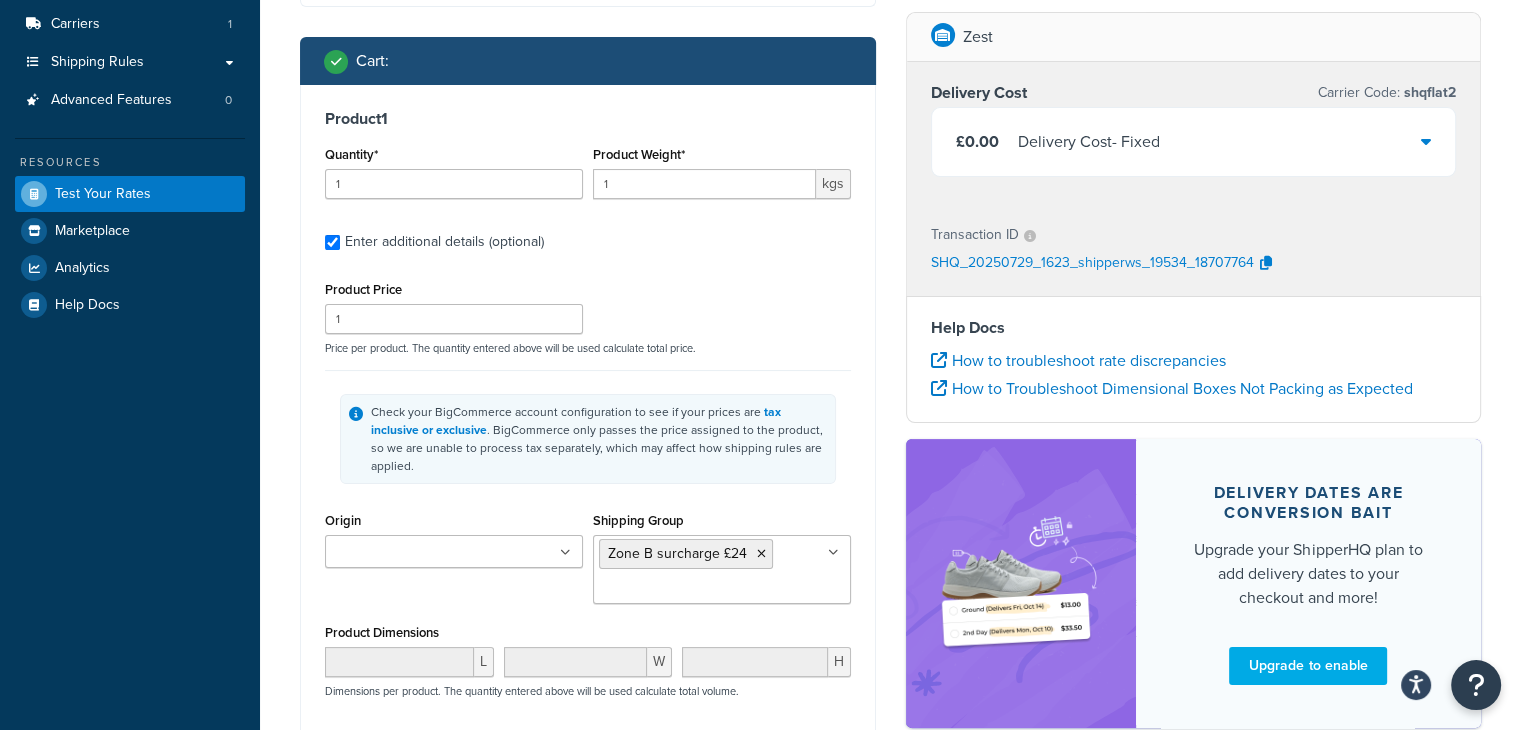 click on "Origin   Zest Shipping Group   Zone B surcharge £24   No Zone B UK Mainland Zone B surcharge £51" at bounding box center [588, 563] 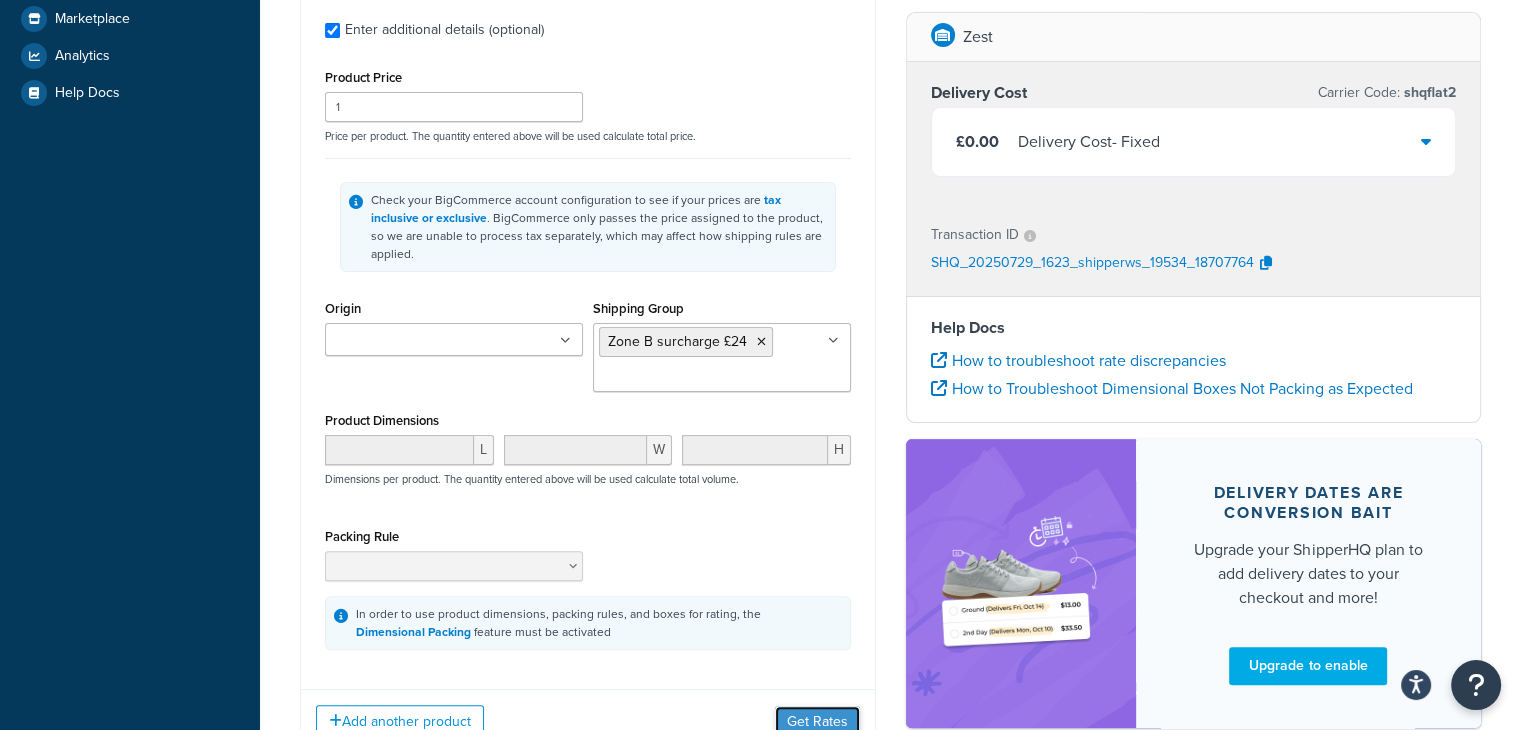 click on "Get Rates" at bounding box center [817, 722] 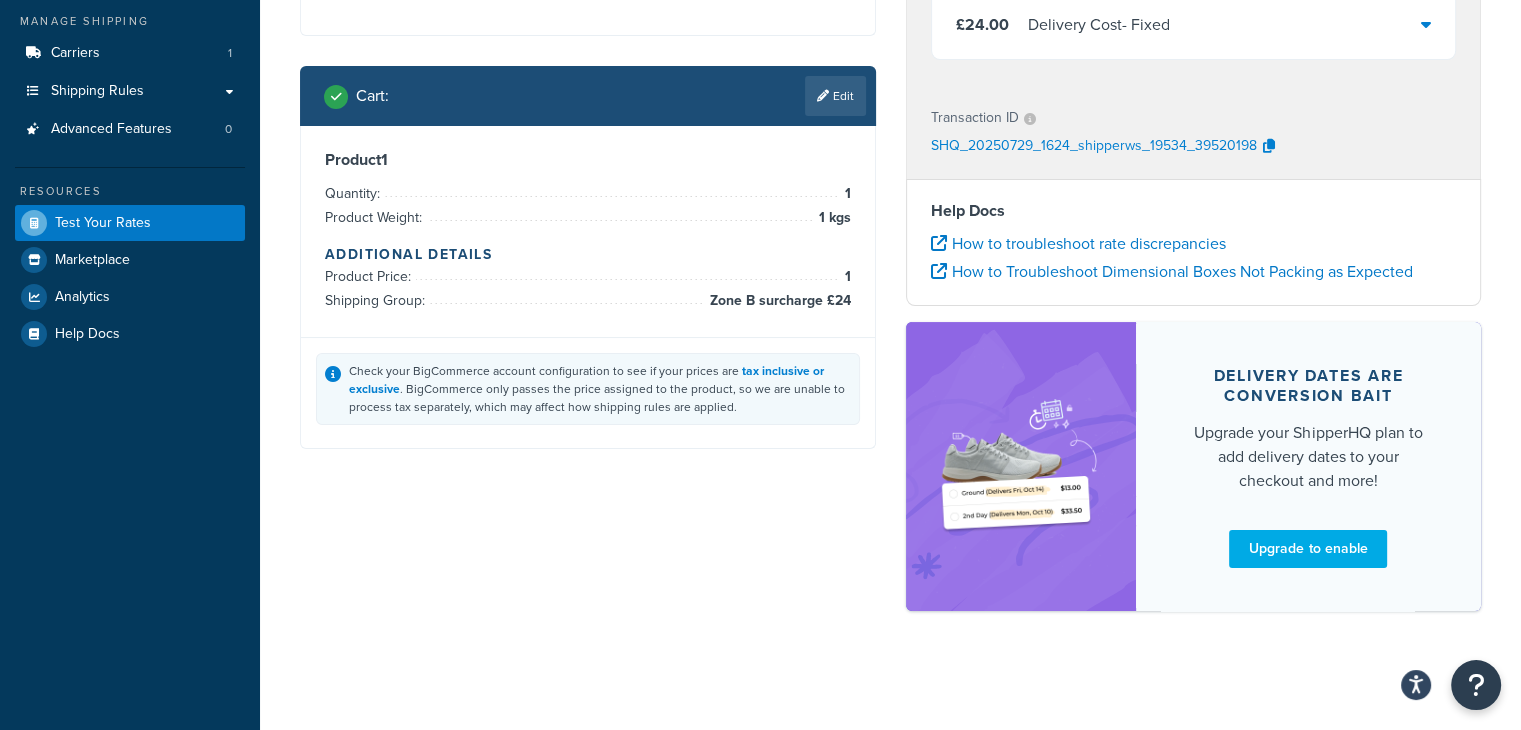 scroll, scrollTop: 0, scrollLeft: 0, axis: both 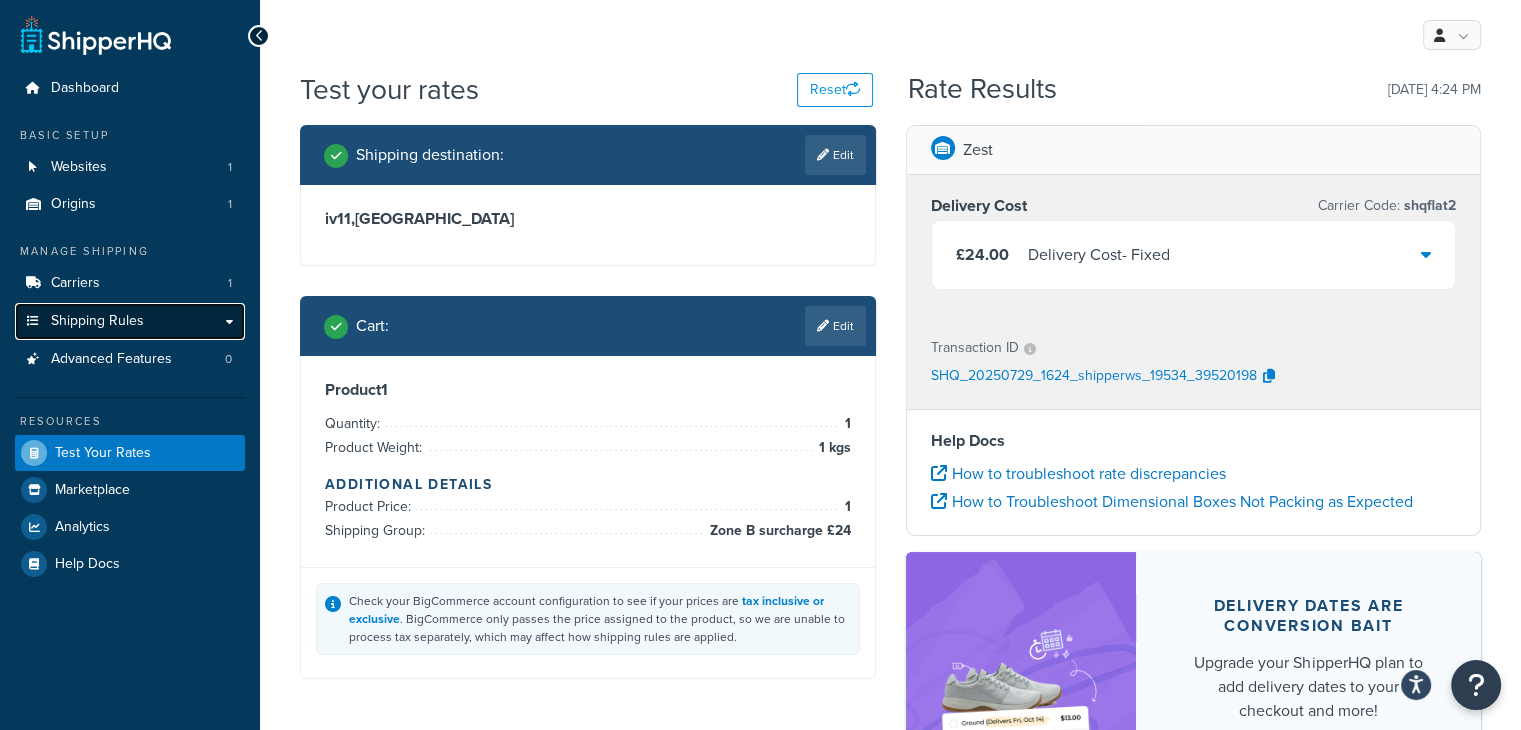 click on "Shipping Rules" at bounding box center (97, 321) 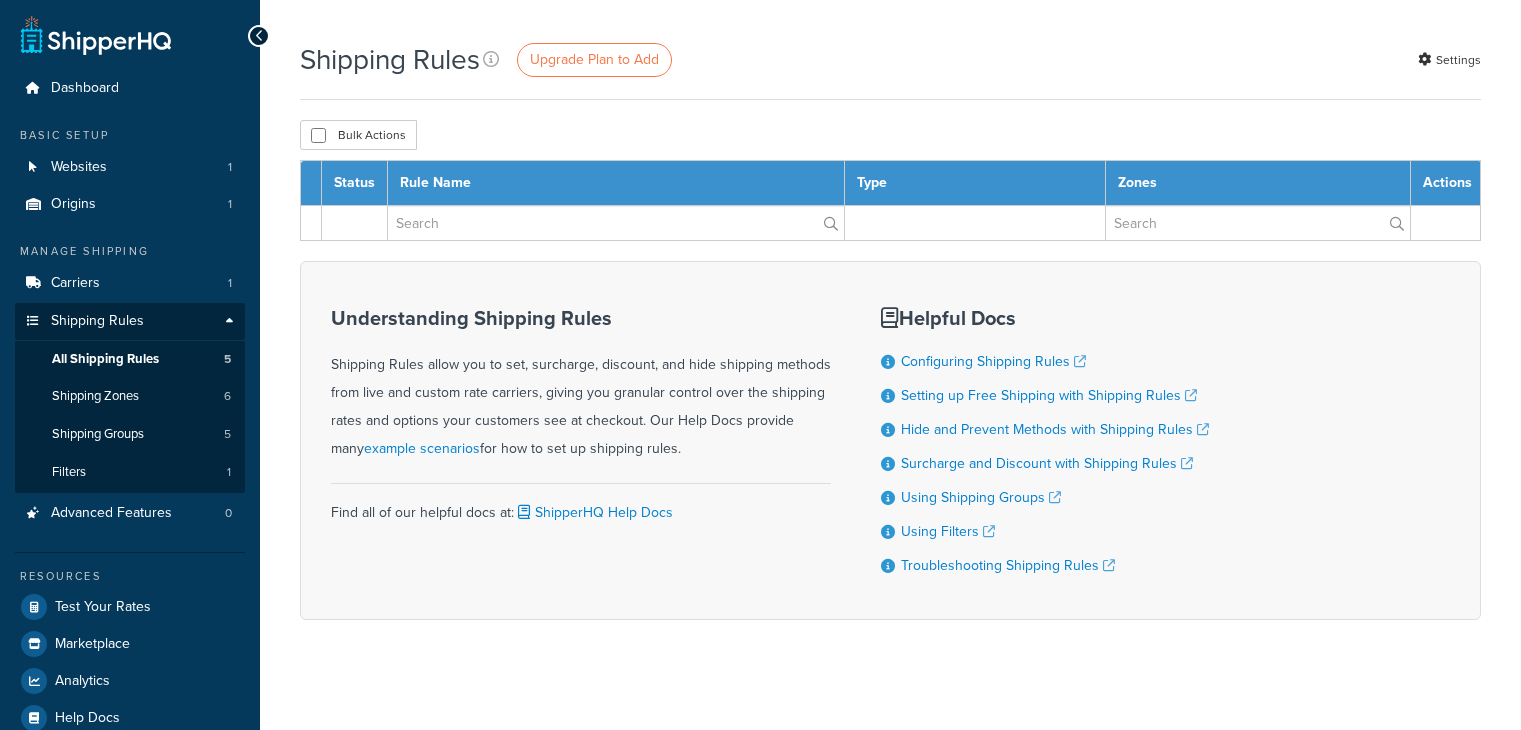 scroll, scrollTop: 0, scrollLeft: 0, axis: both 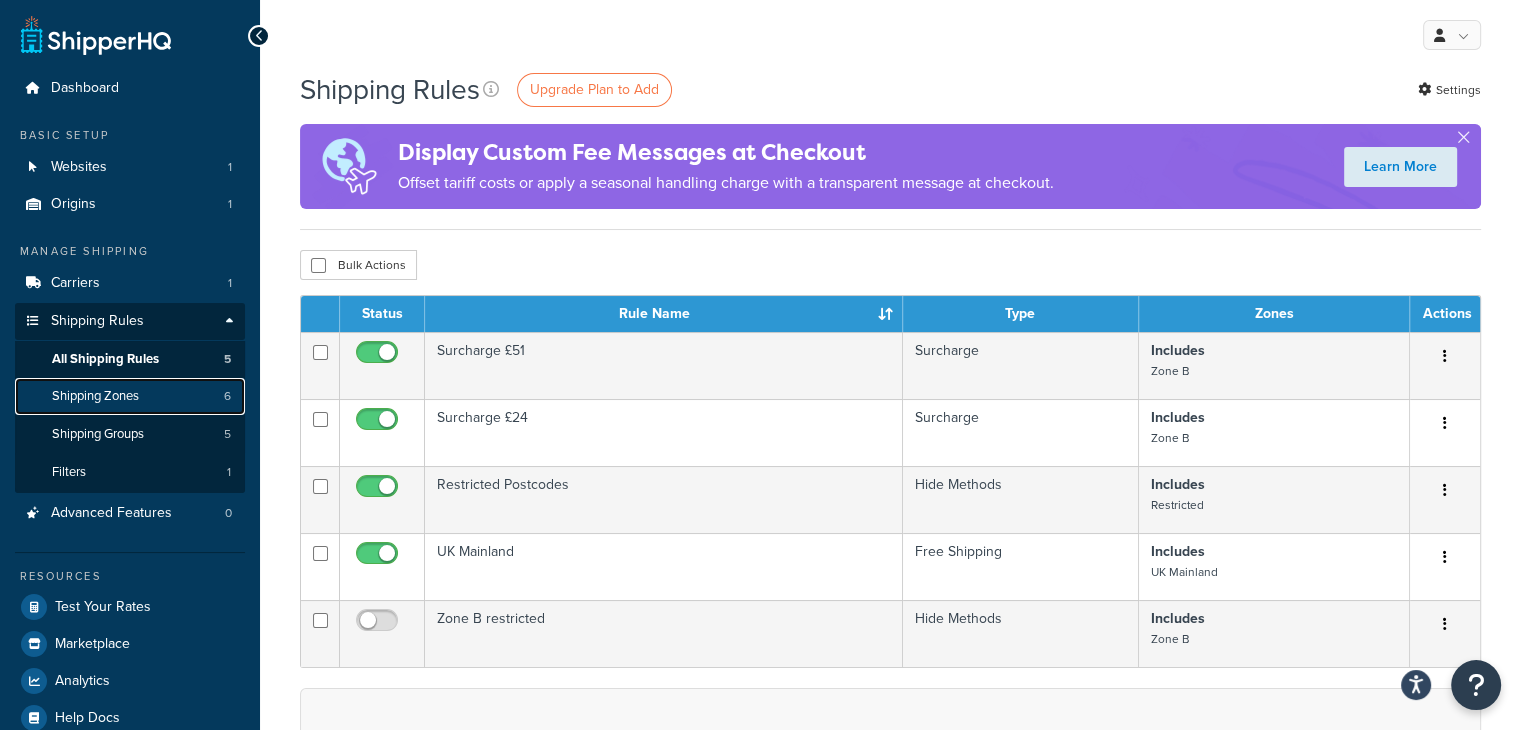 click on "Shipping Zones" at bounding box center [95, 396] 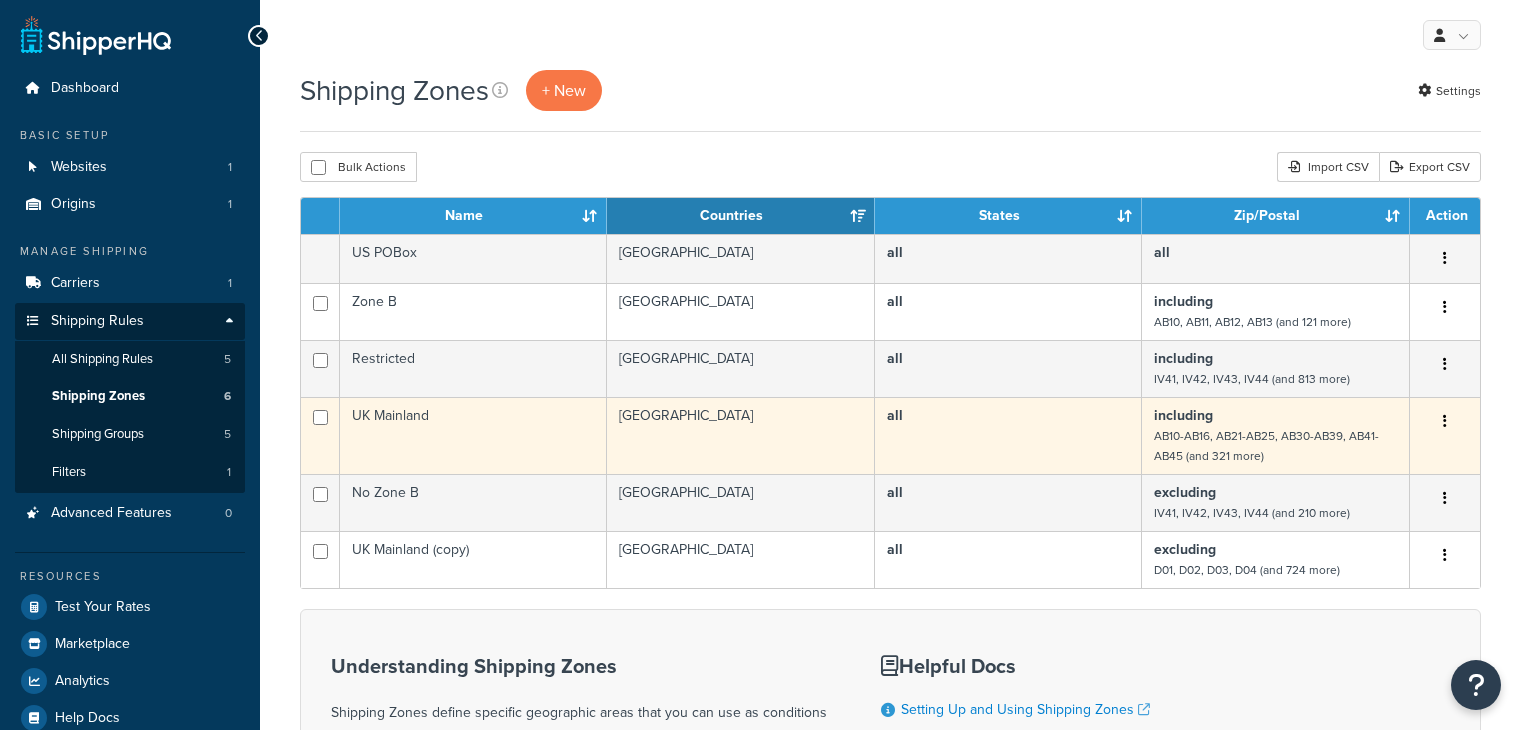 scroll, scrollTop: 0, scrollLeft: 0, axis: both 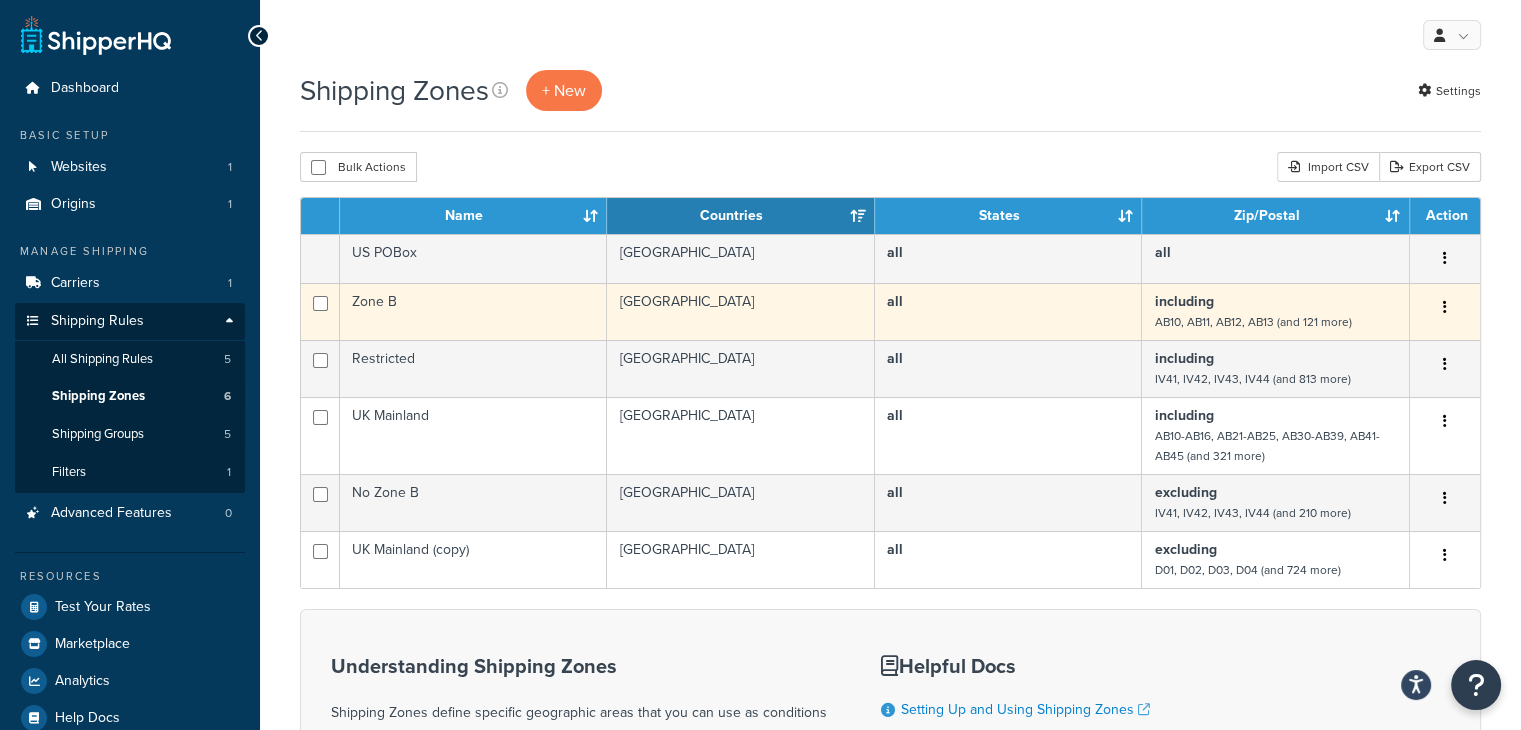 click on "[GEOGRAPHIC_DATA]" at bounding box center [741, 311] 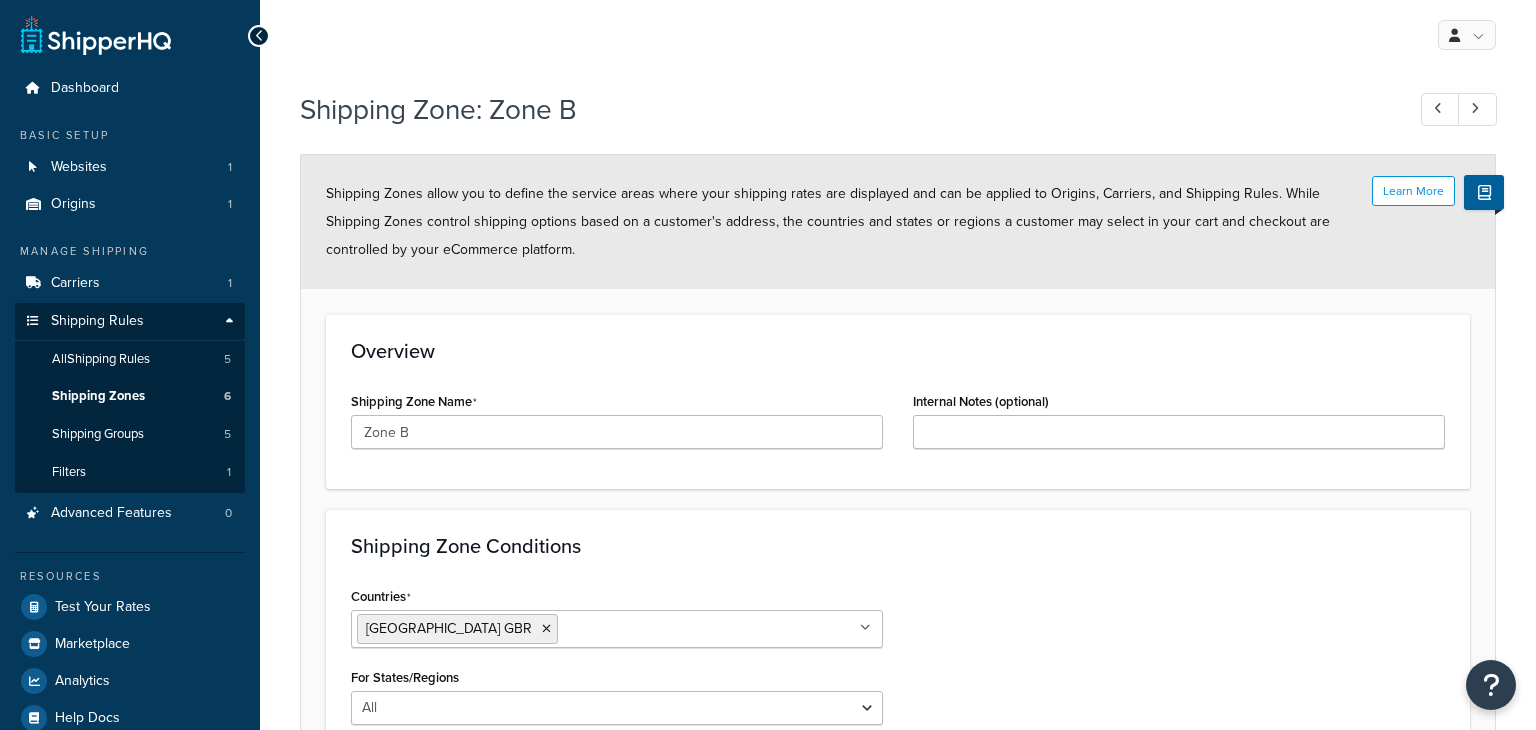 select on "including" 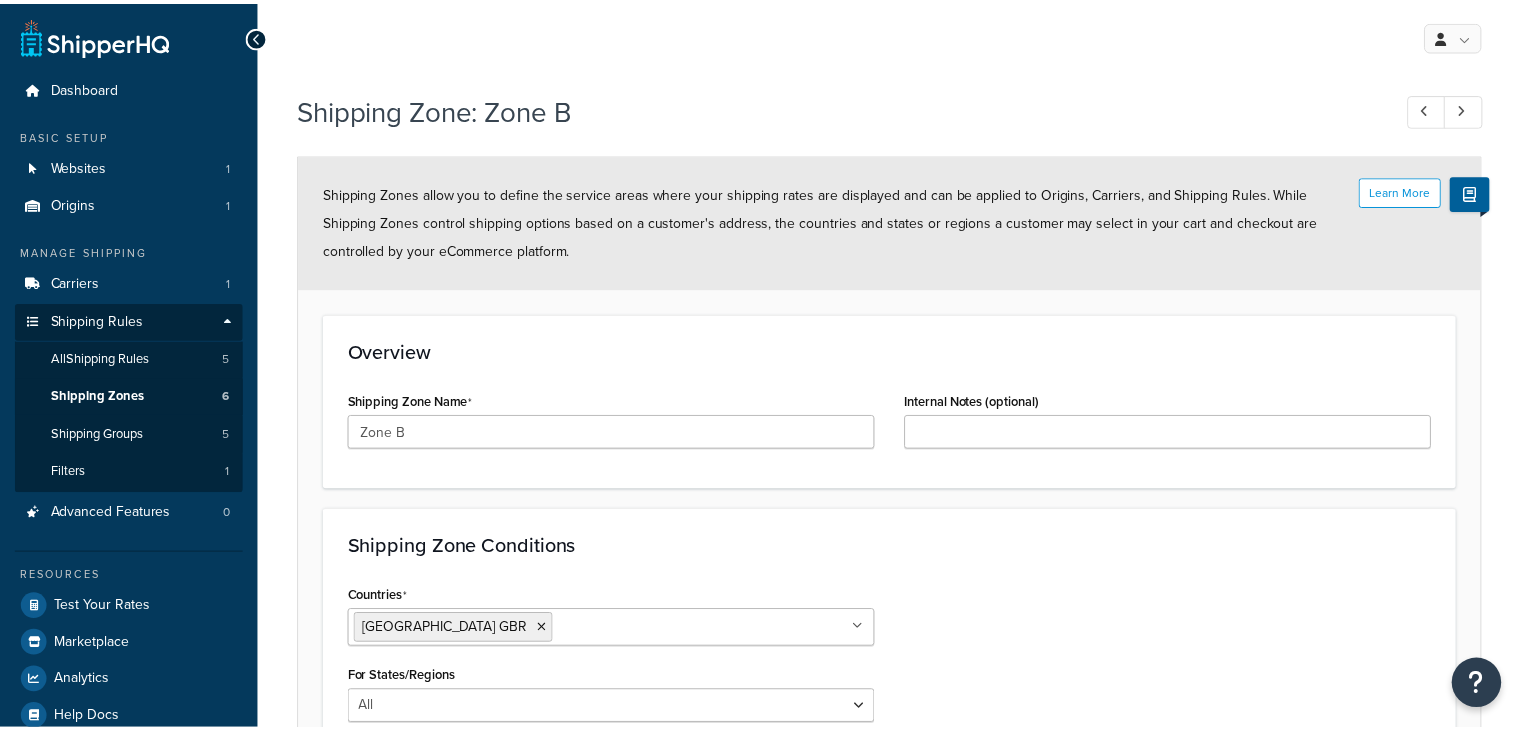 scroll, scrollTop: 0, scrollLeft: 0, axis: both 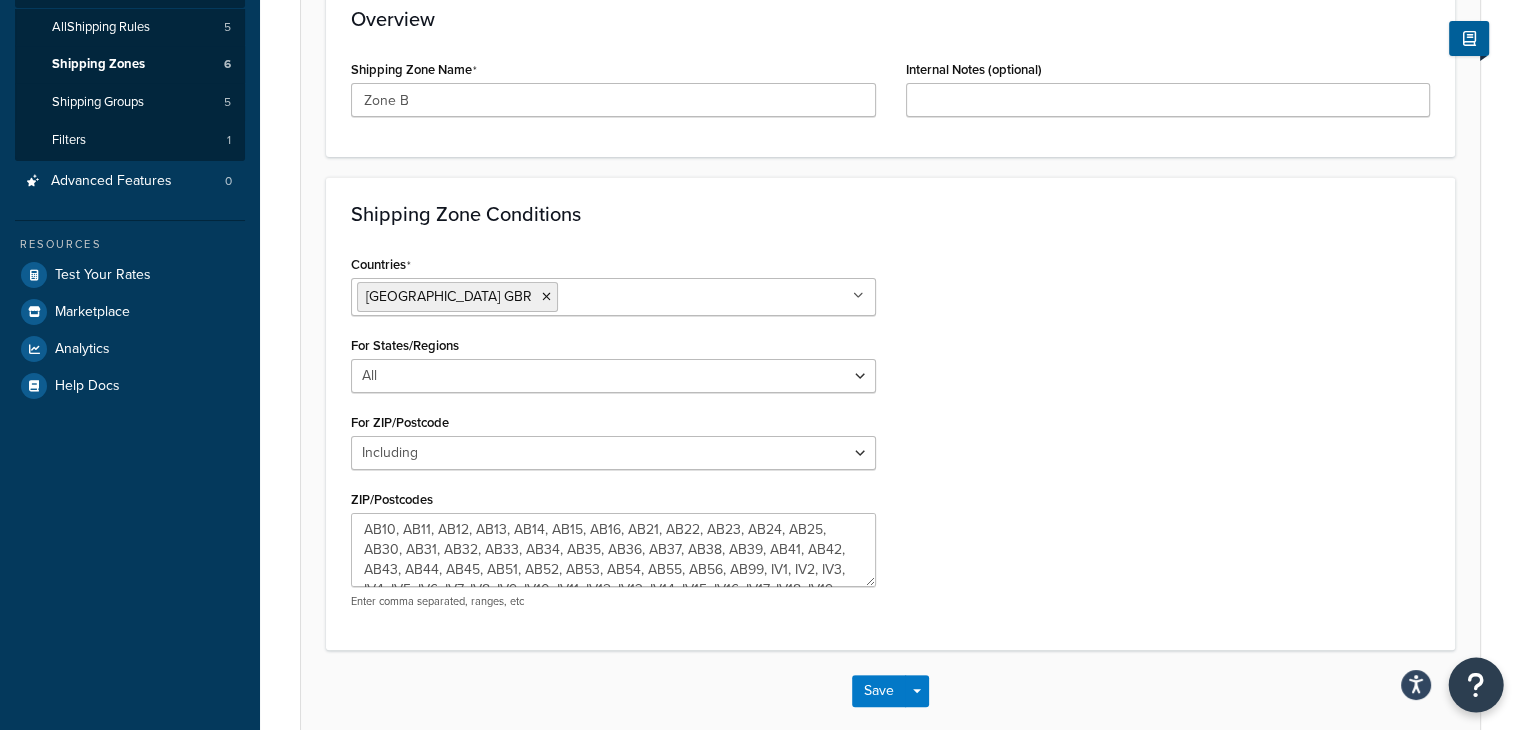 click at bounding box center [1476, 685] 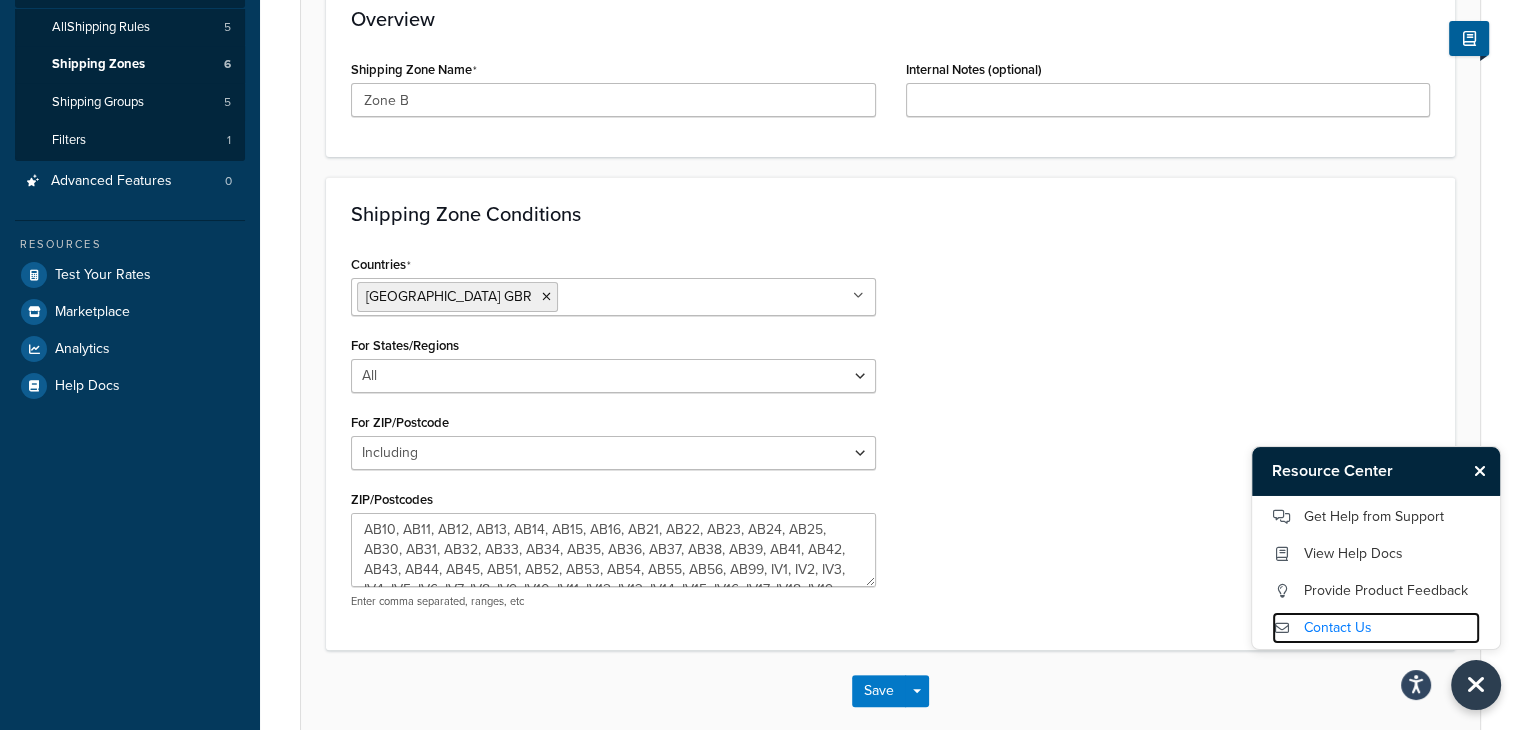 click on "Contact Us" at bounding box center (1376, 628) 